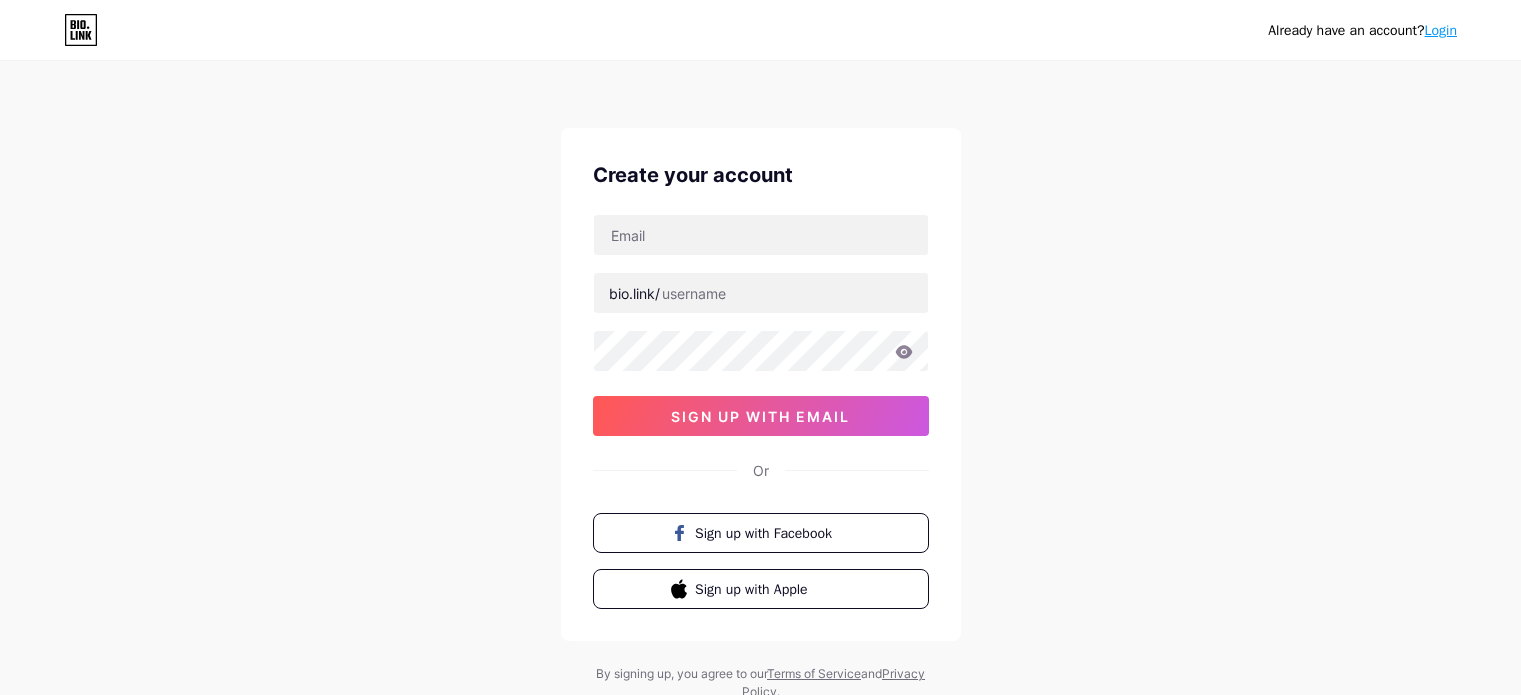 scroll, scrollTop: 0, scrollLeft: 0, axis: both 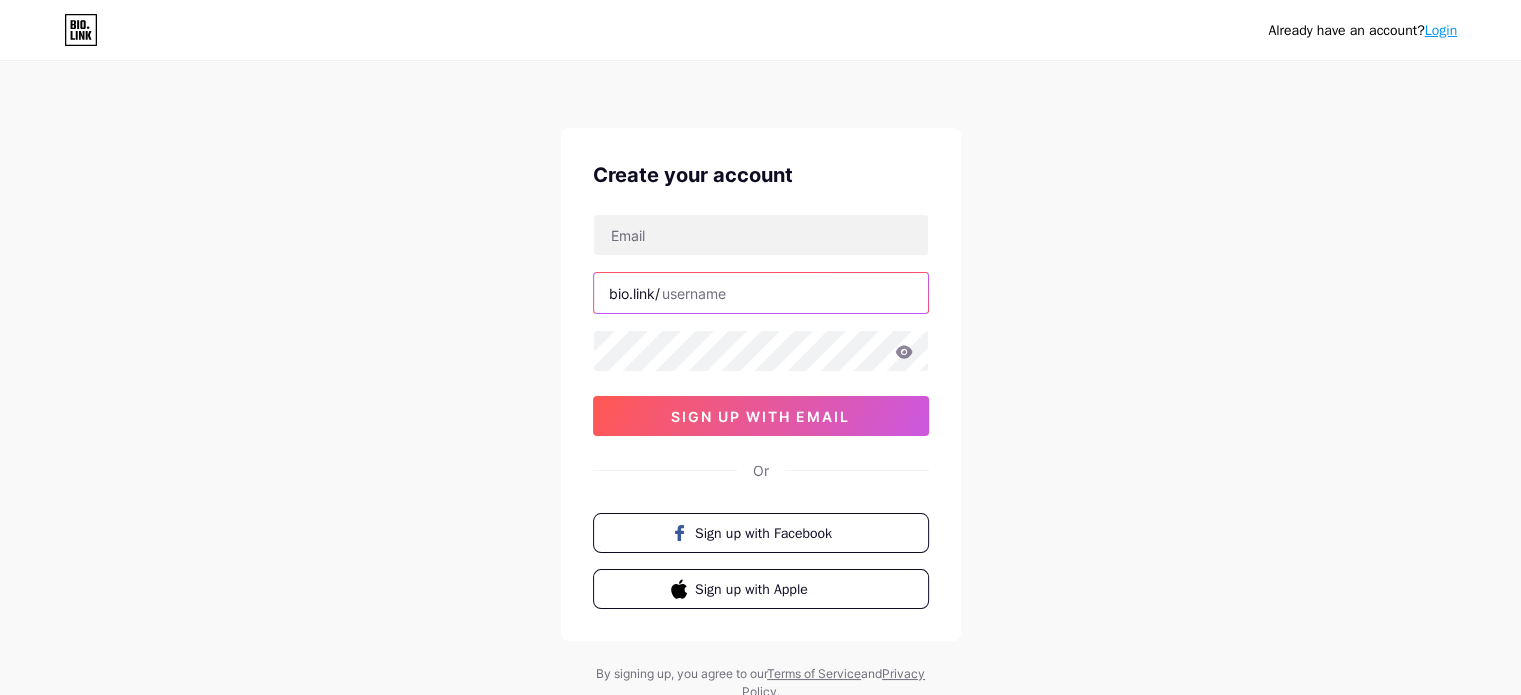 click at bounding box center (761, 293) 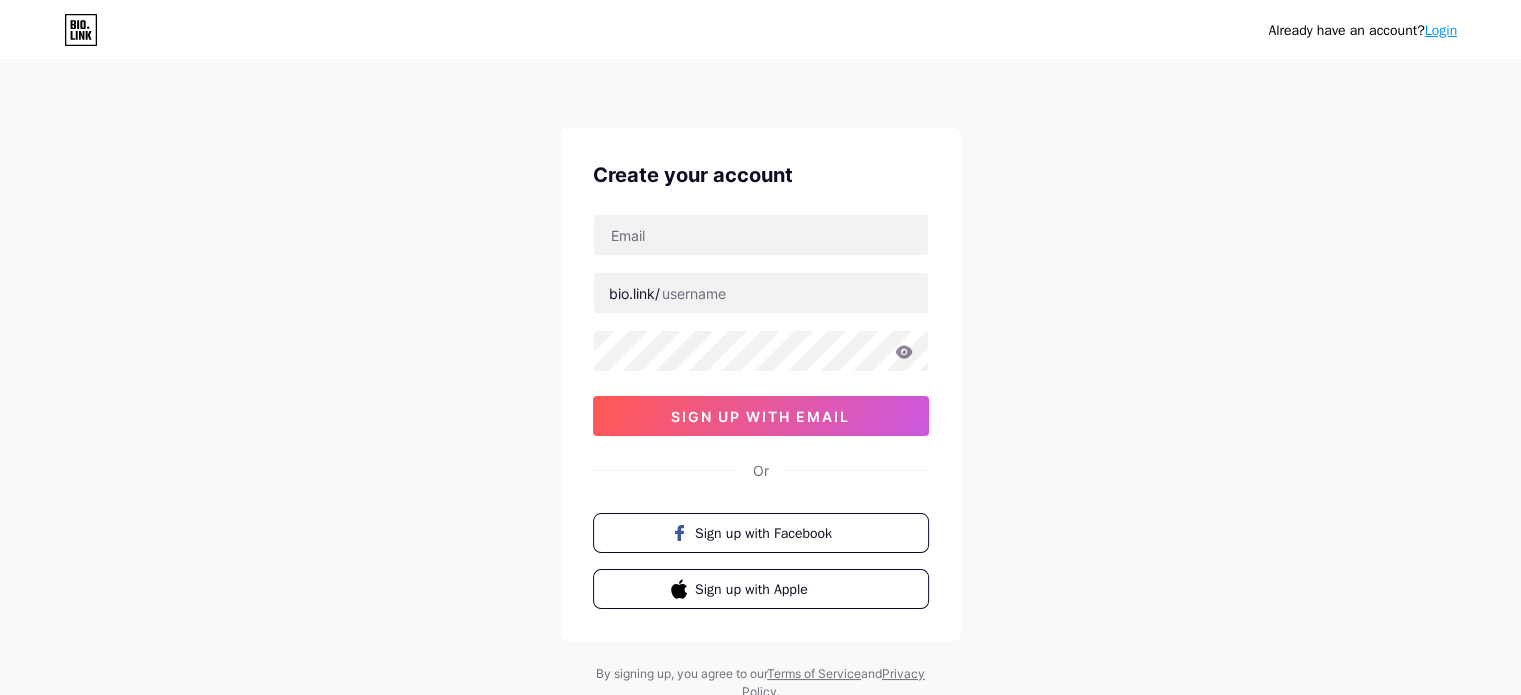 click on "Login" at bounding box center (1441, 30) 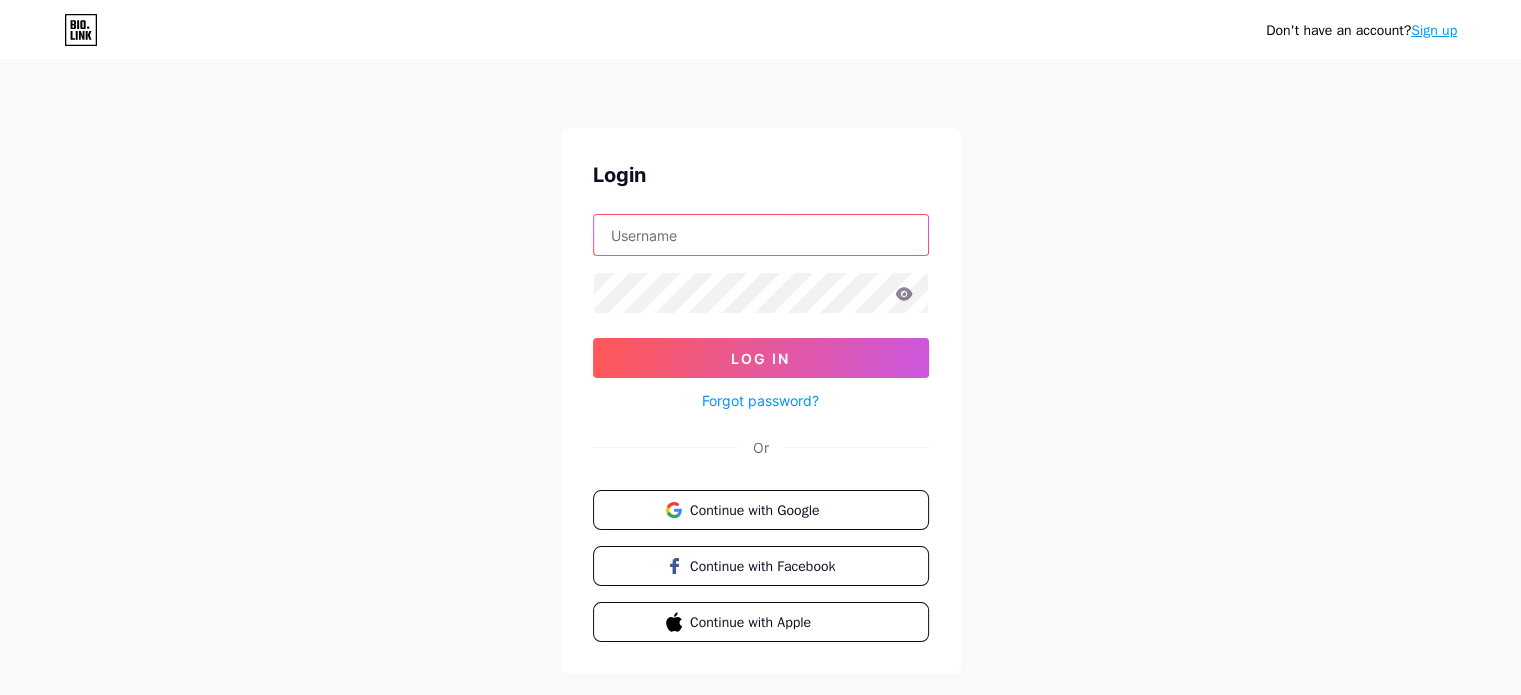click at bounding box center (761, 235) 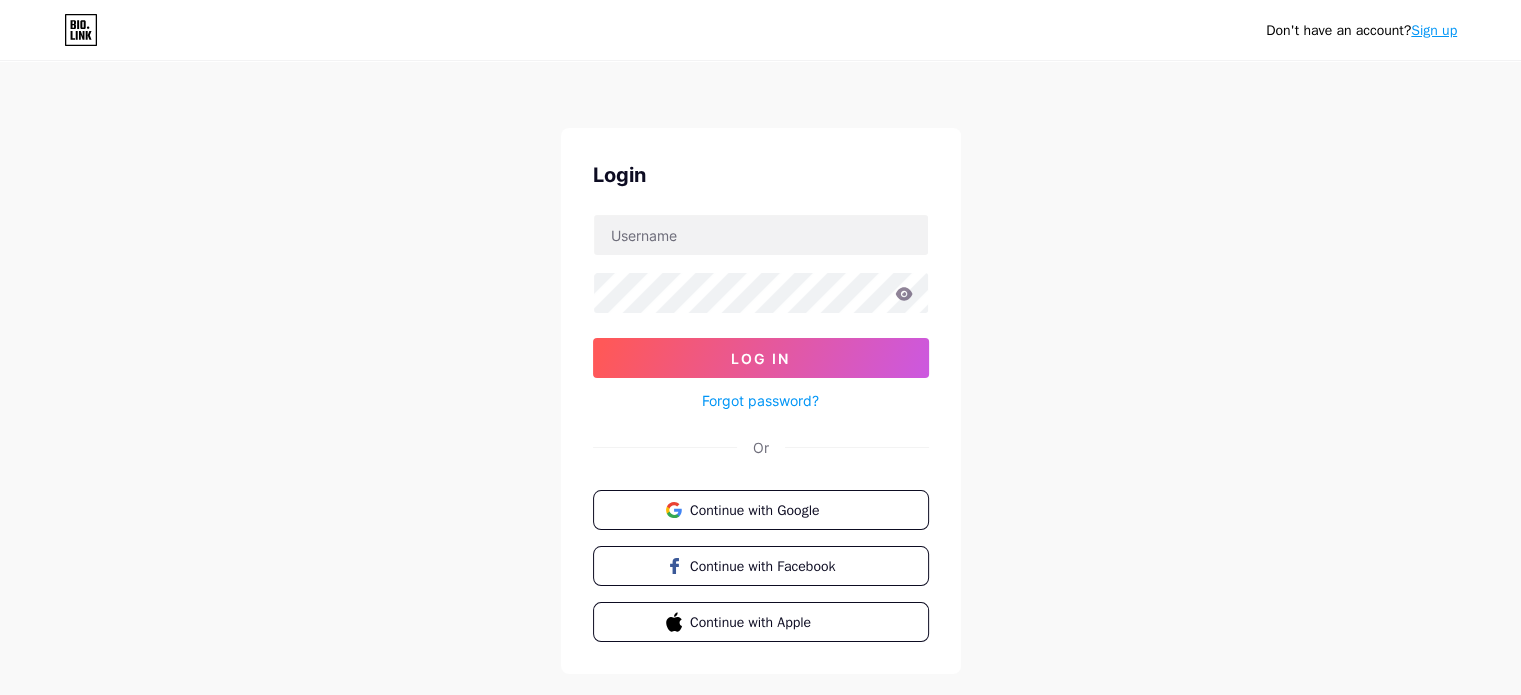click on "Sign up" at bounding box center (1434, 30) 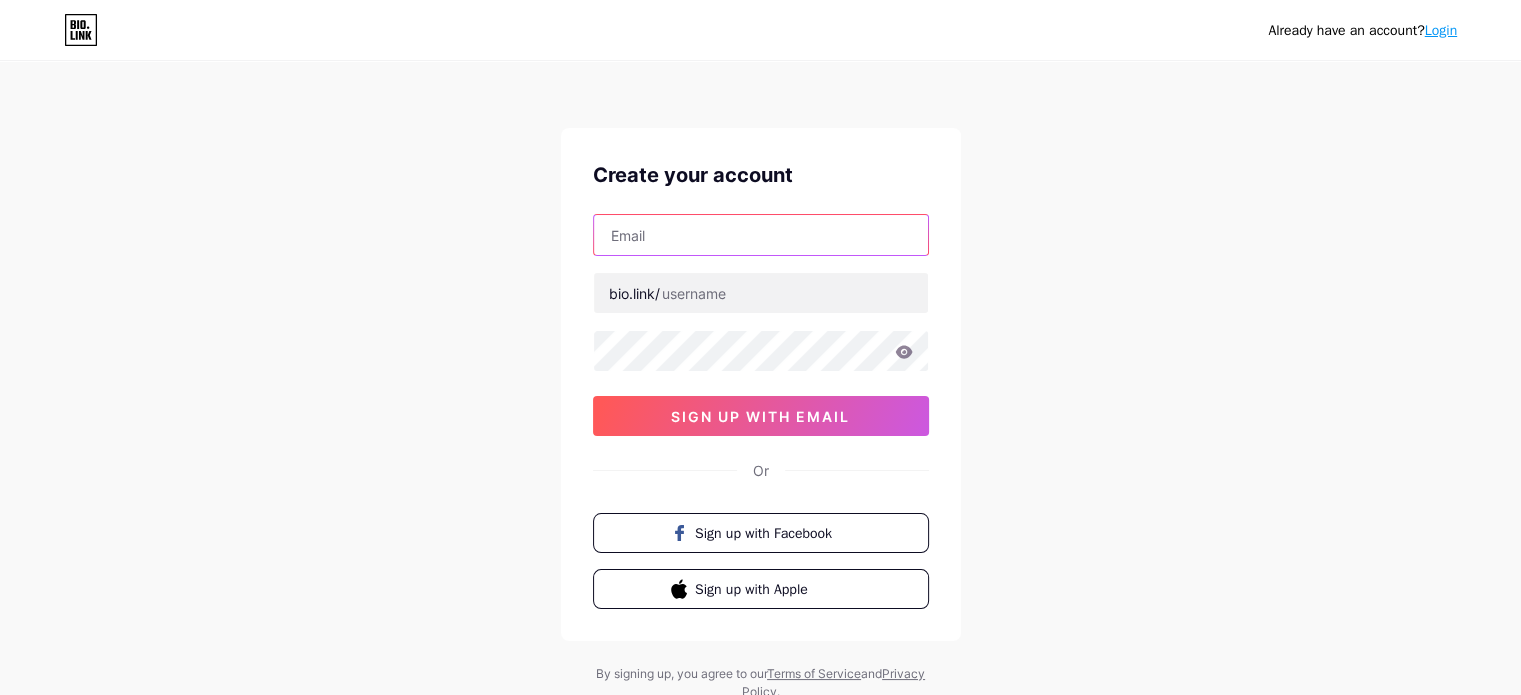 click at bounding box center [761, 235] 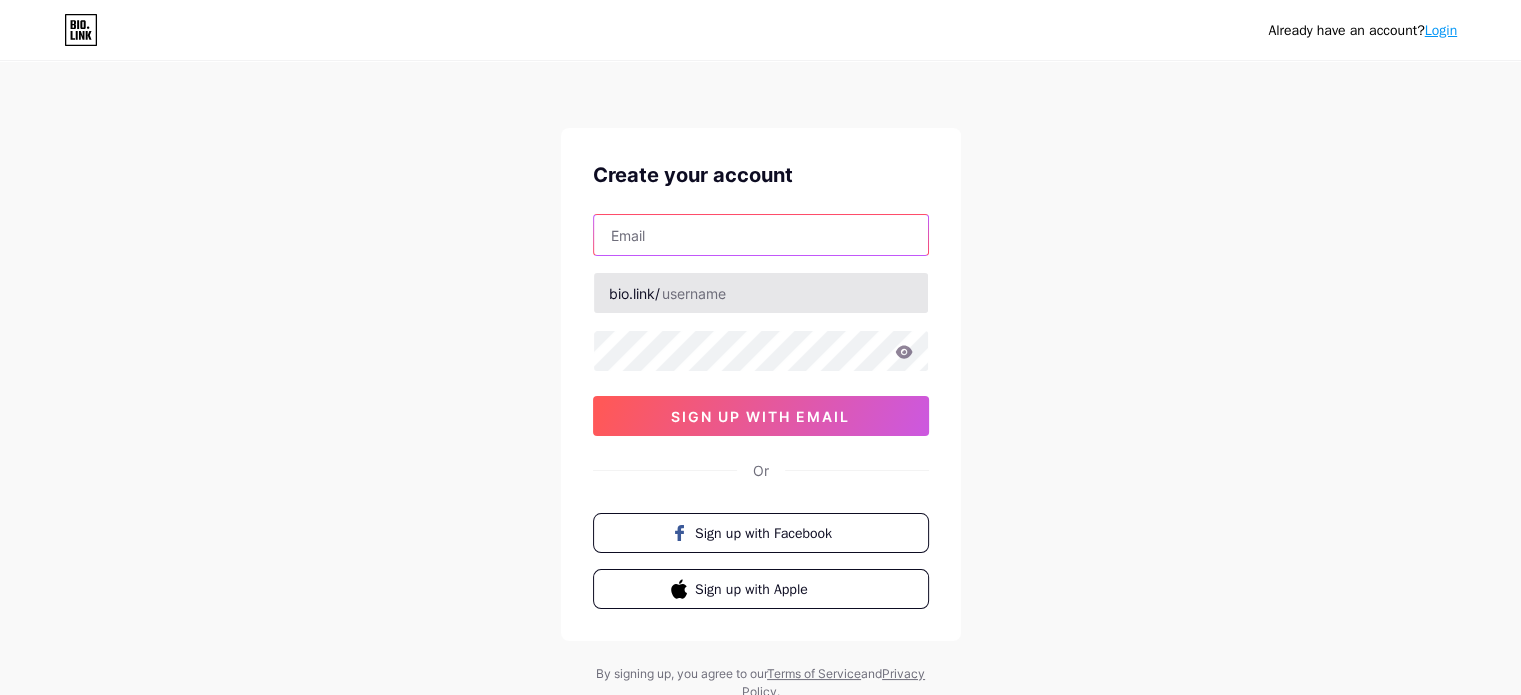paste on "[USER]@[DOMAIN].com" 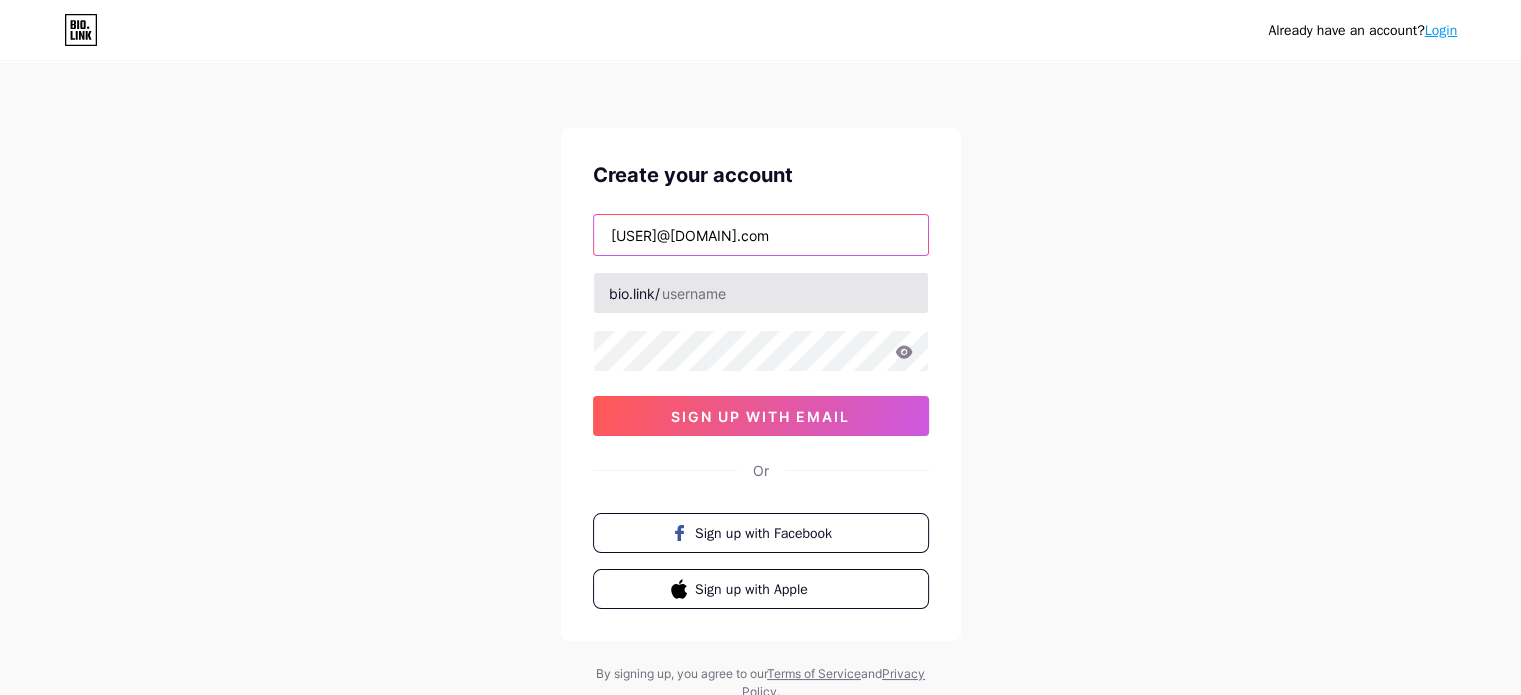 type on "[USER]@[DOMAIN].com" 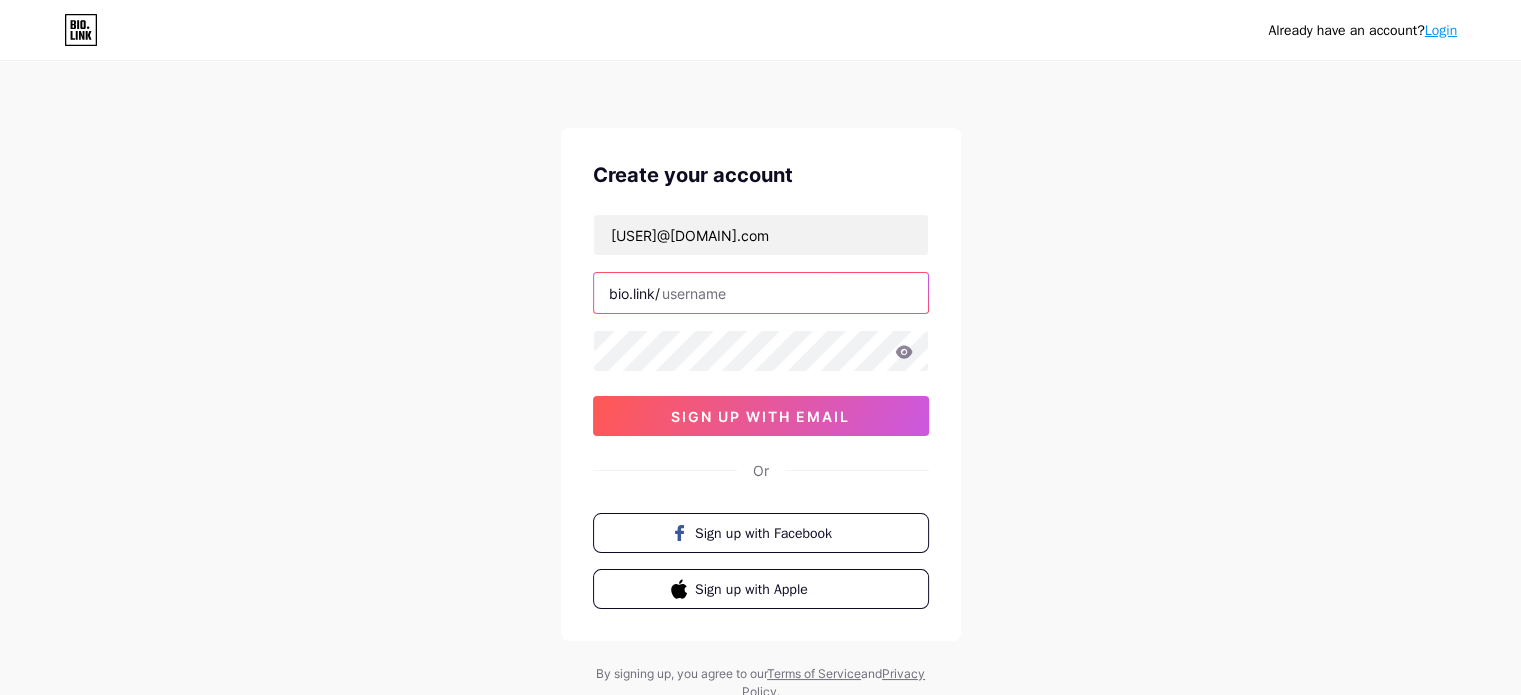 click at bounding box center [761, 293] 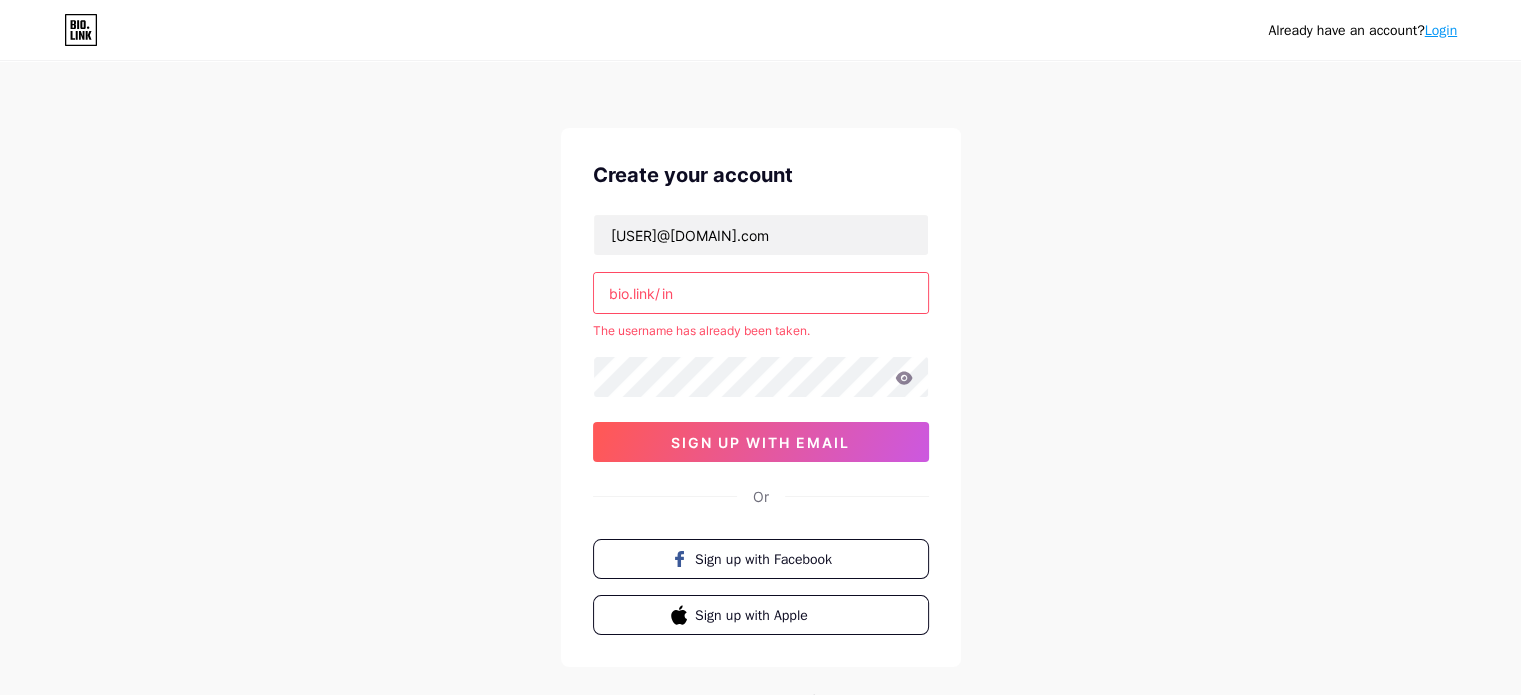 type on "i" 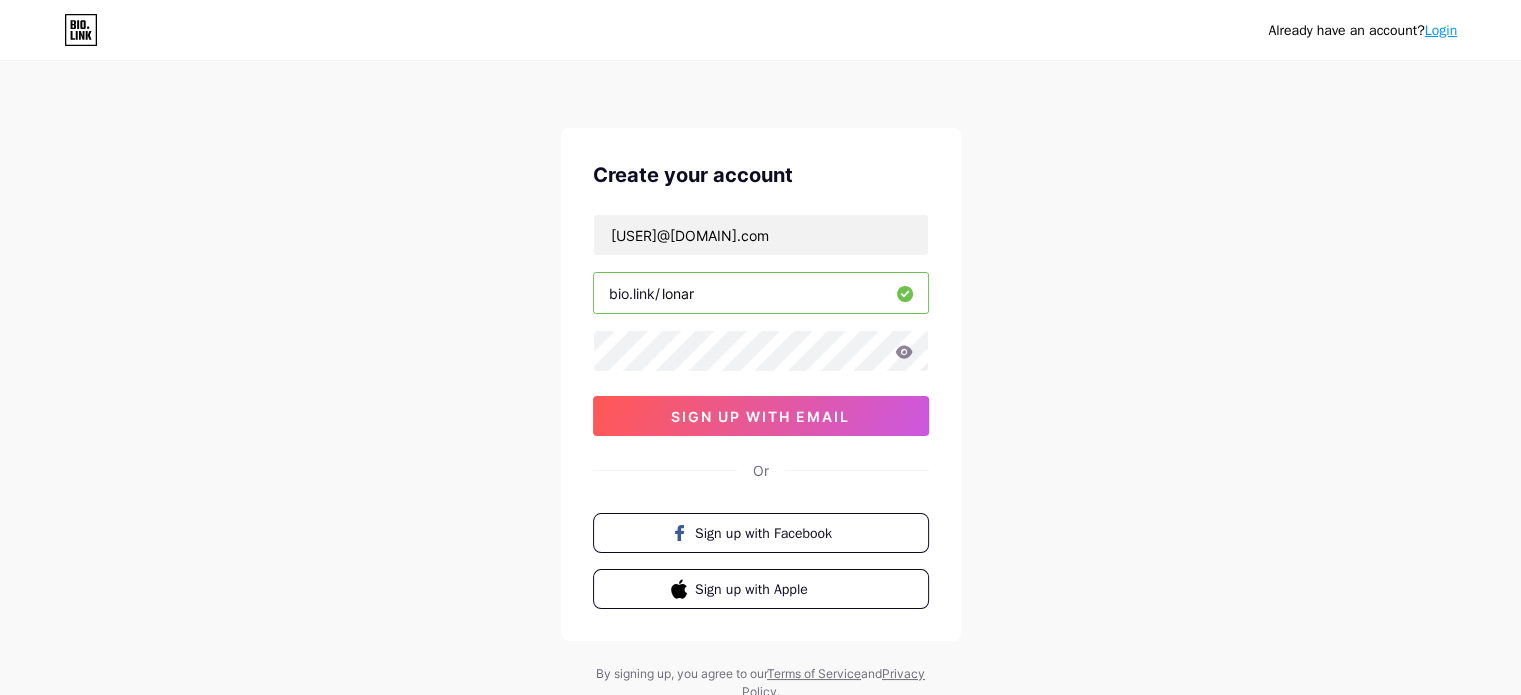 type on "lonar" 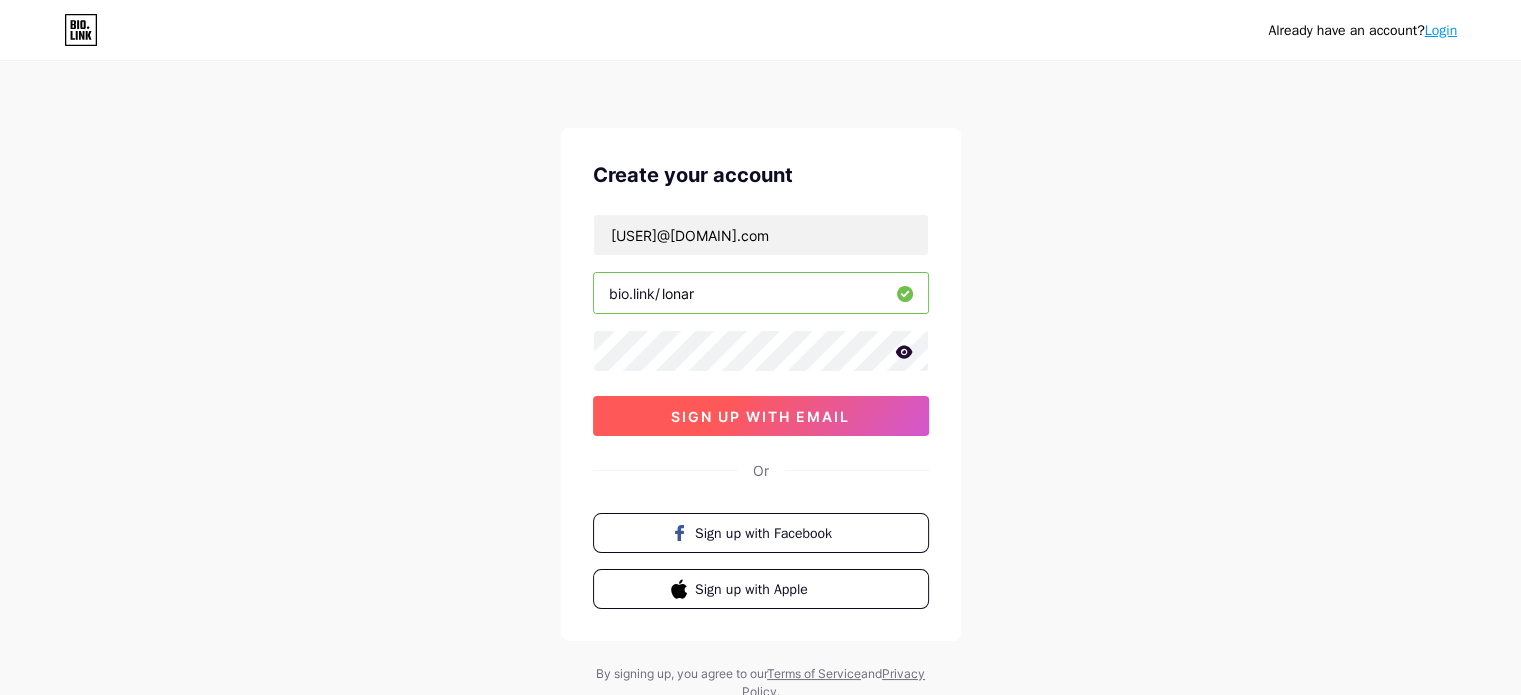 click on "sign up with email" at bounding box center (760, 416) 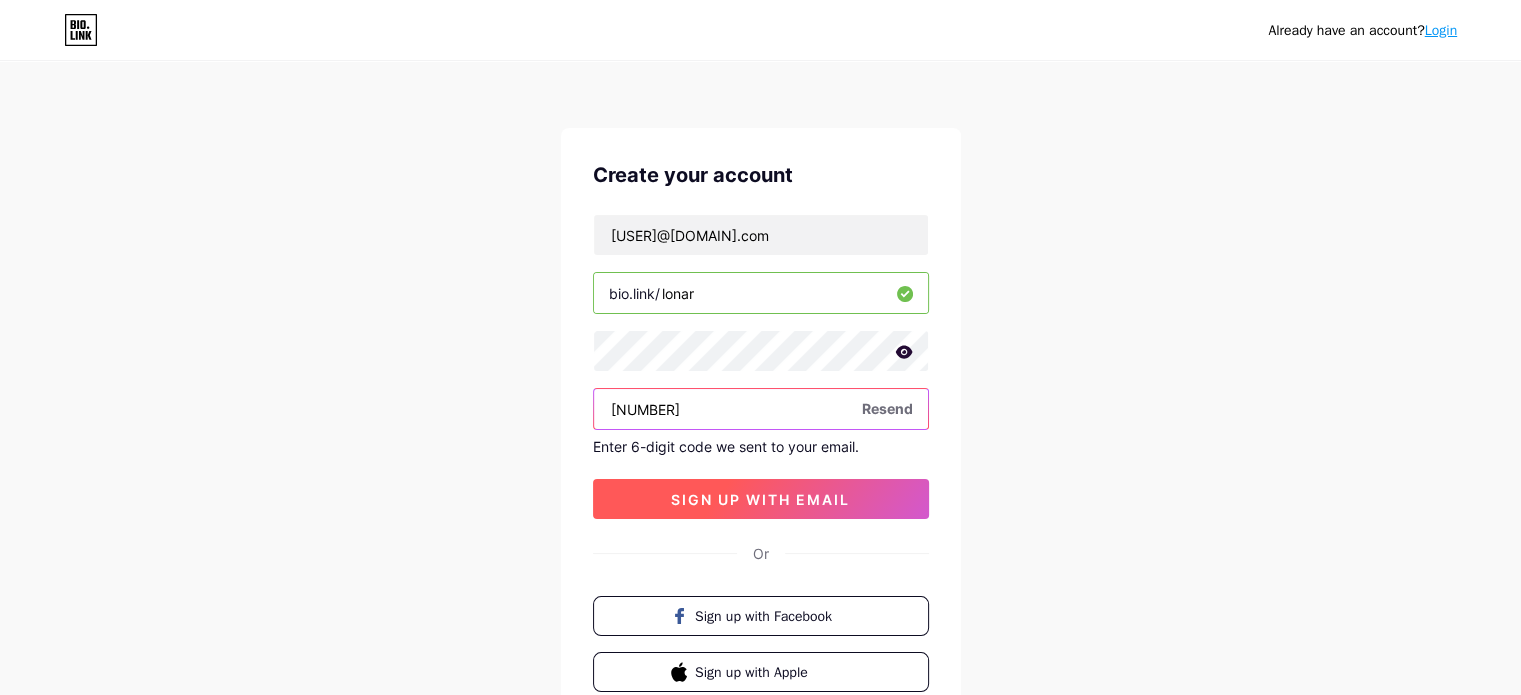 type on "[NUMBER]" 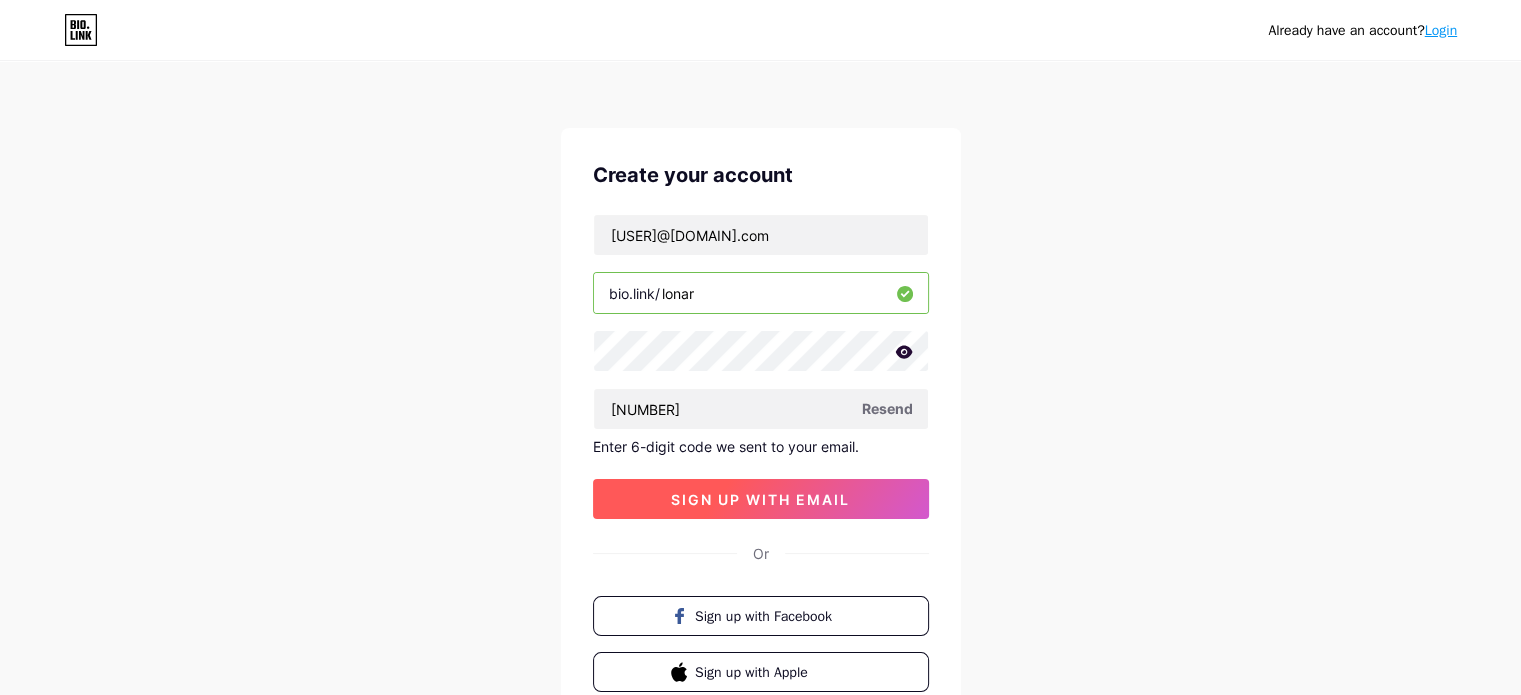 click on "sign up with email" at bounding box center (761, 499) 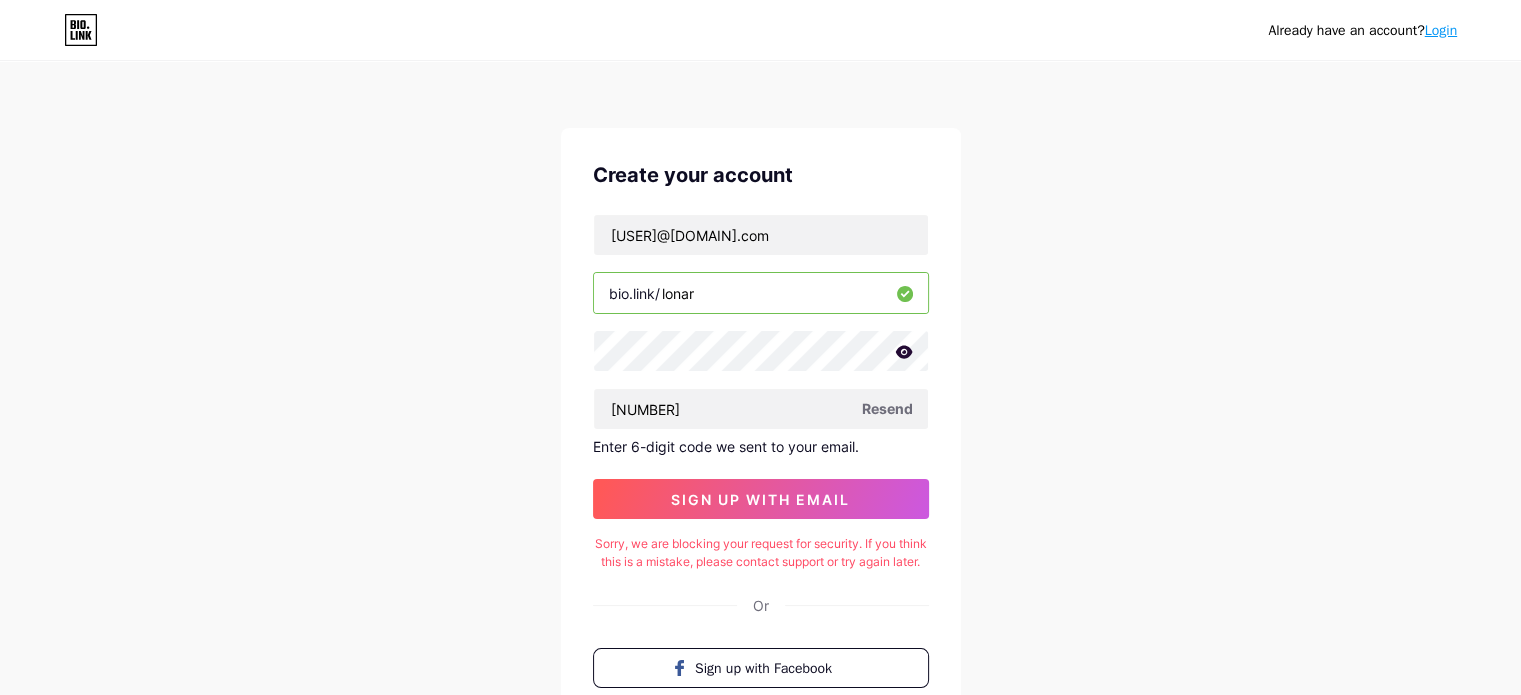 click 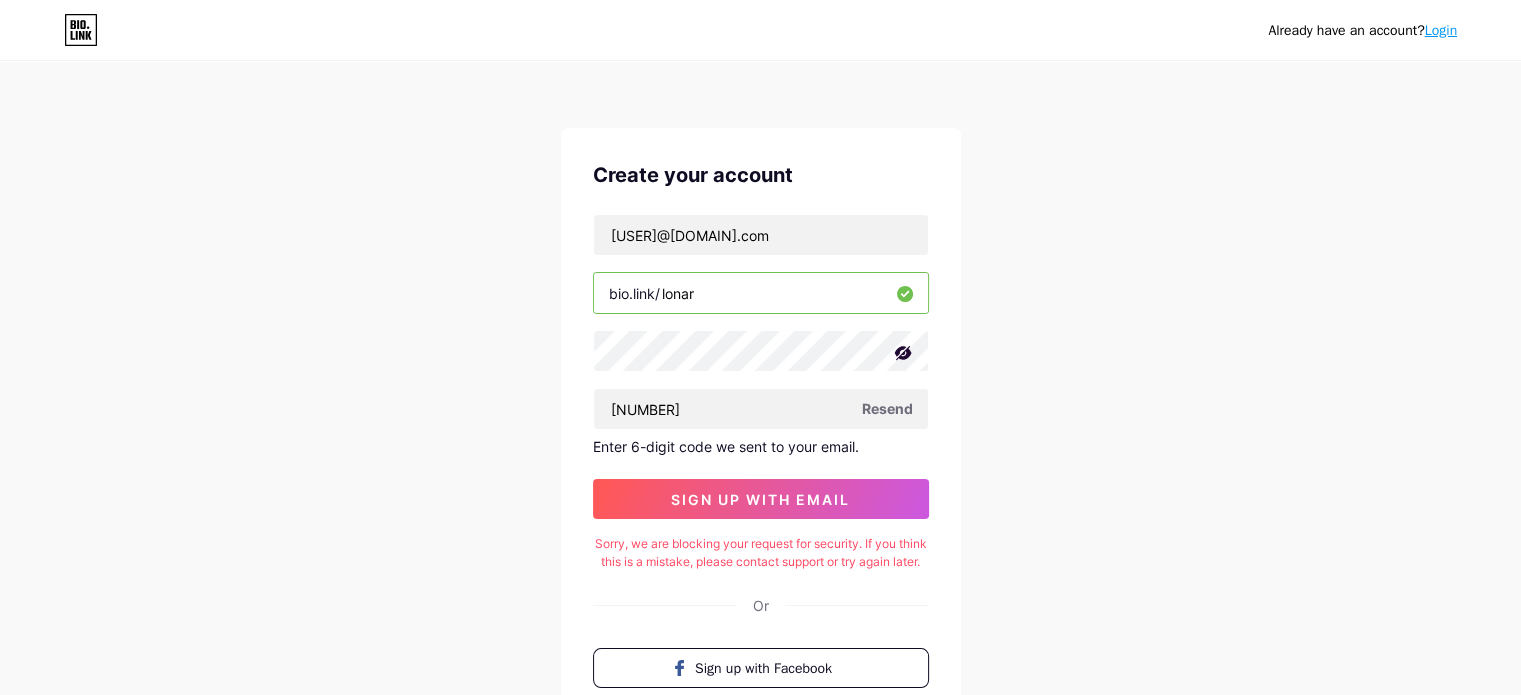 click 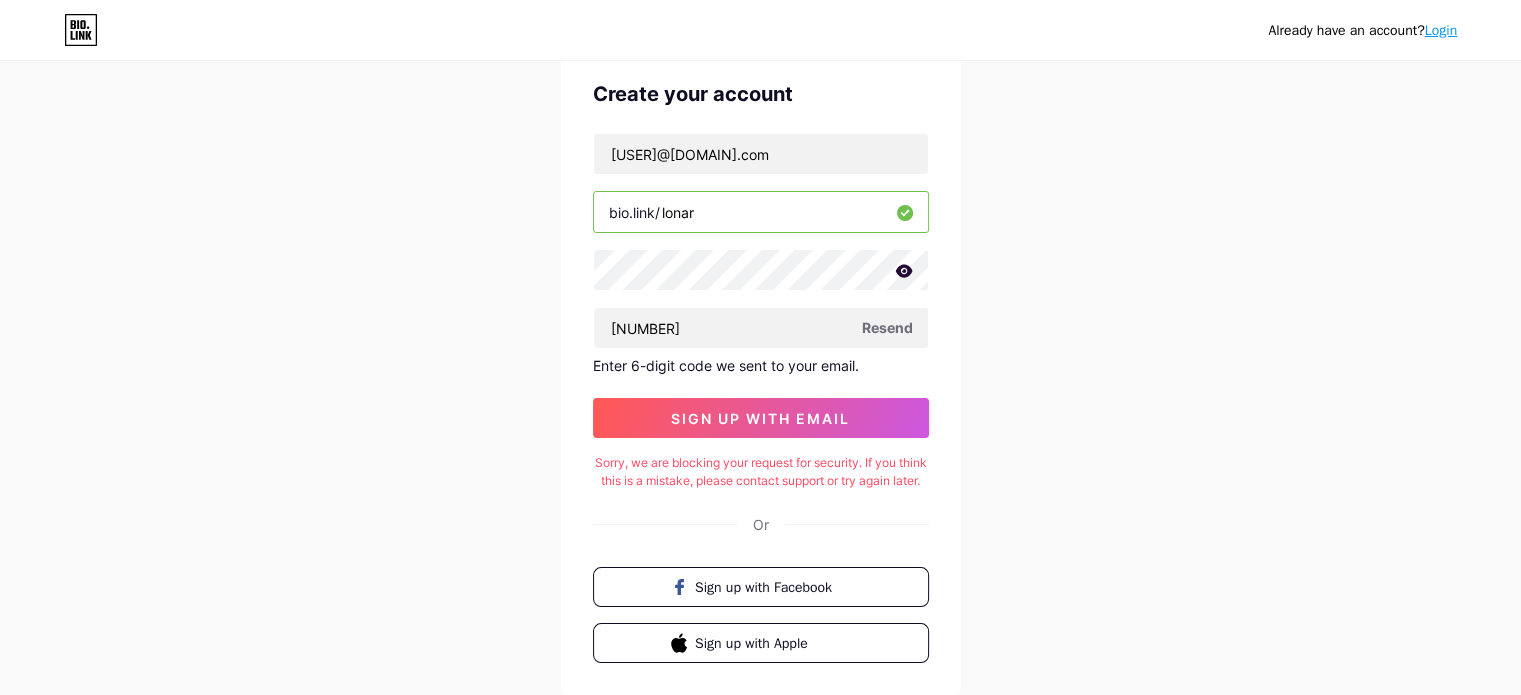 scroll, scrollTop: 0, scrollLeft: 0, axis: both 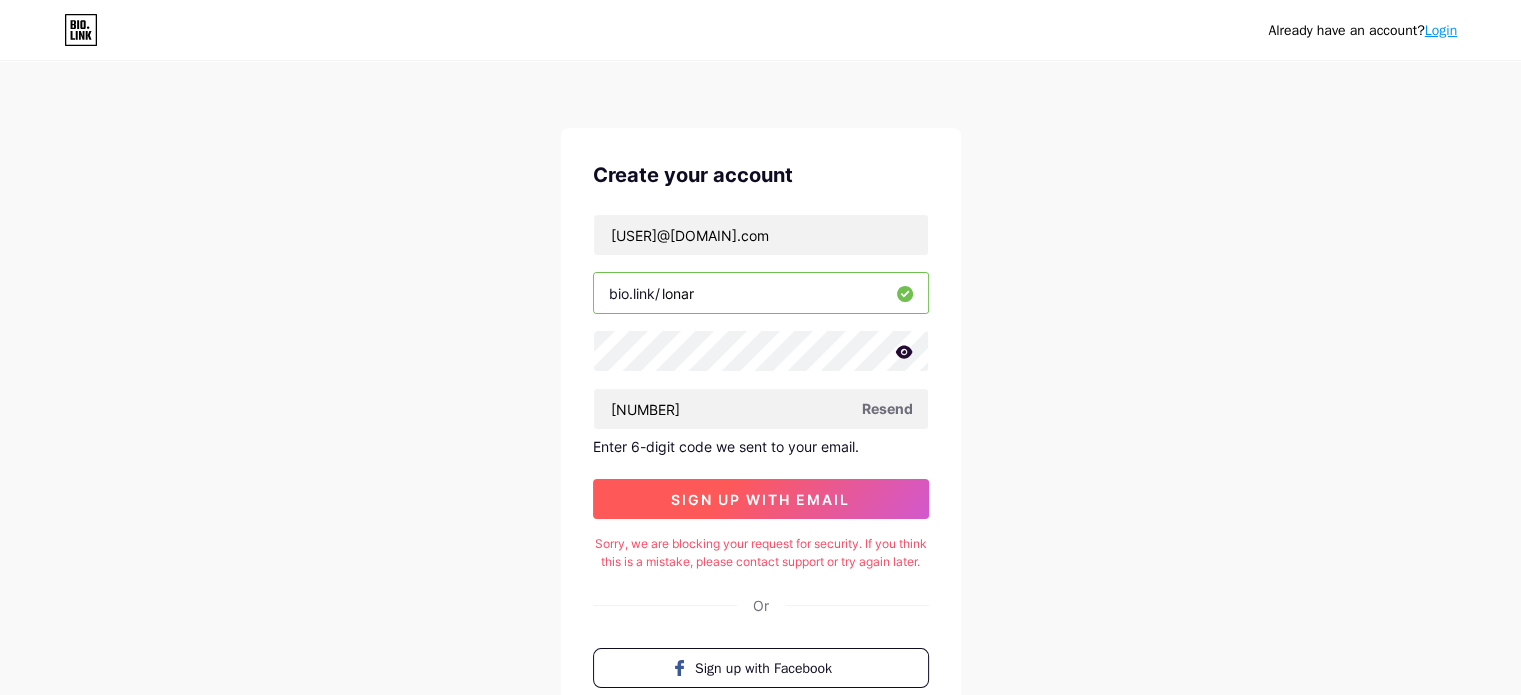 click on "sign up with email" at bounding box center [760, 499] 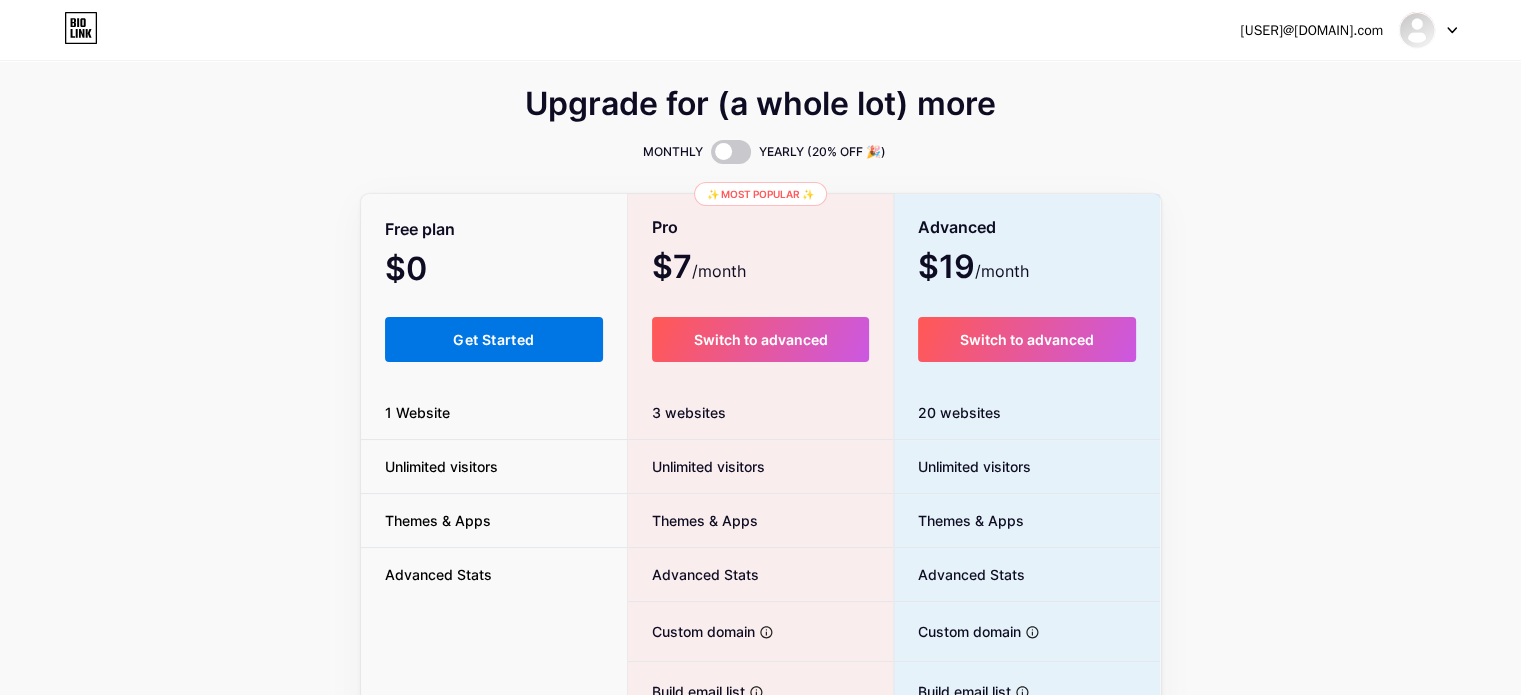 click on "Get Started" at bounding box center (493, 339) 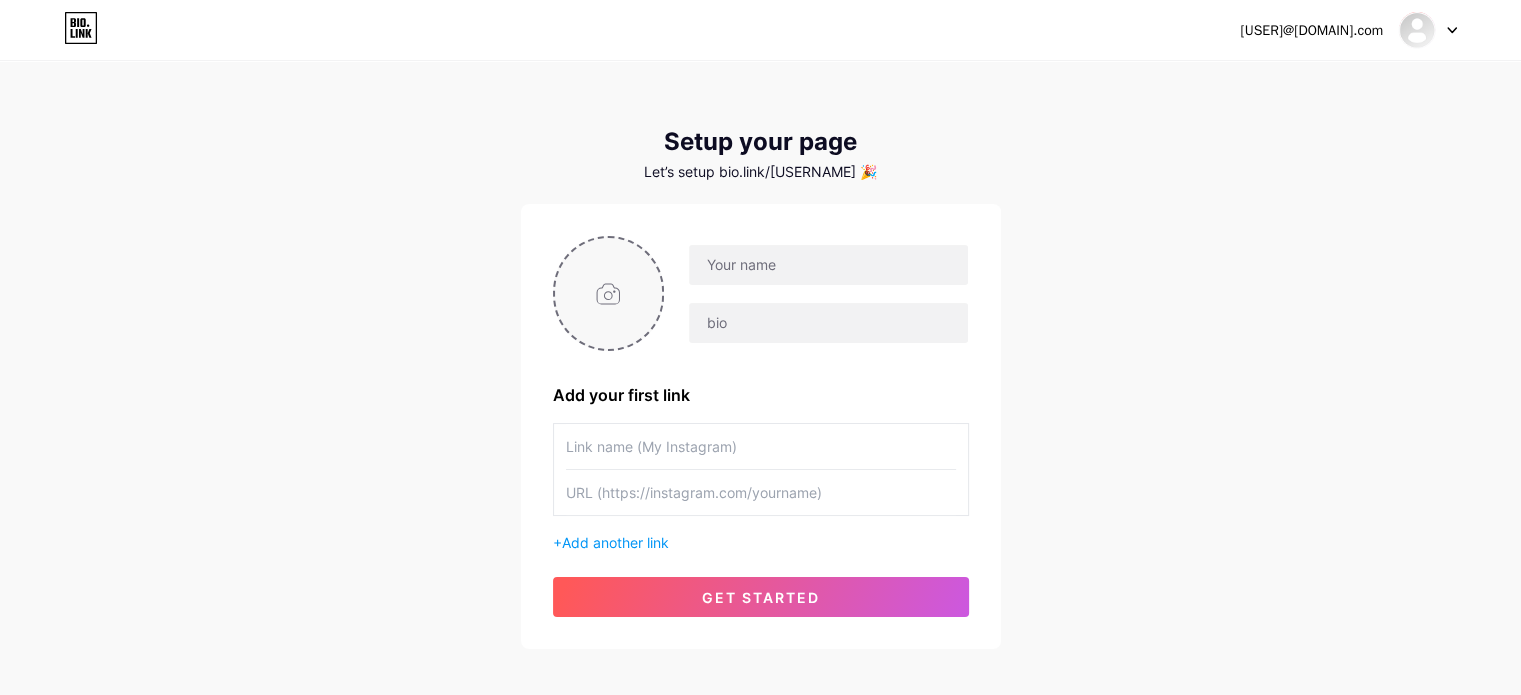 click at bounding box center [609, 293] 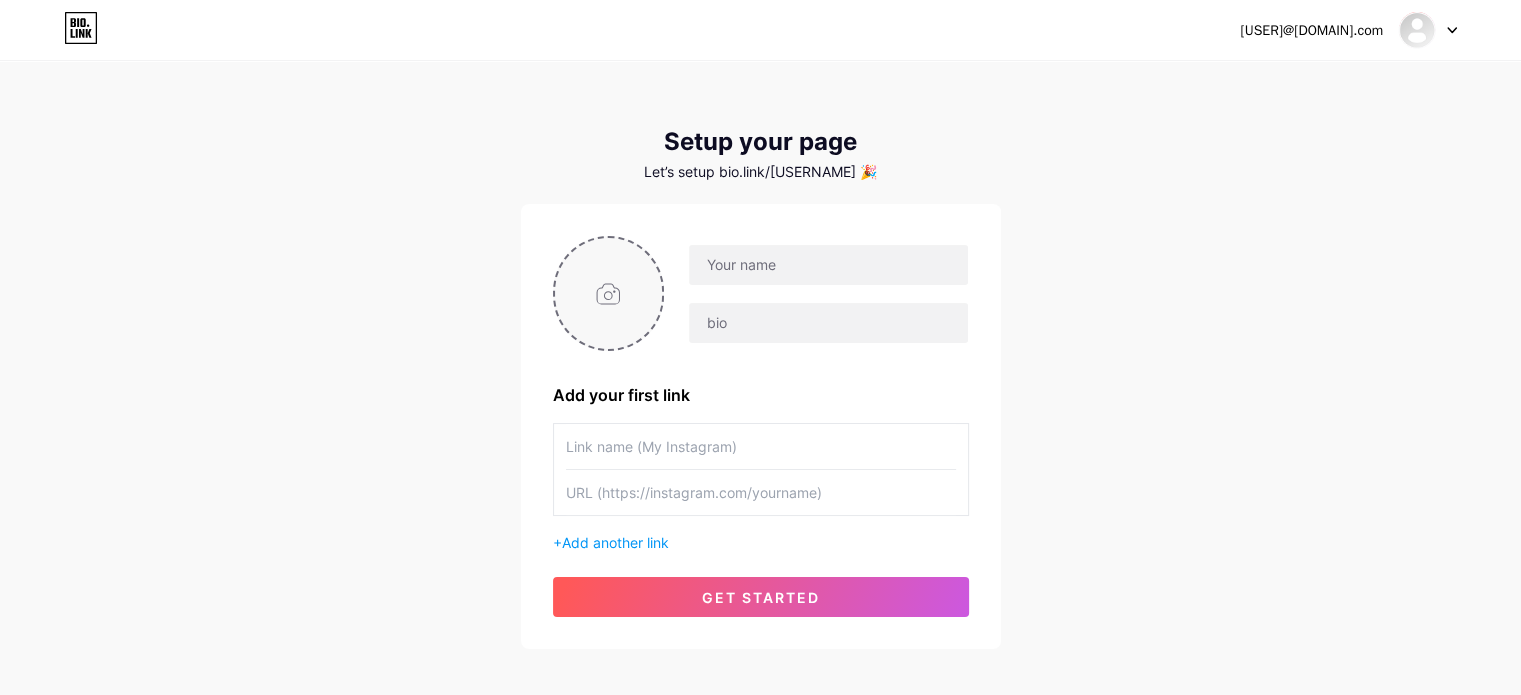 type on "C:\fakepath\Ce portrait professionnel présente un homme….jpg" 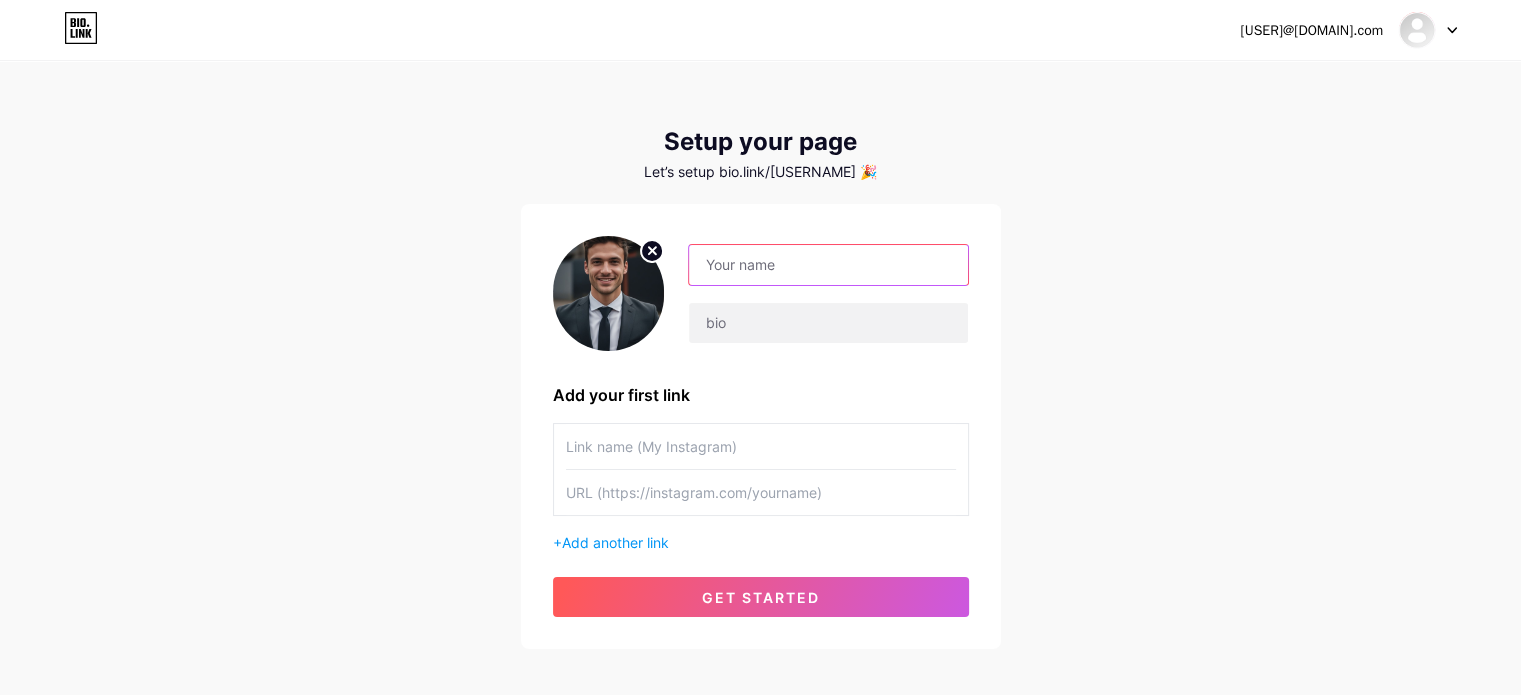 click at bounding box center [828, 265] 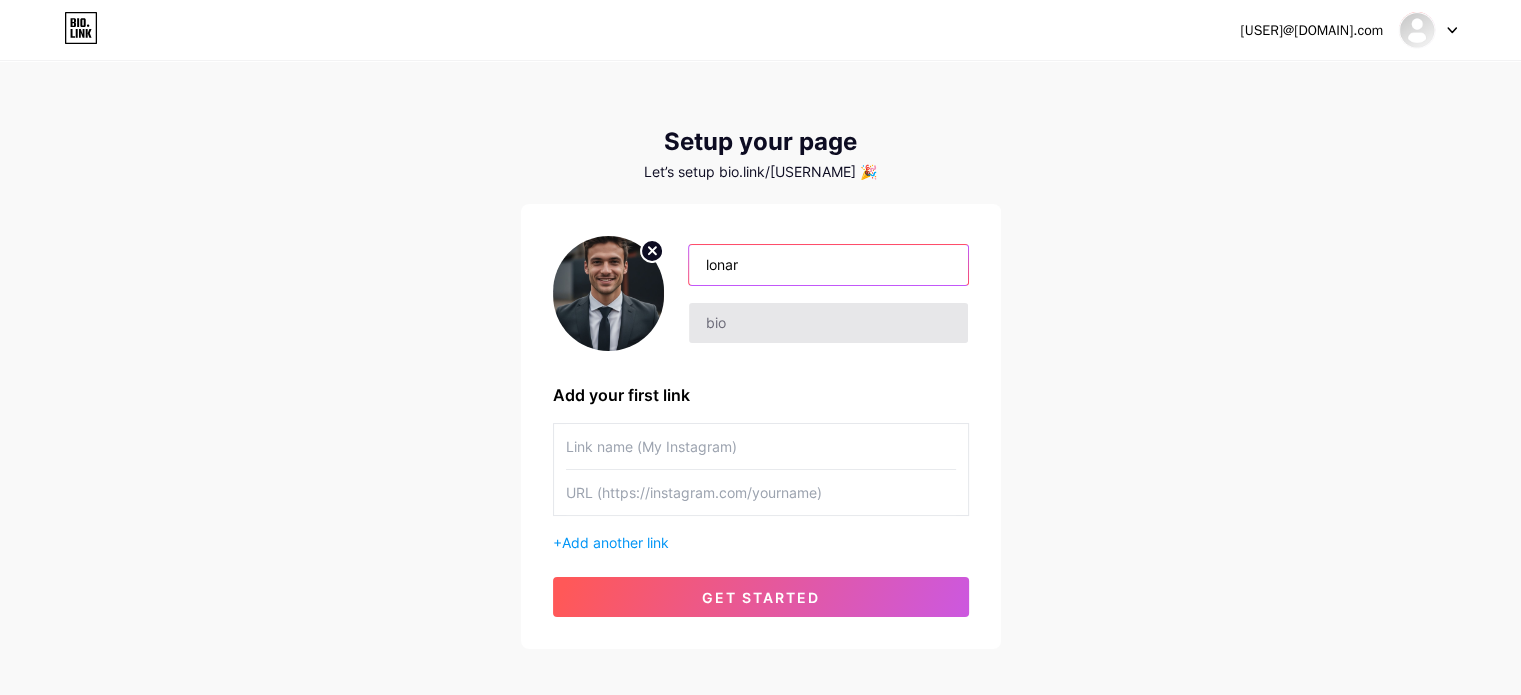 type on "lonar" 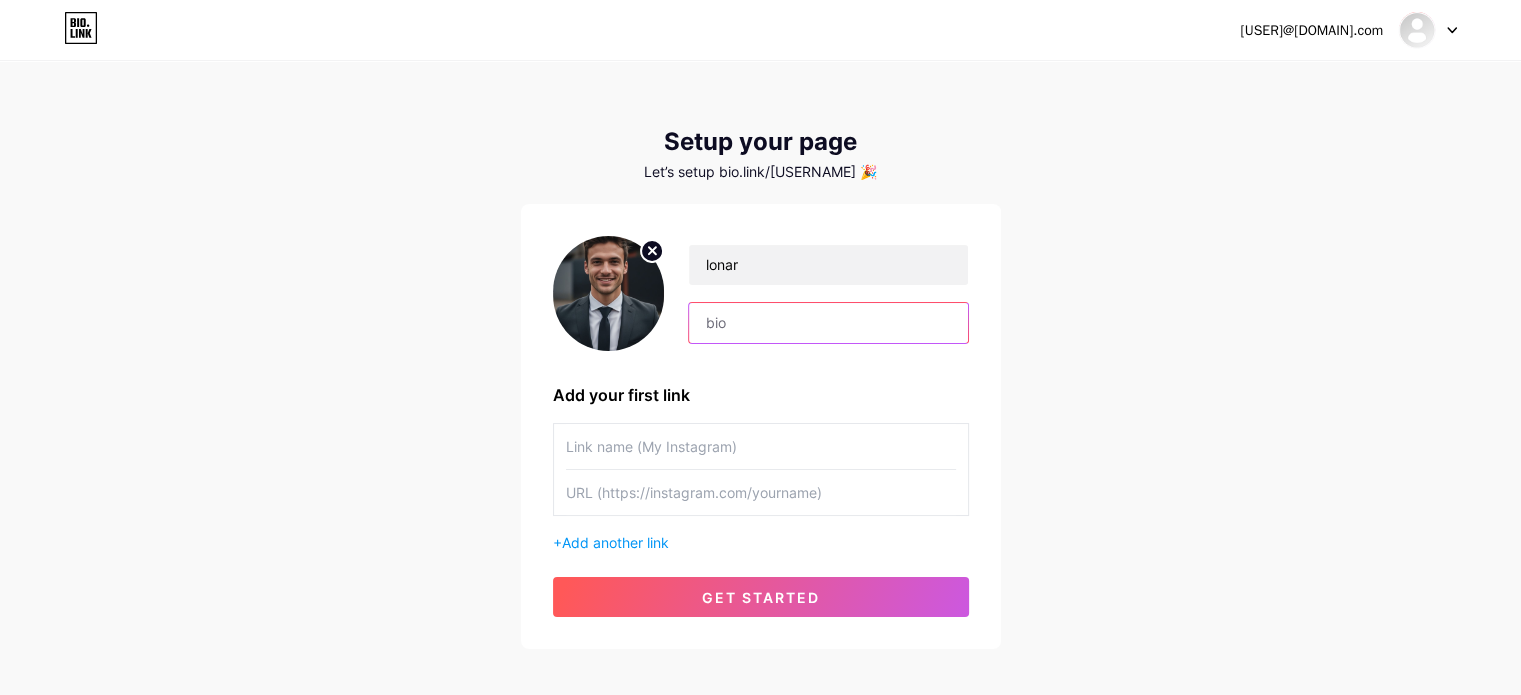 click at bounding box center [828, 323] 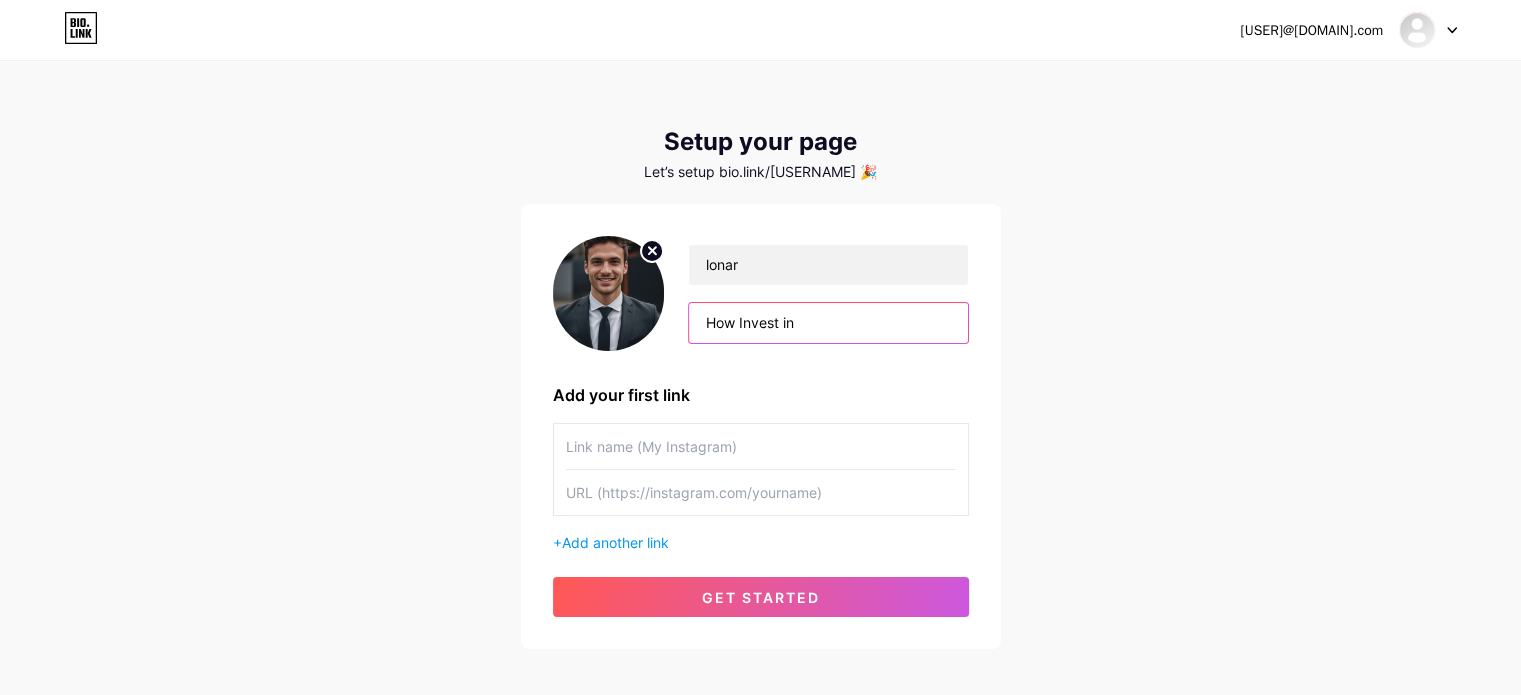 type on "How Invest in" 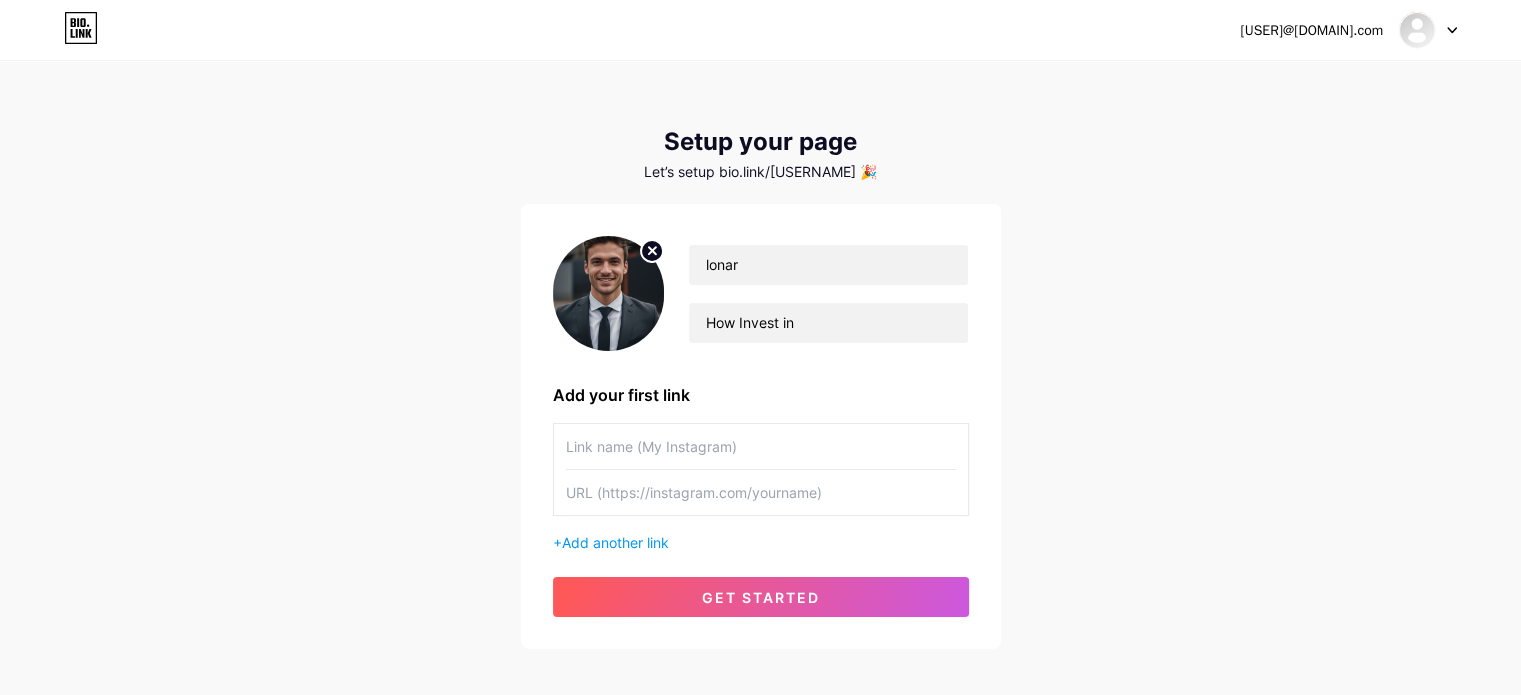 click at bounding box center [761, 446] 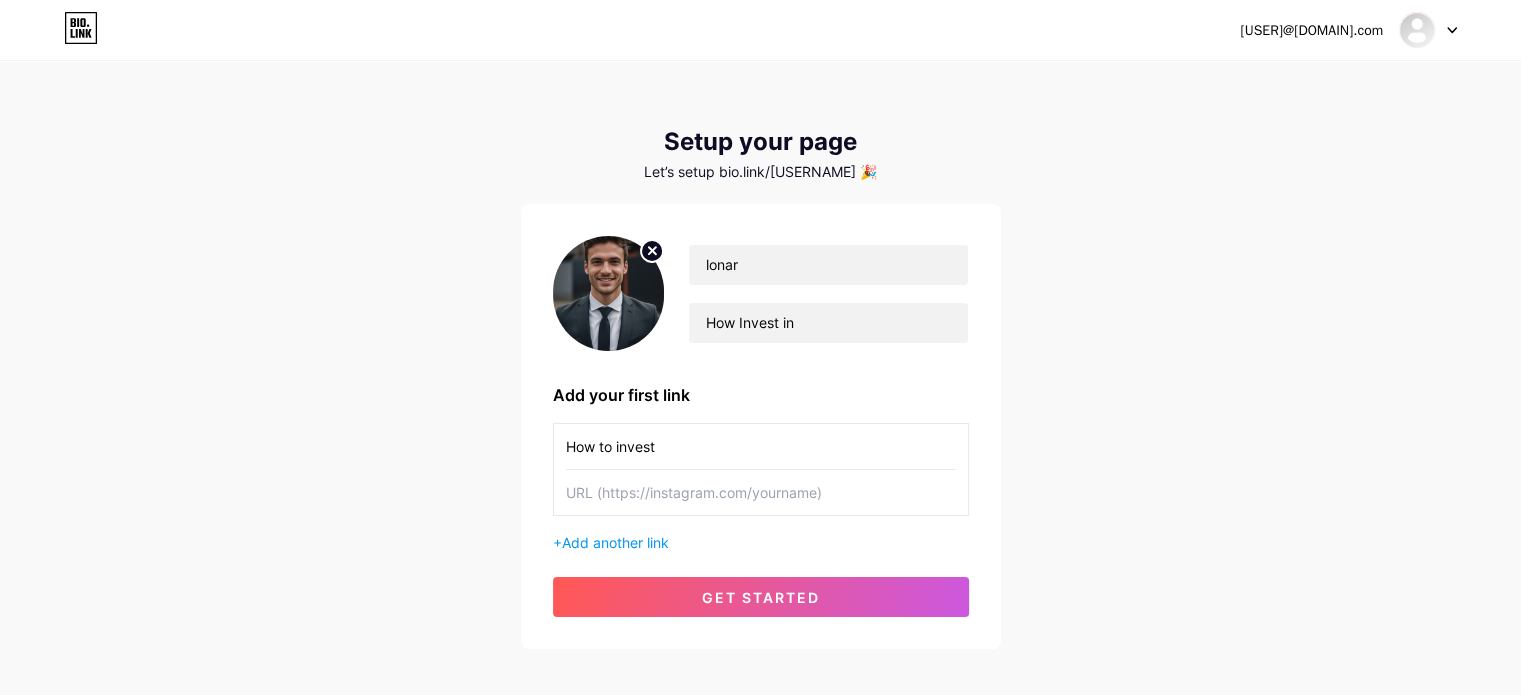 type on "How to invest" 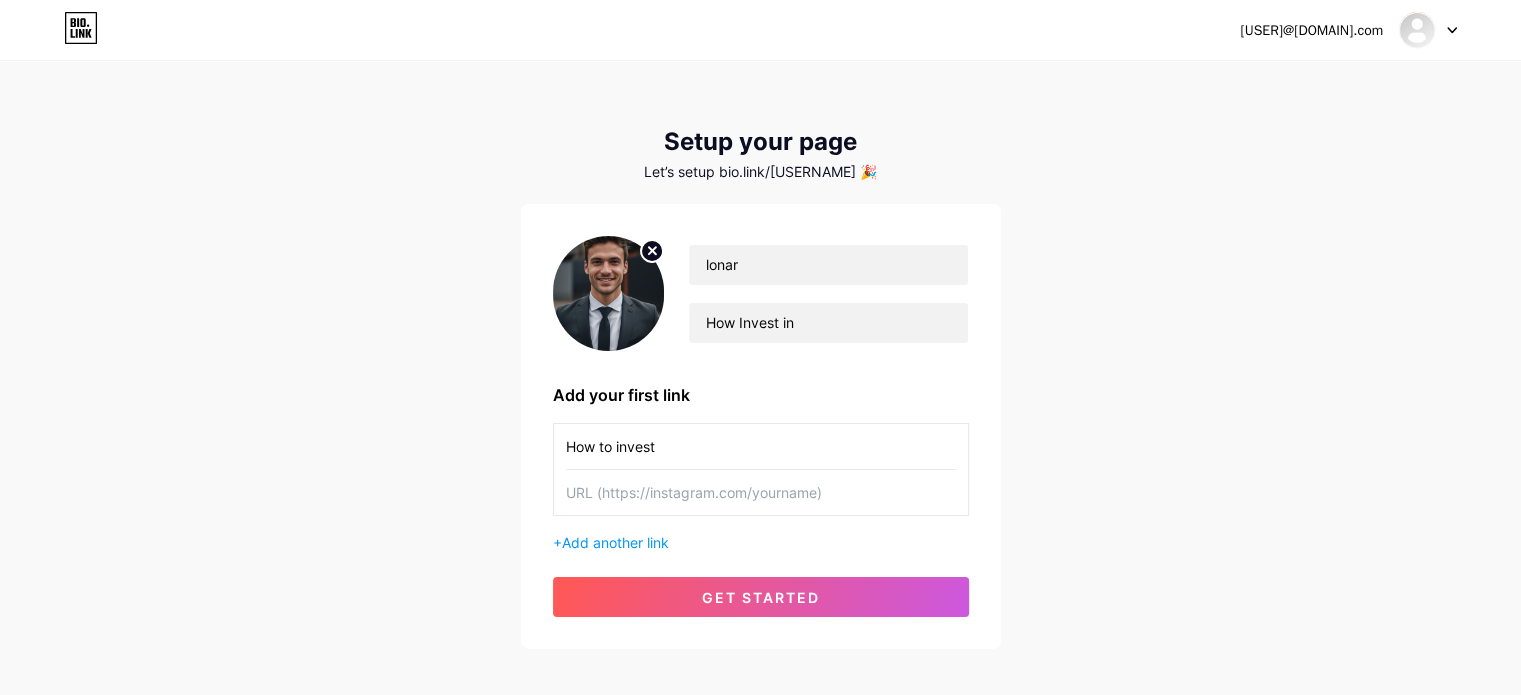 paste on "https://howtoinvestinn.[DOMAIN]/" 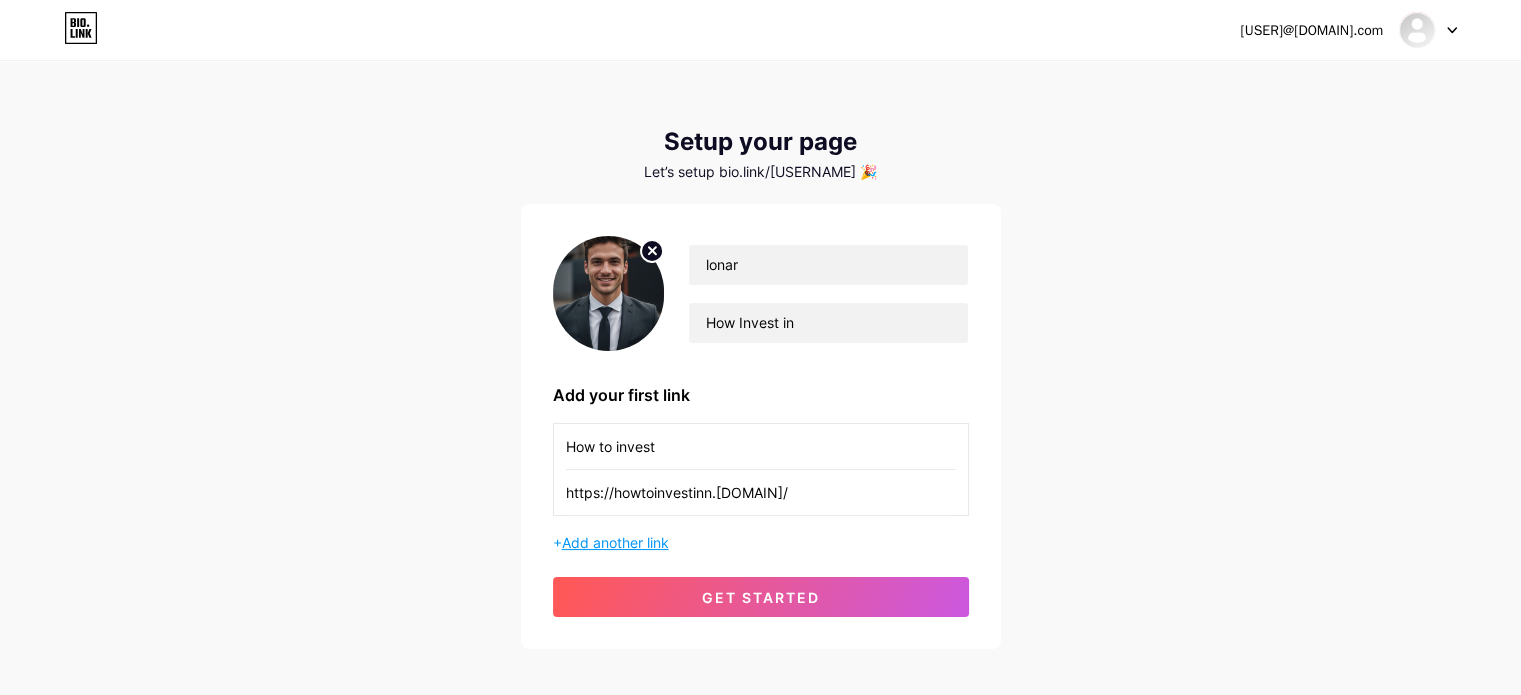 type on "https://howtoinvestinn.[DOMAIN]/" 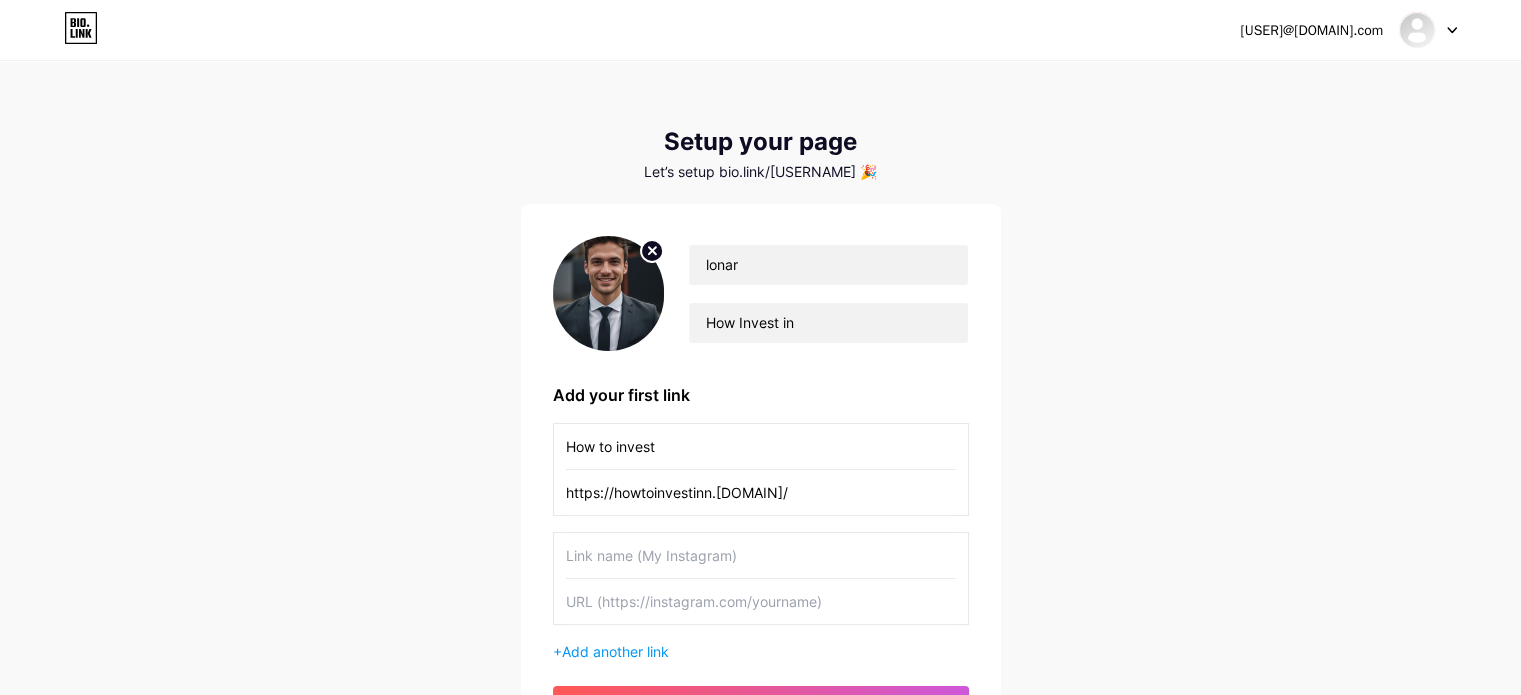 click at bounding box center [761, 555] 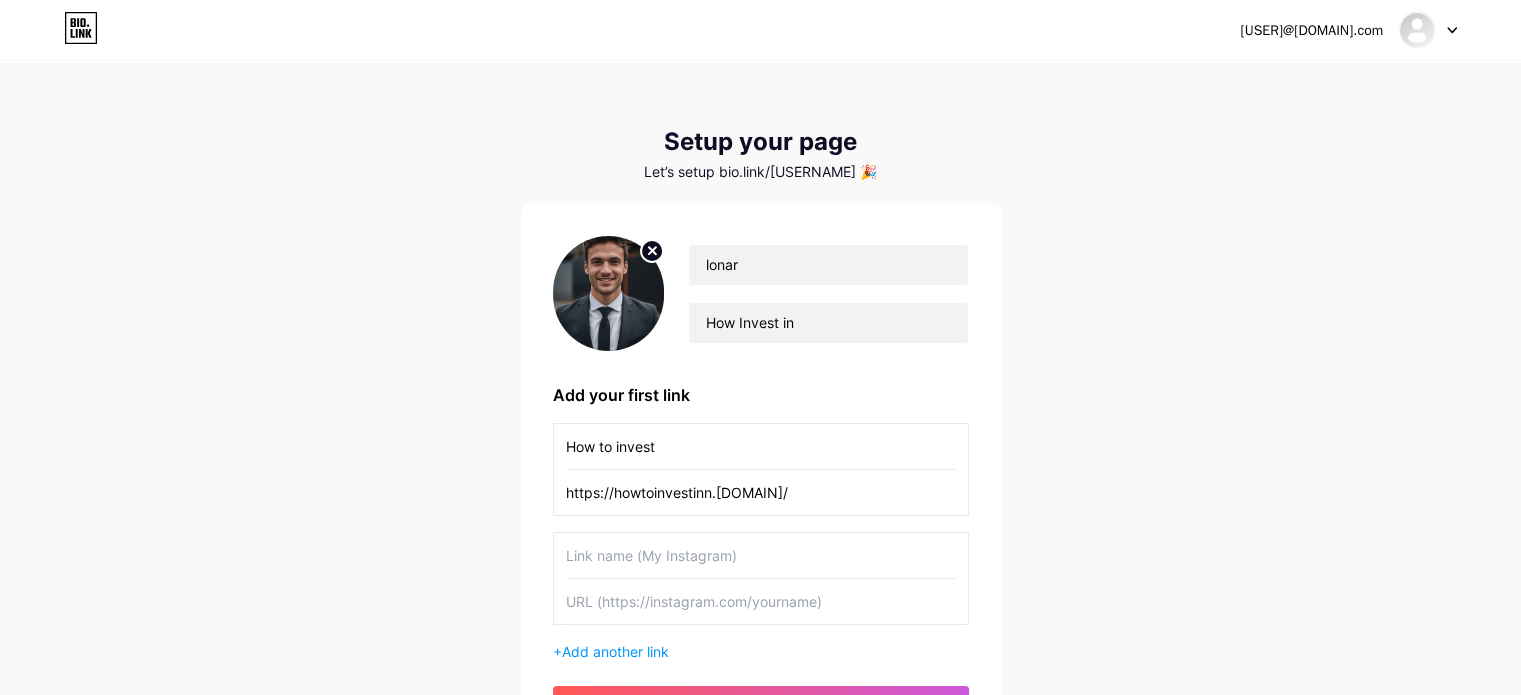 paste on "https://magic.ly/[USER]/" 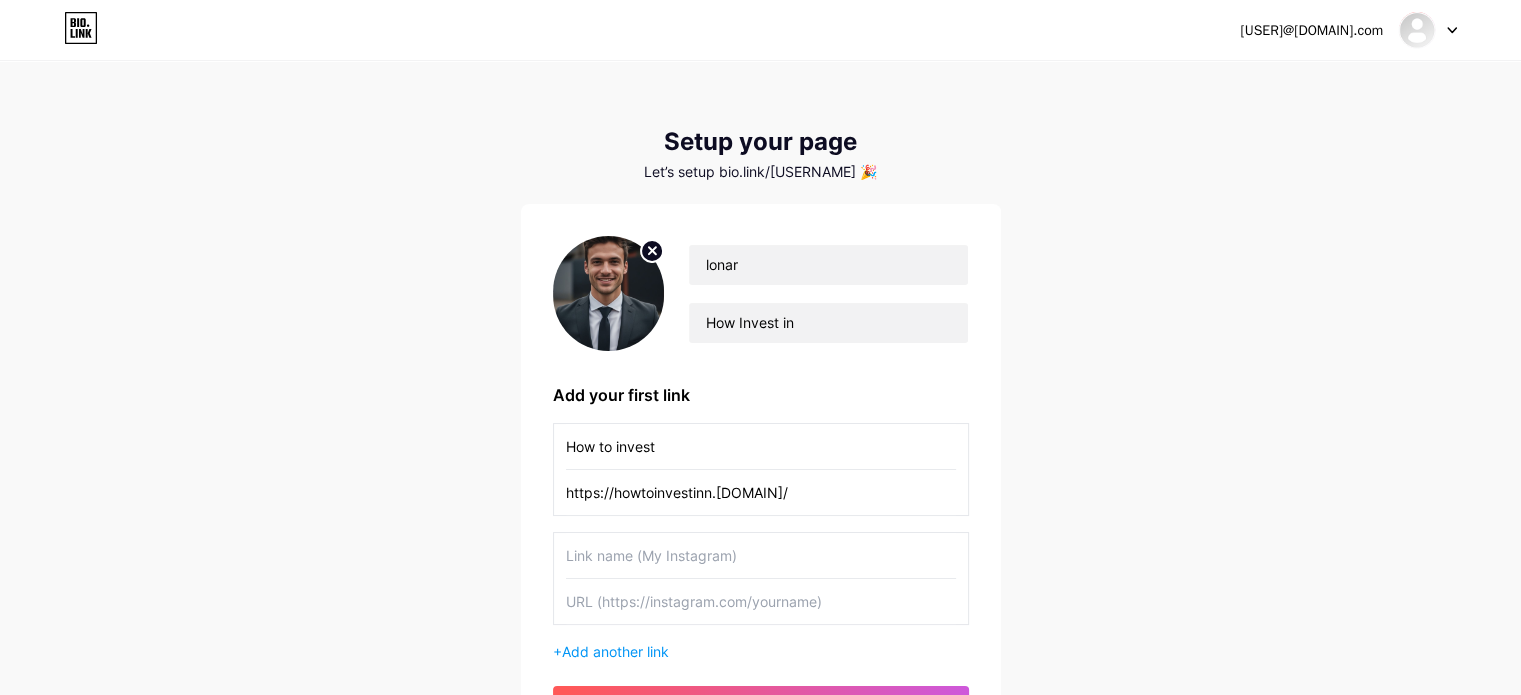 type on "https://magic.ly/[USER]/" 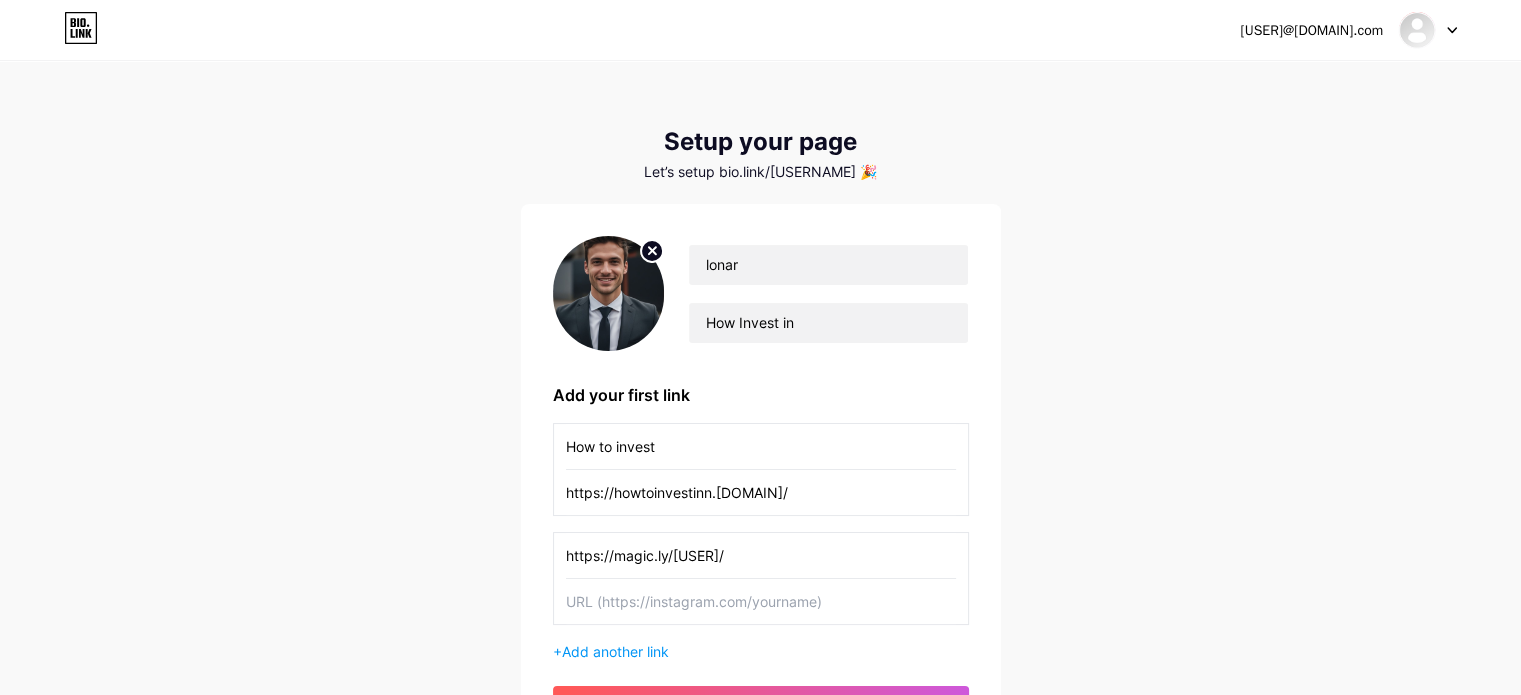 click on "https://magic.ly/[USER]/" at bounding box center [761, 555] 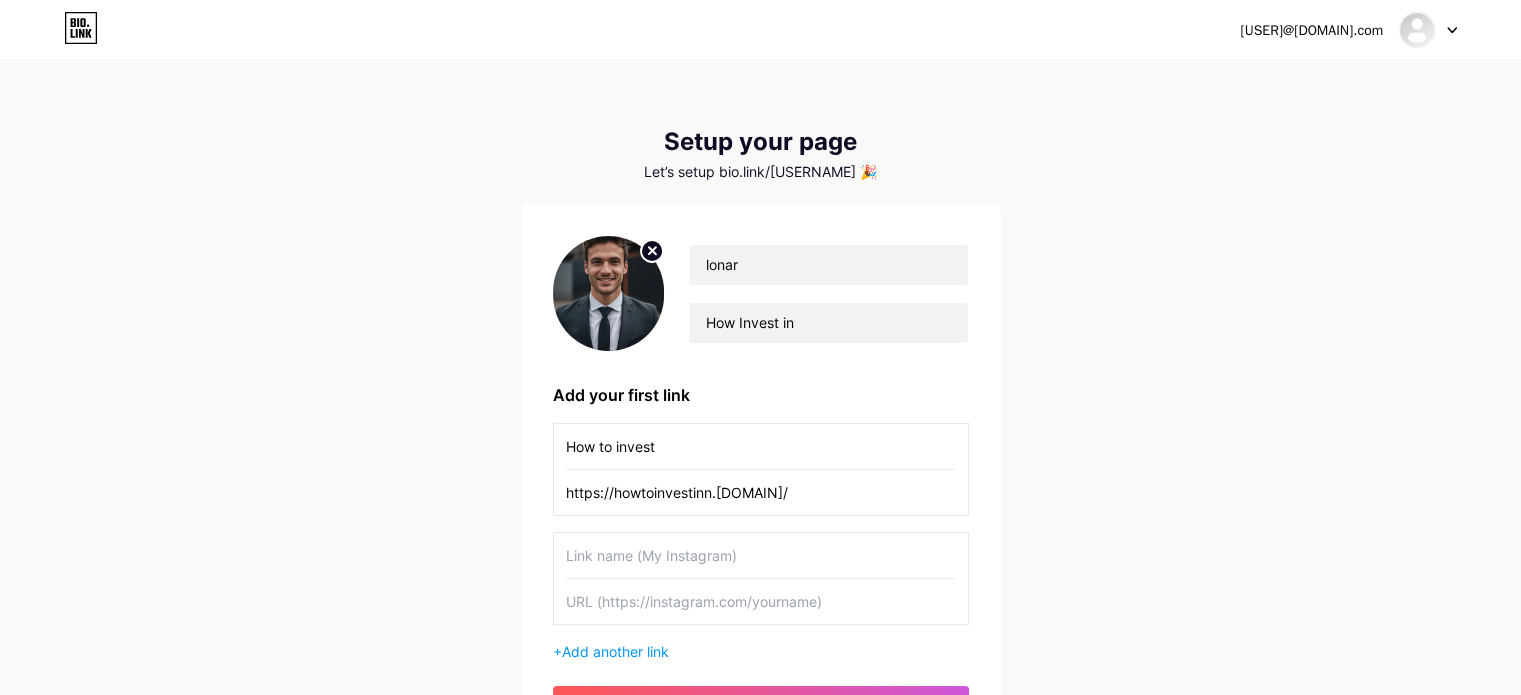 click at bounding box center (761, 601) 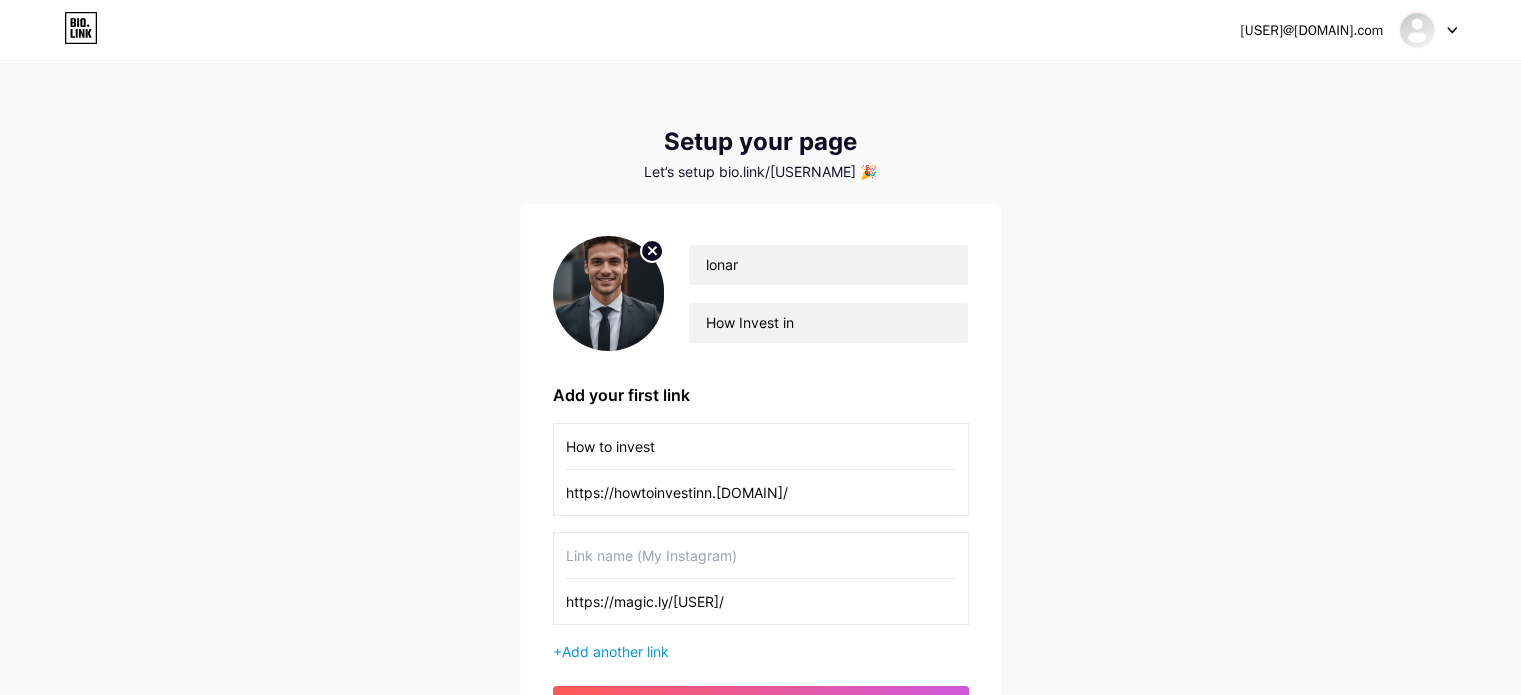 type on "https://magic.ly/[USER]/" 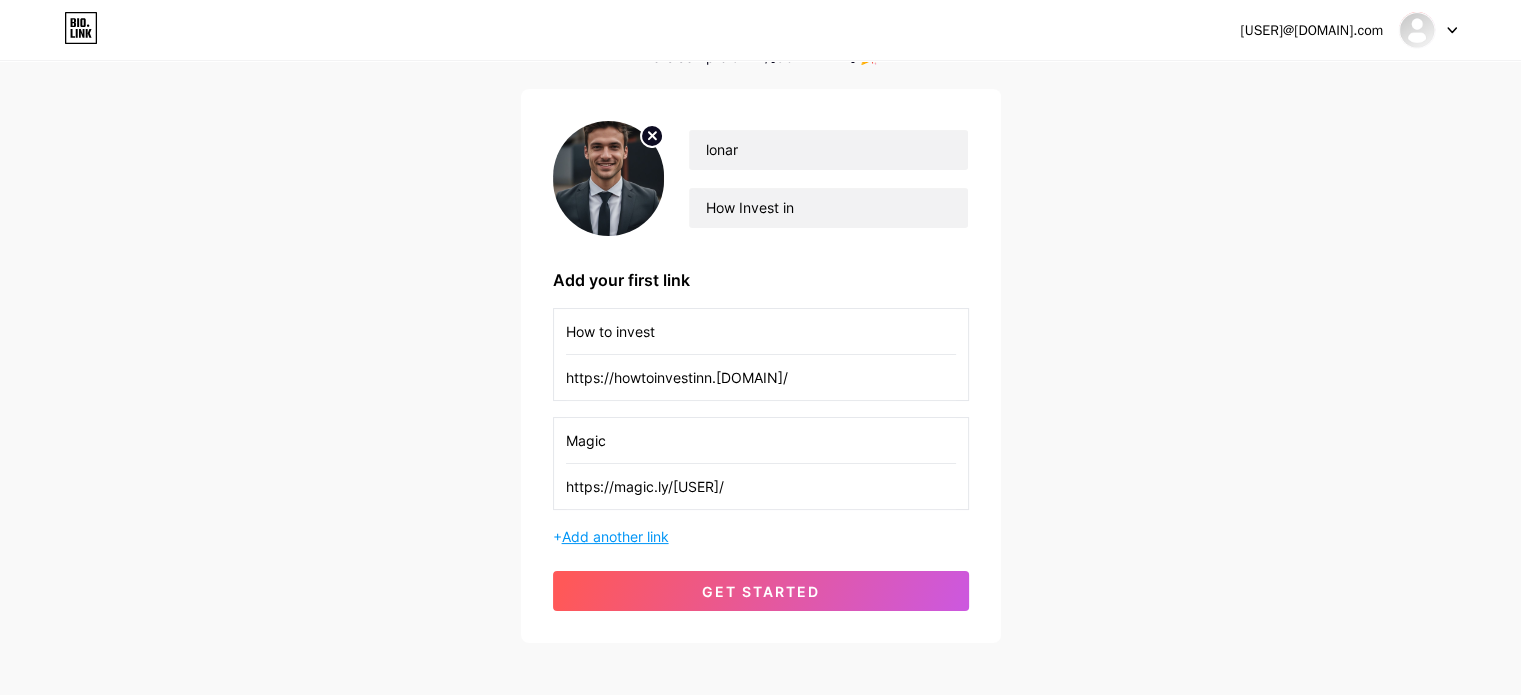 scroll, scrollTop: 140, scrollLeft: 0, axis: vertical 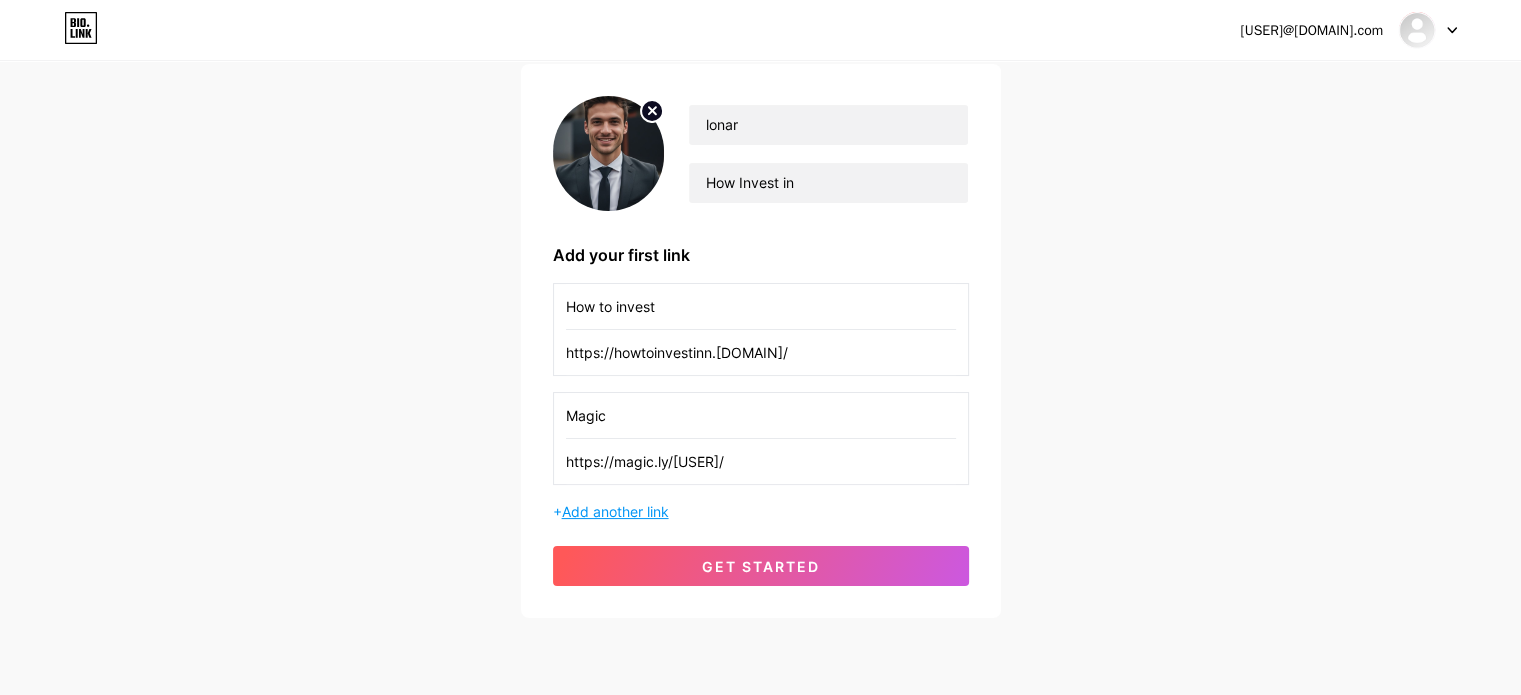 type on "Magic" 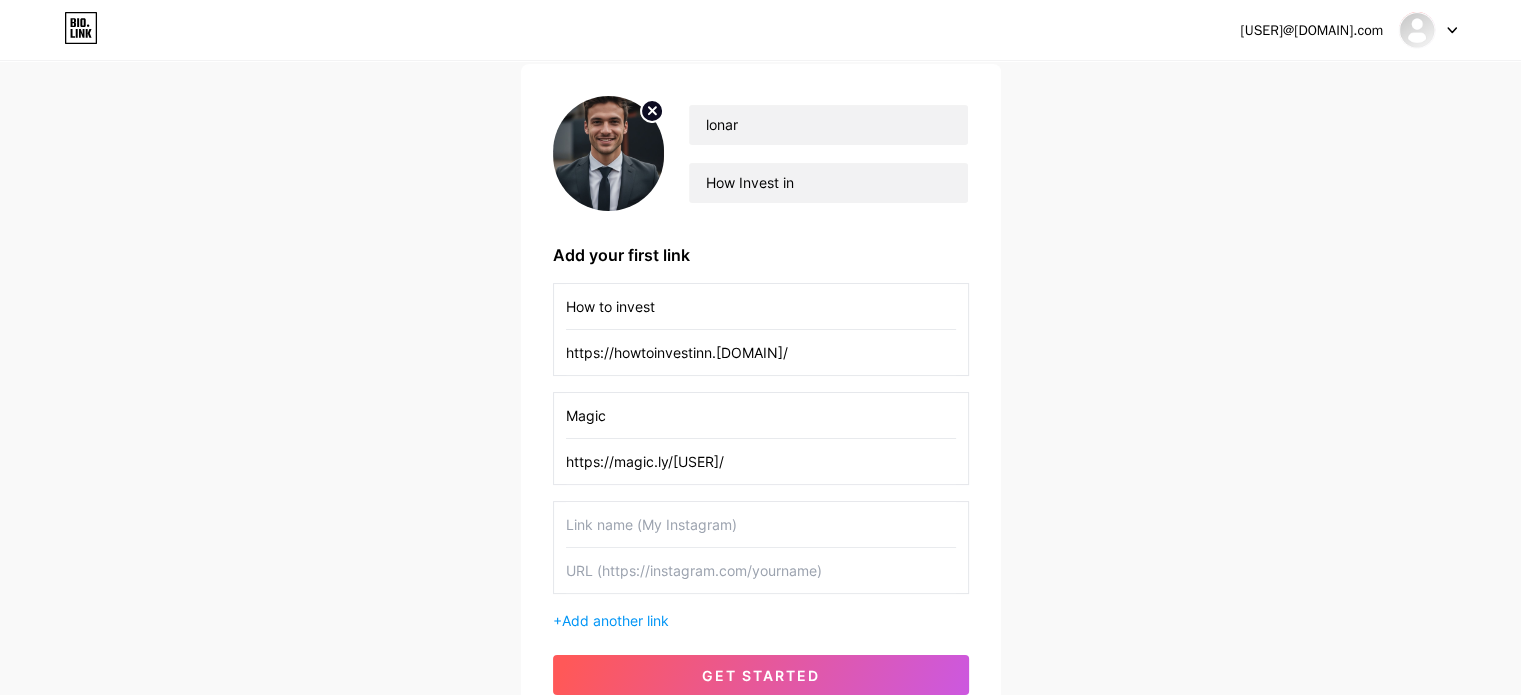 click at bounding box center [761, 524] 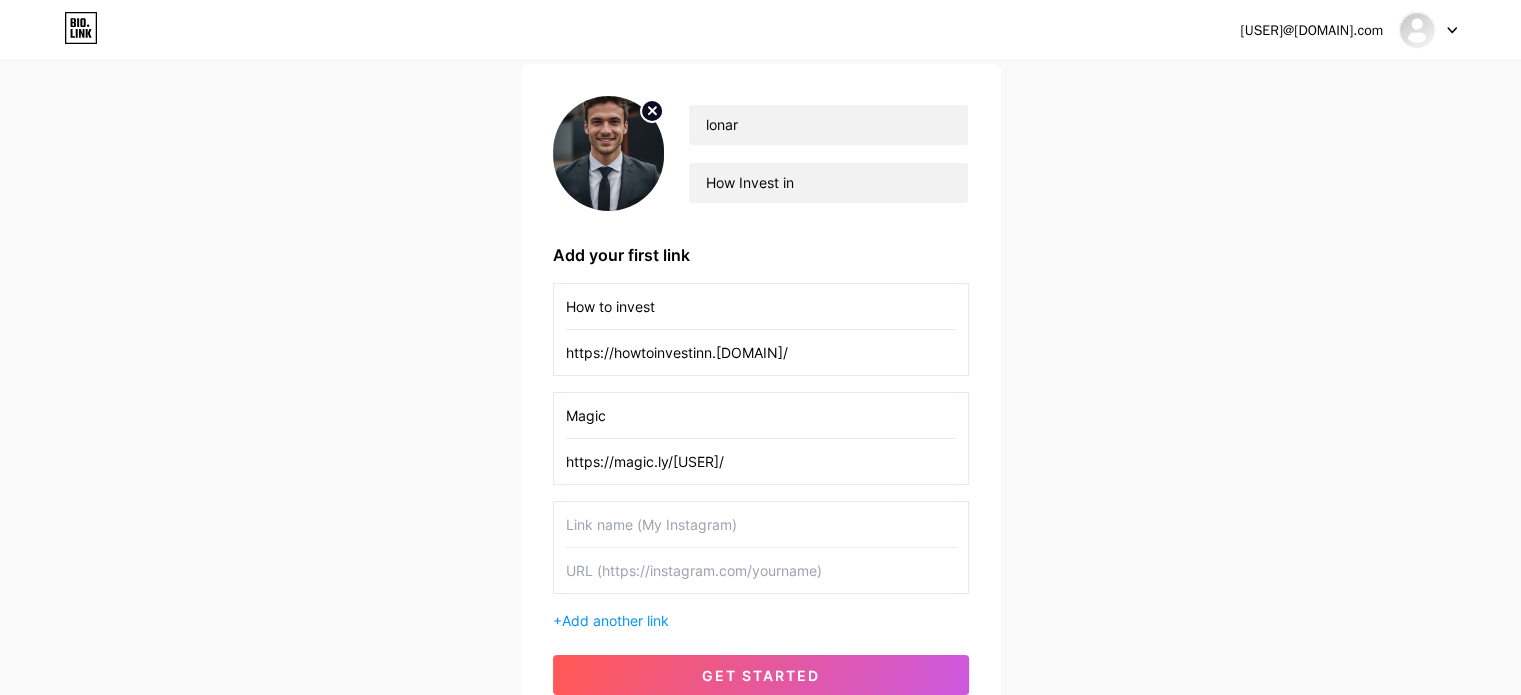 paste on "https://solo.to/[USER]/" 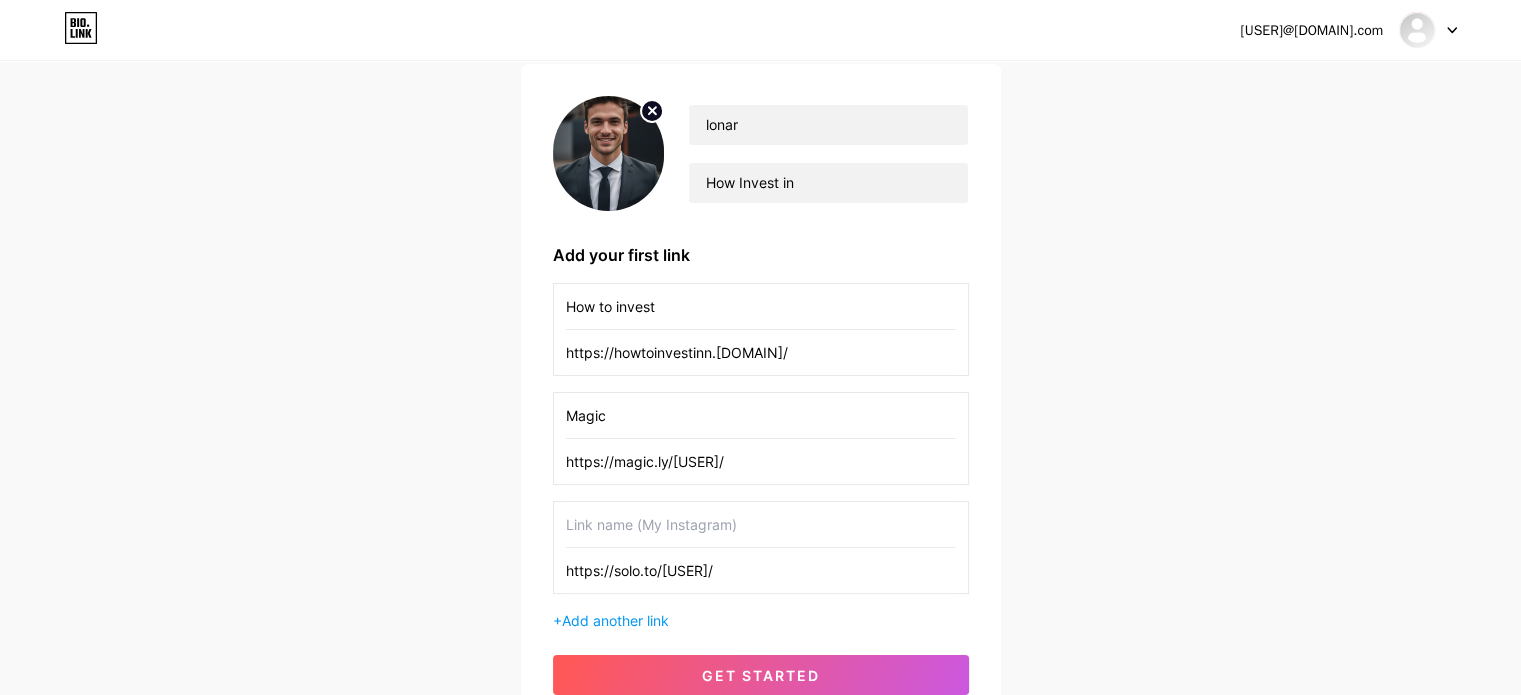type on "https://solo.to/[USER]/" 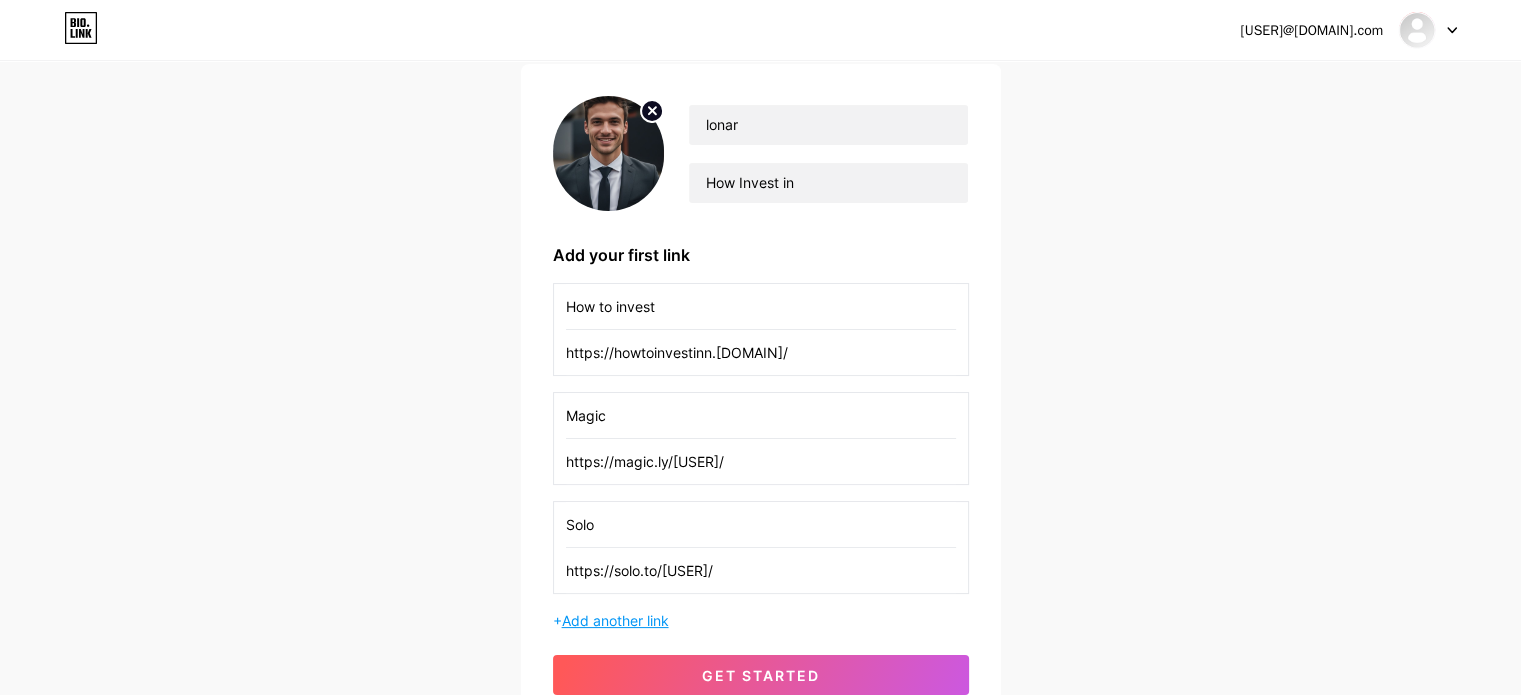 type on "Solo" 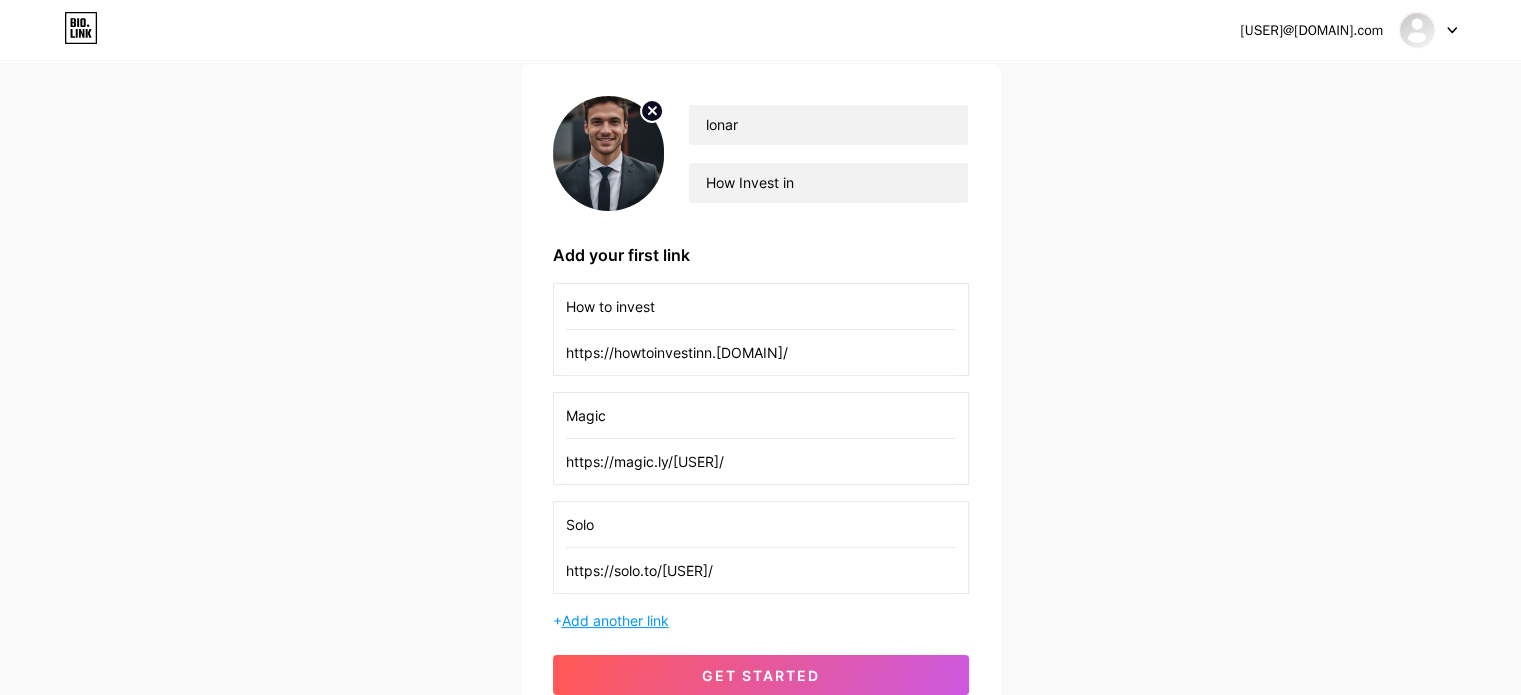 click on "Add another link" at bounding box center (615, 620) 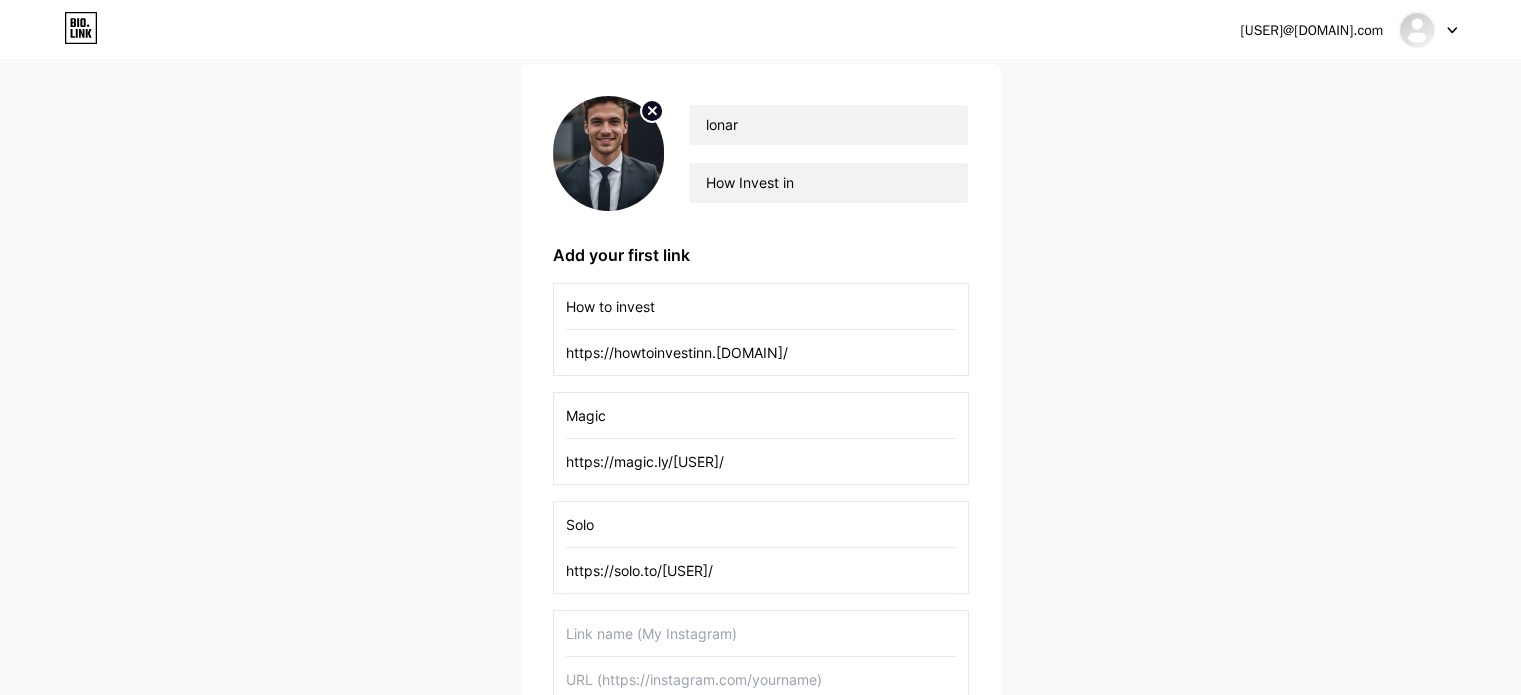 click at bounding box center [761, 679] 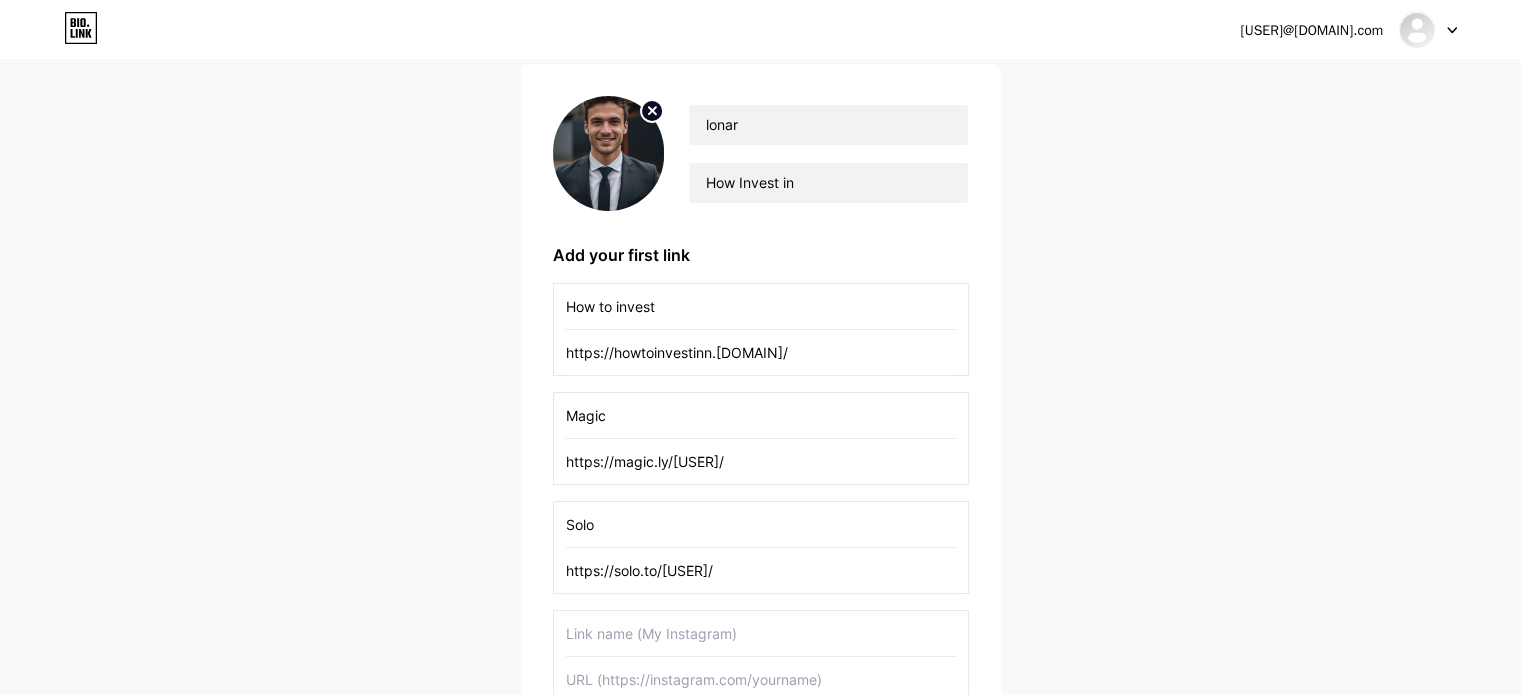 paste on "https://mez.ink/morege8597" 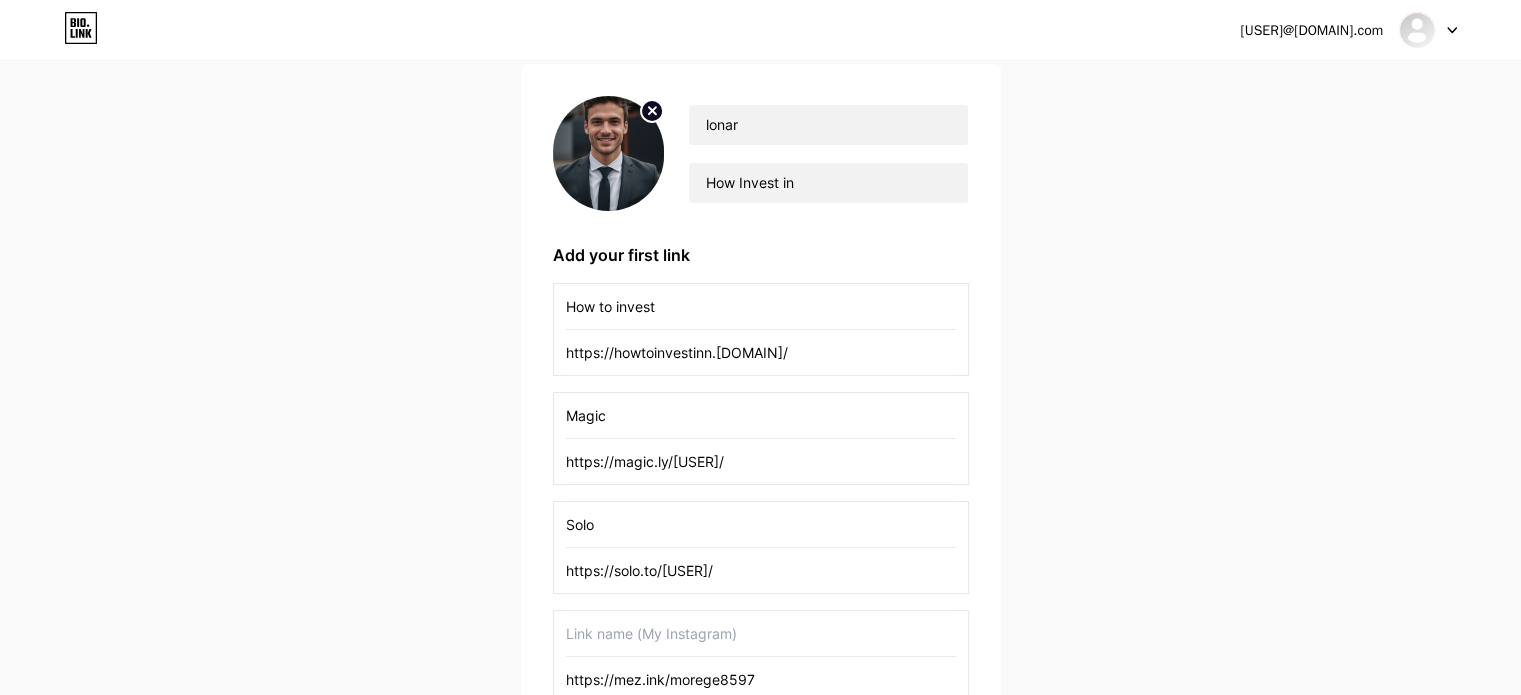 type on "https://mez.ink/morege8597" 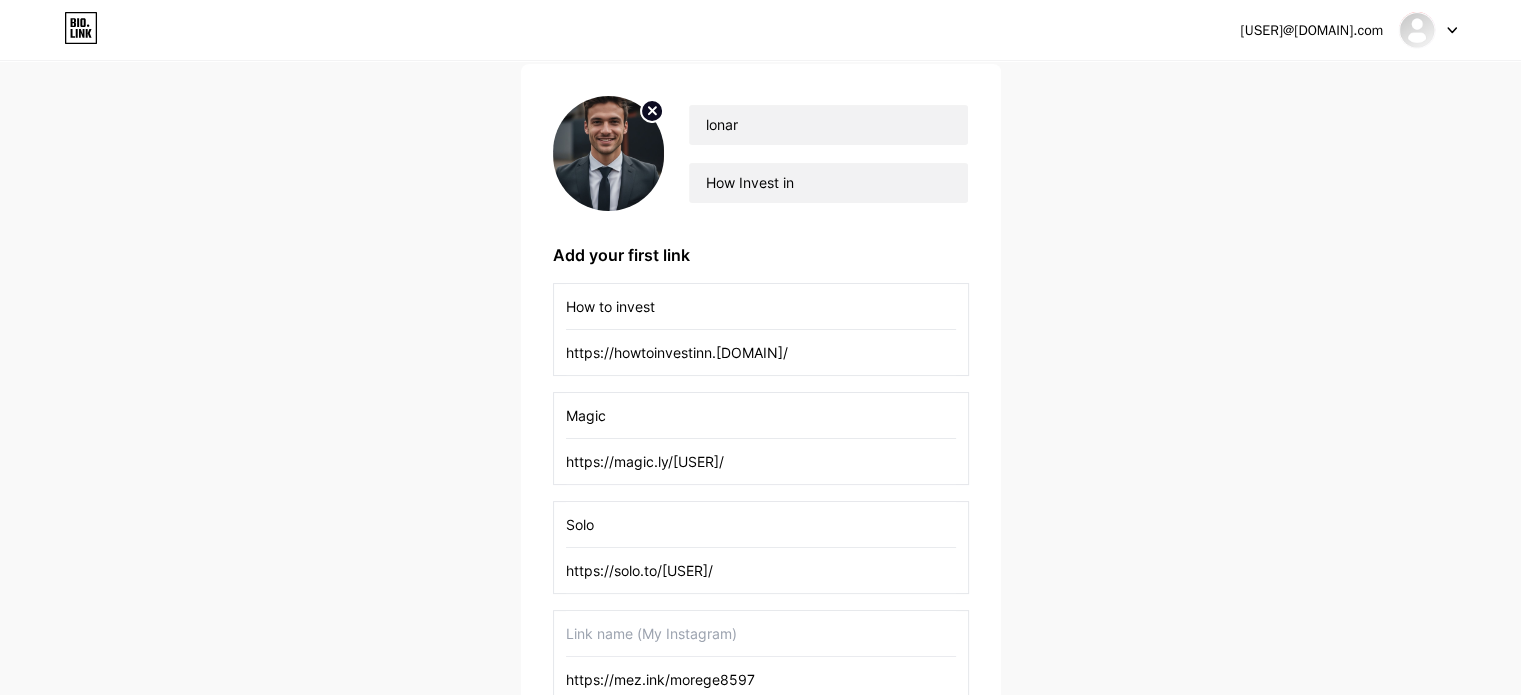 click at bounding box center [761, 633] 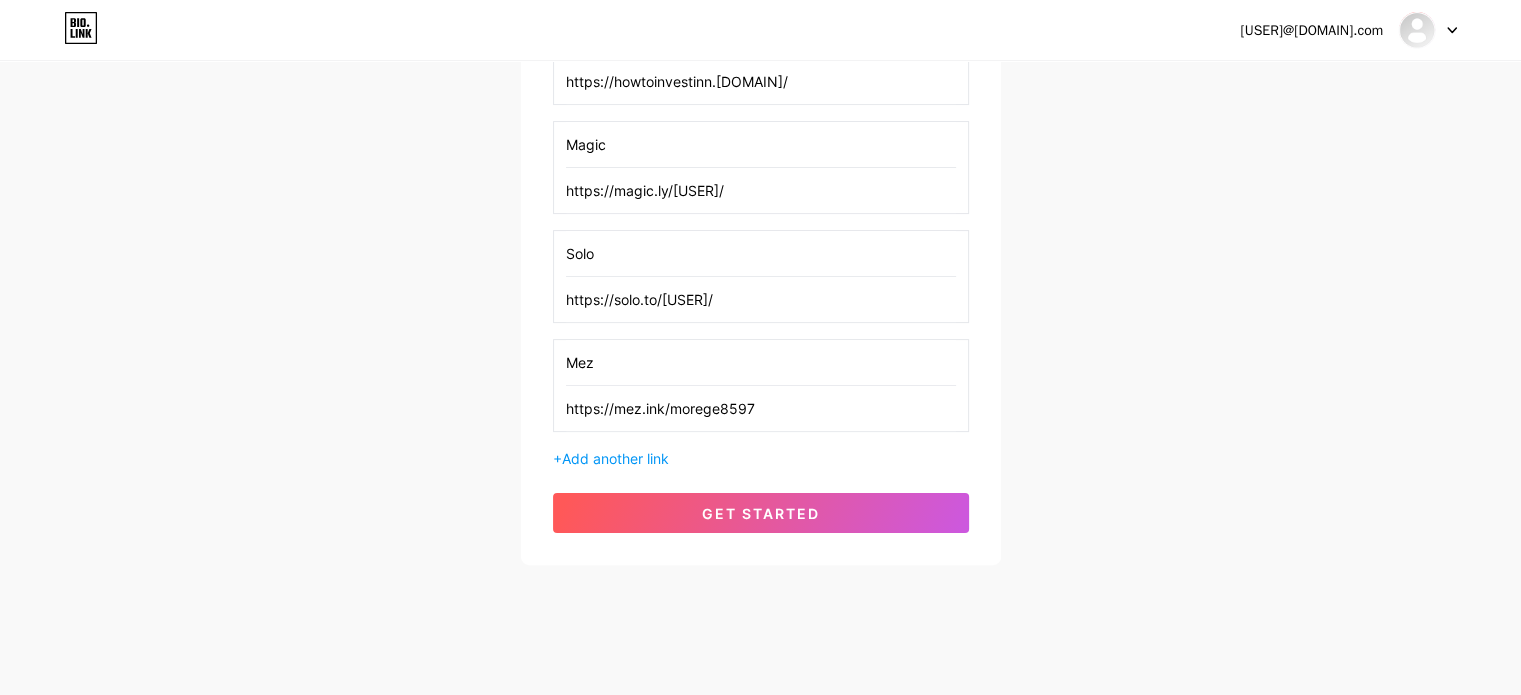 scroll, scrollTop: 422, scrollLeft: 0, axis: vertical 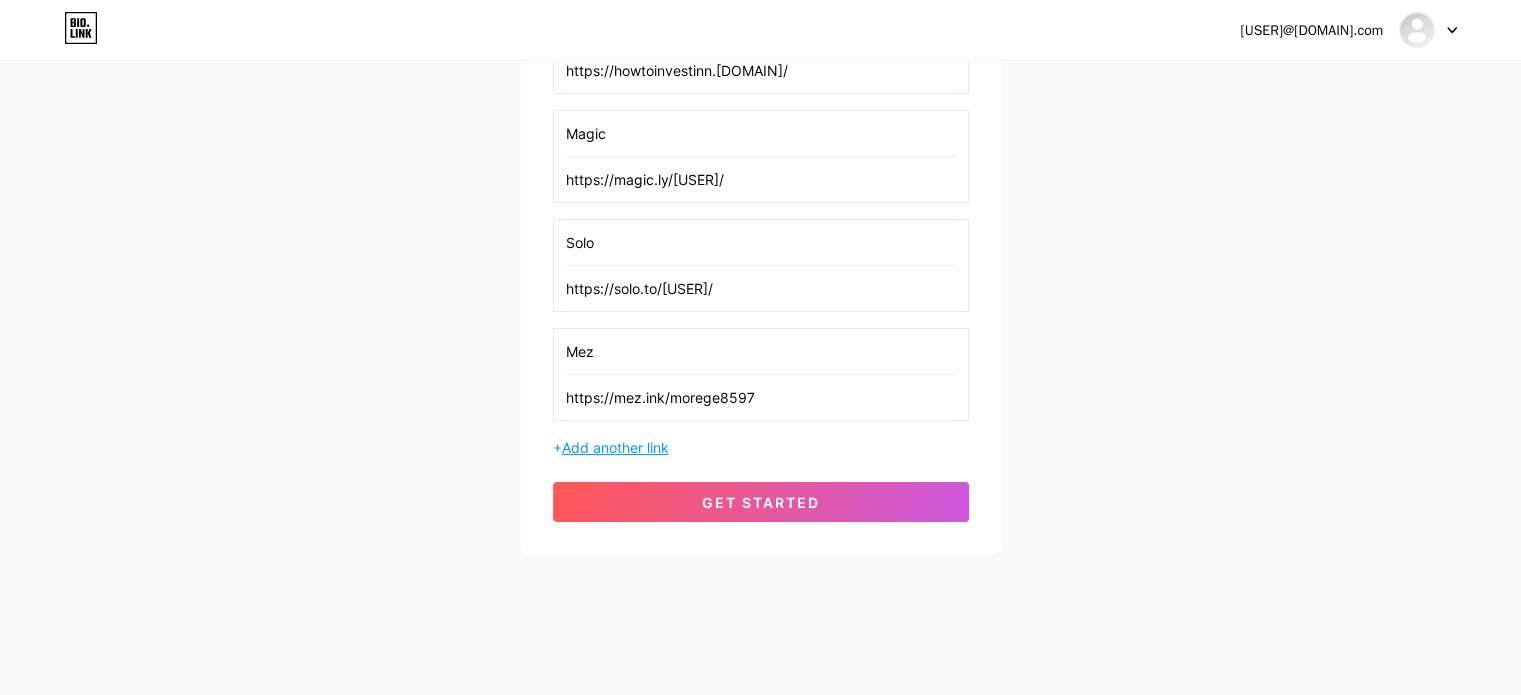 type on "Mez" 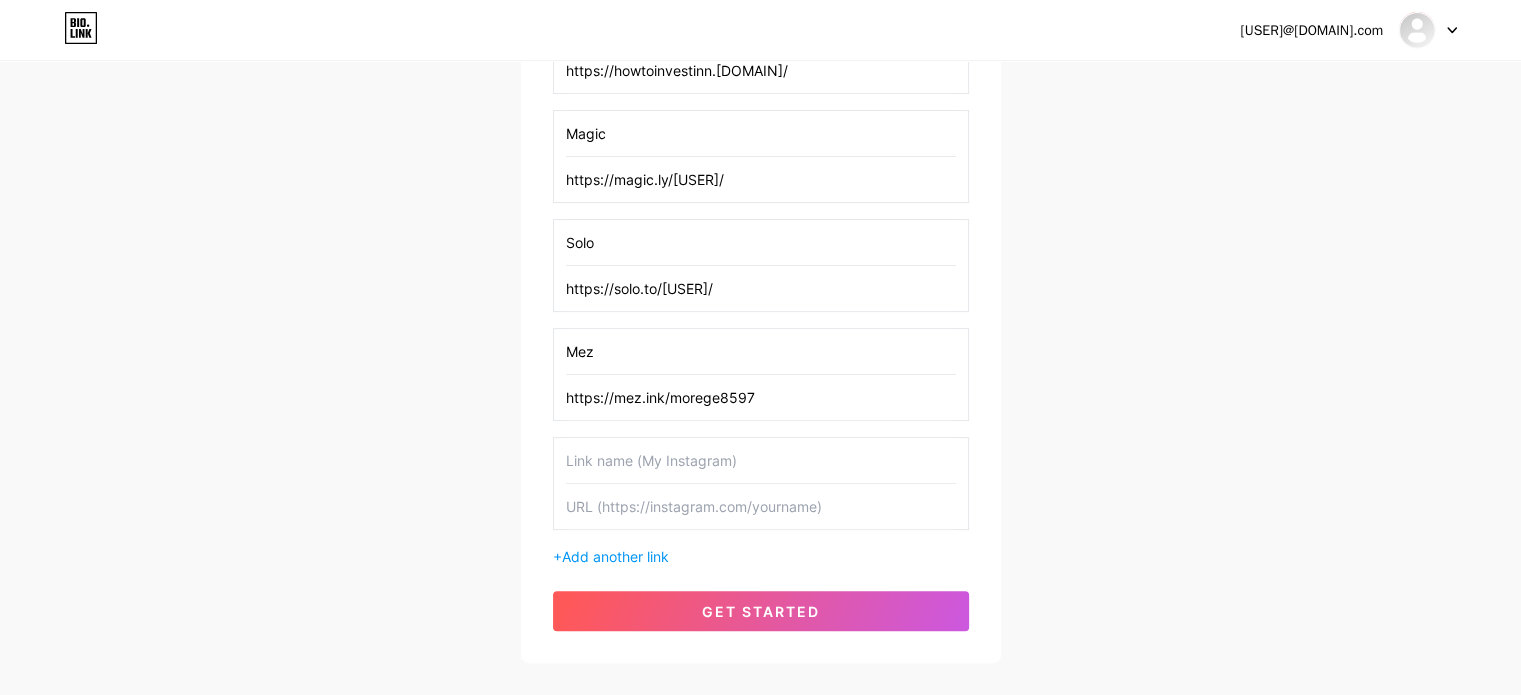 click at bounding box center [761, 506] 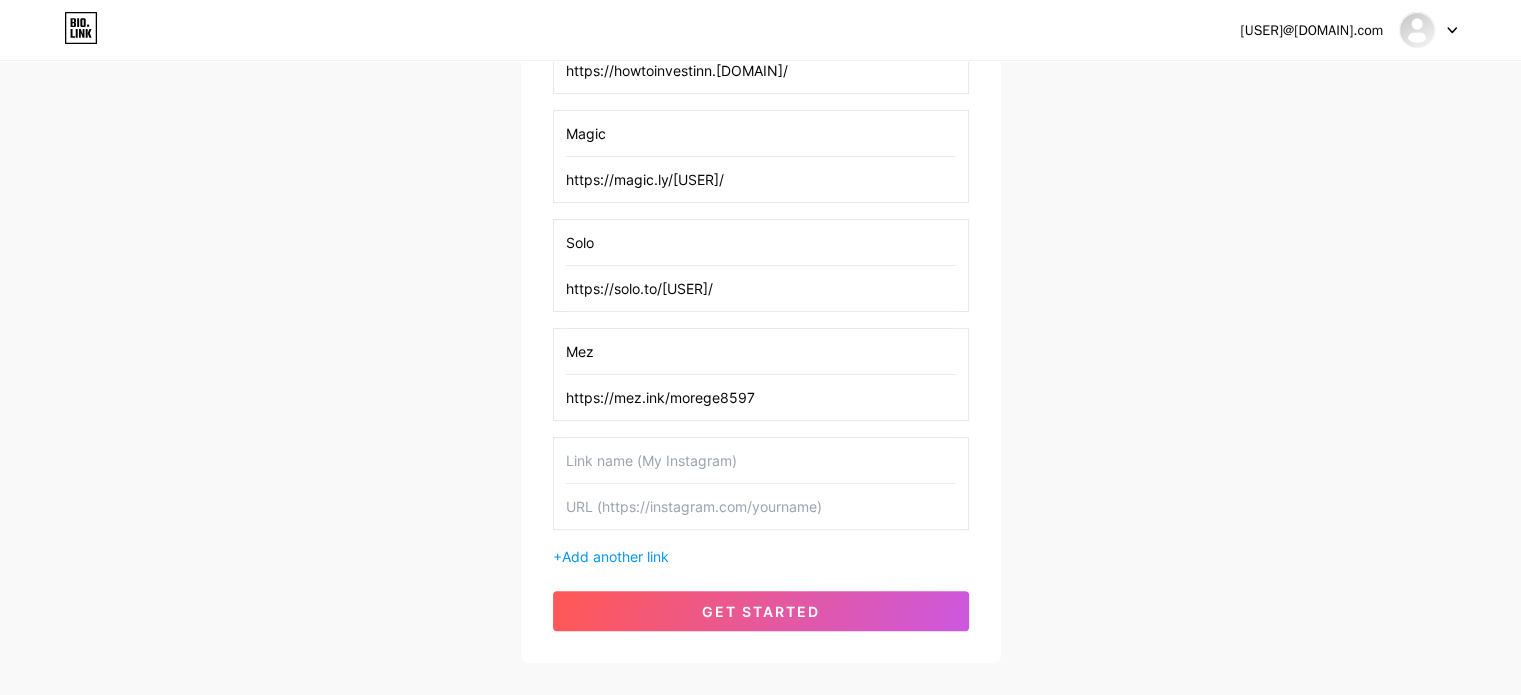 paste on "https://figshare.com/authors/[NAME]/21980777" 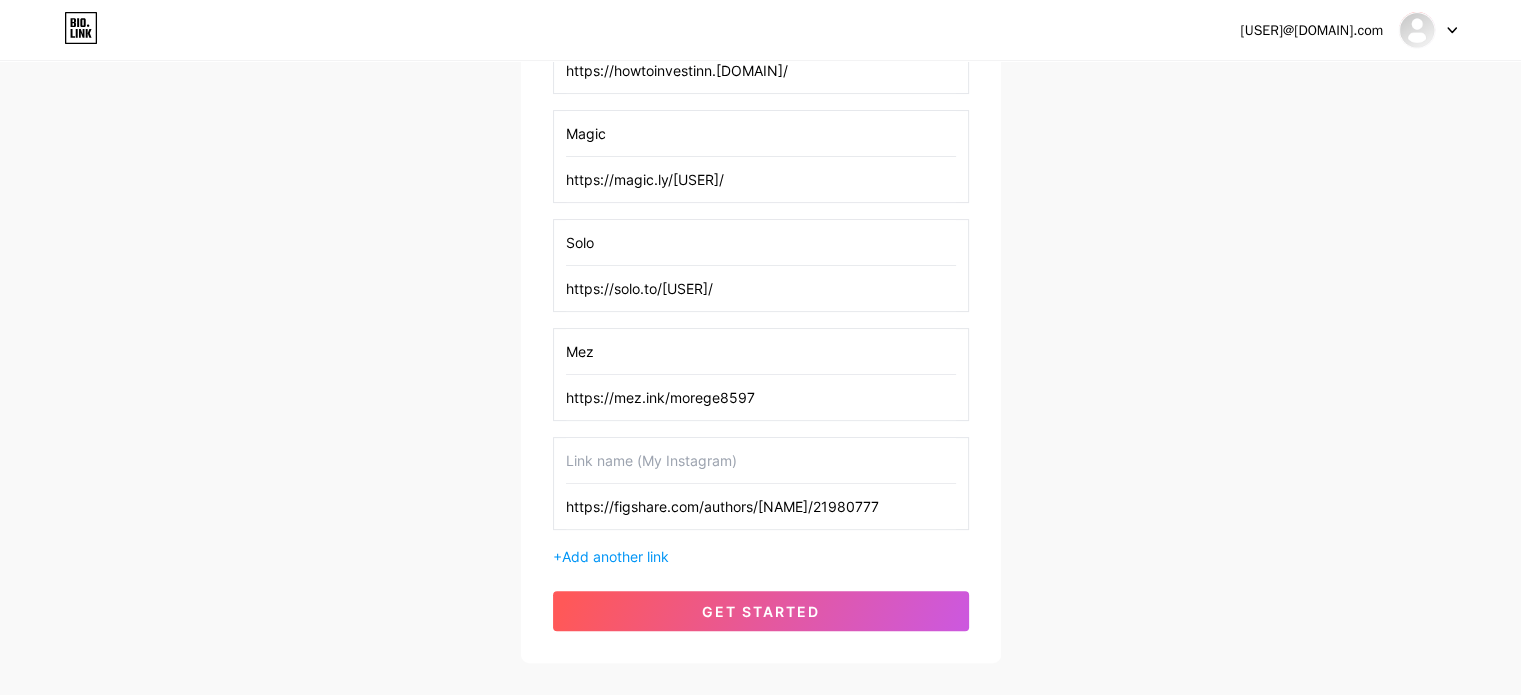 type on "https://figshare.com/authors/[NAME]/21980777" 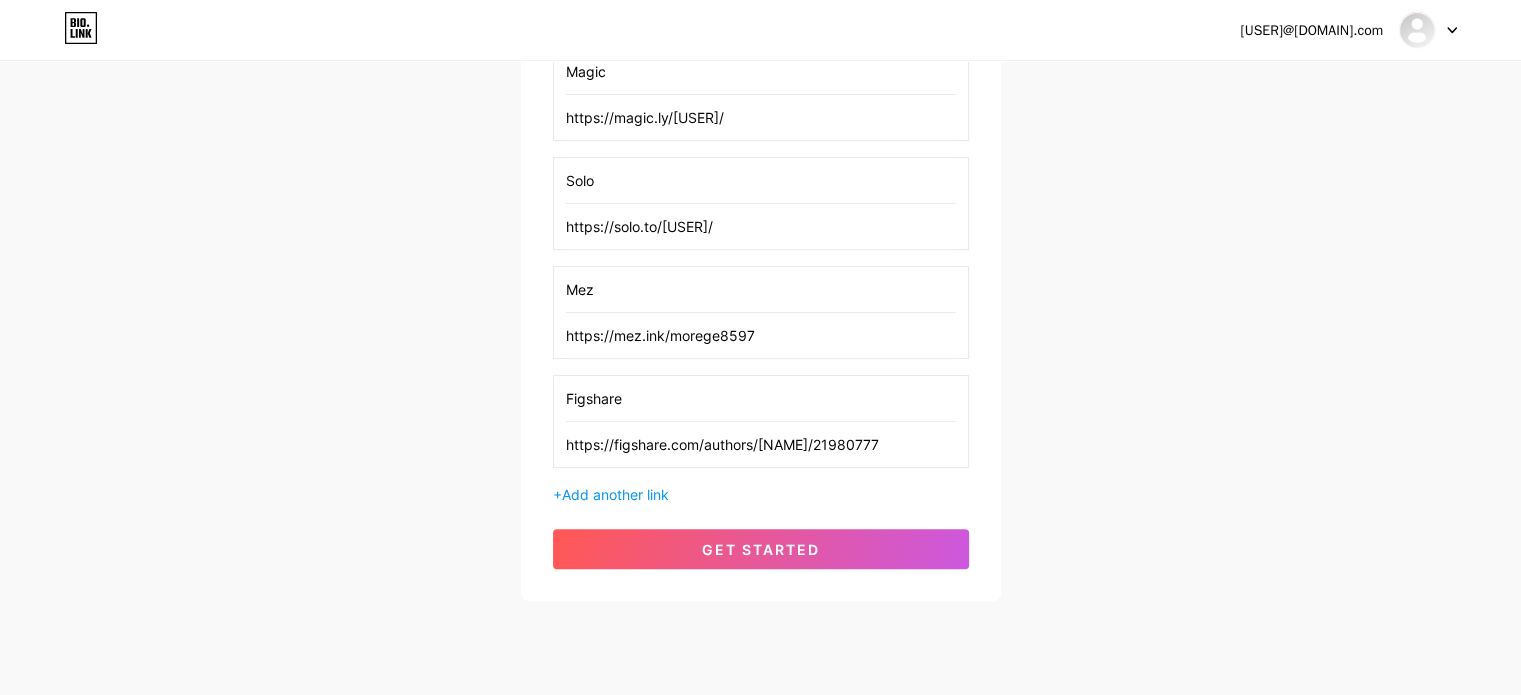 scroll, scrollTop: 531, scrollLeft: 0, axis: vertical 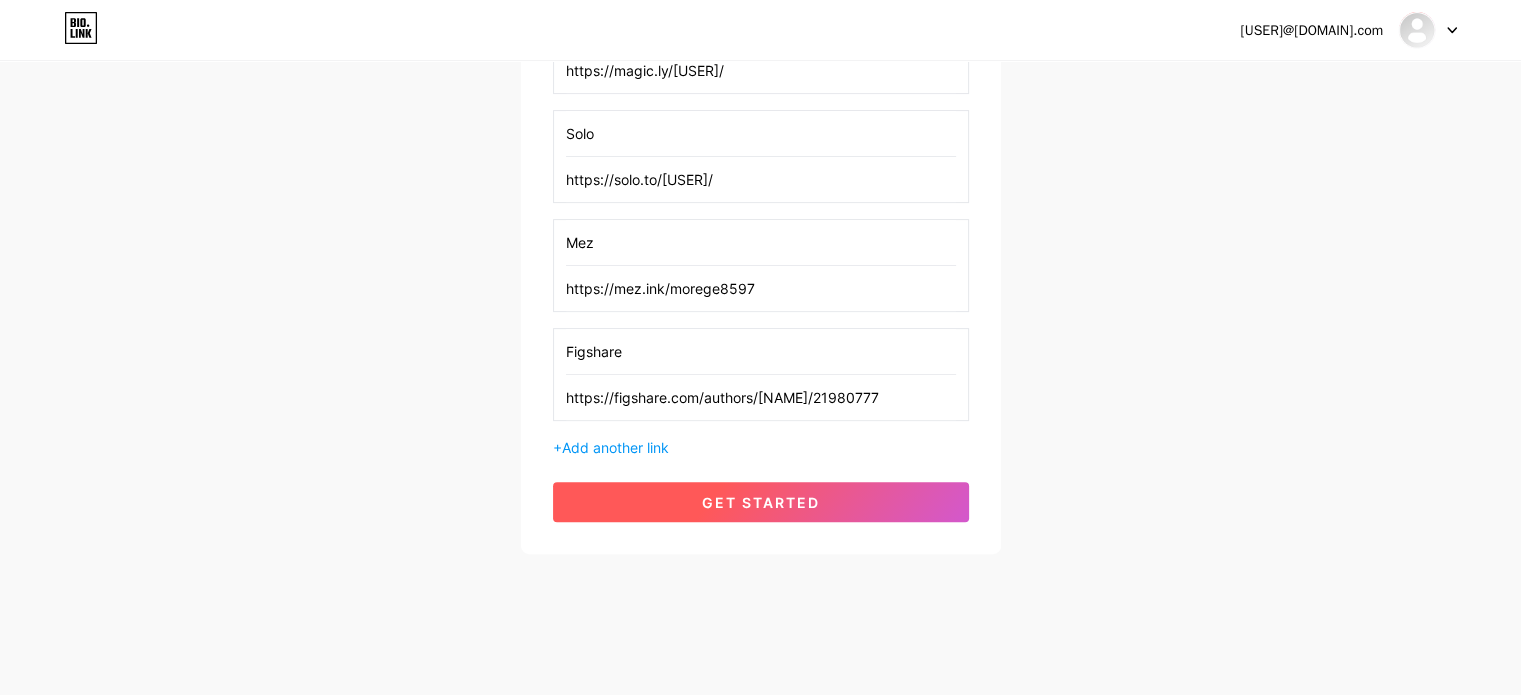 type on "Figshare" 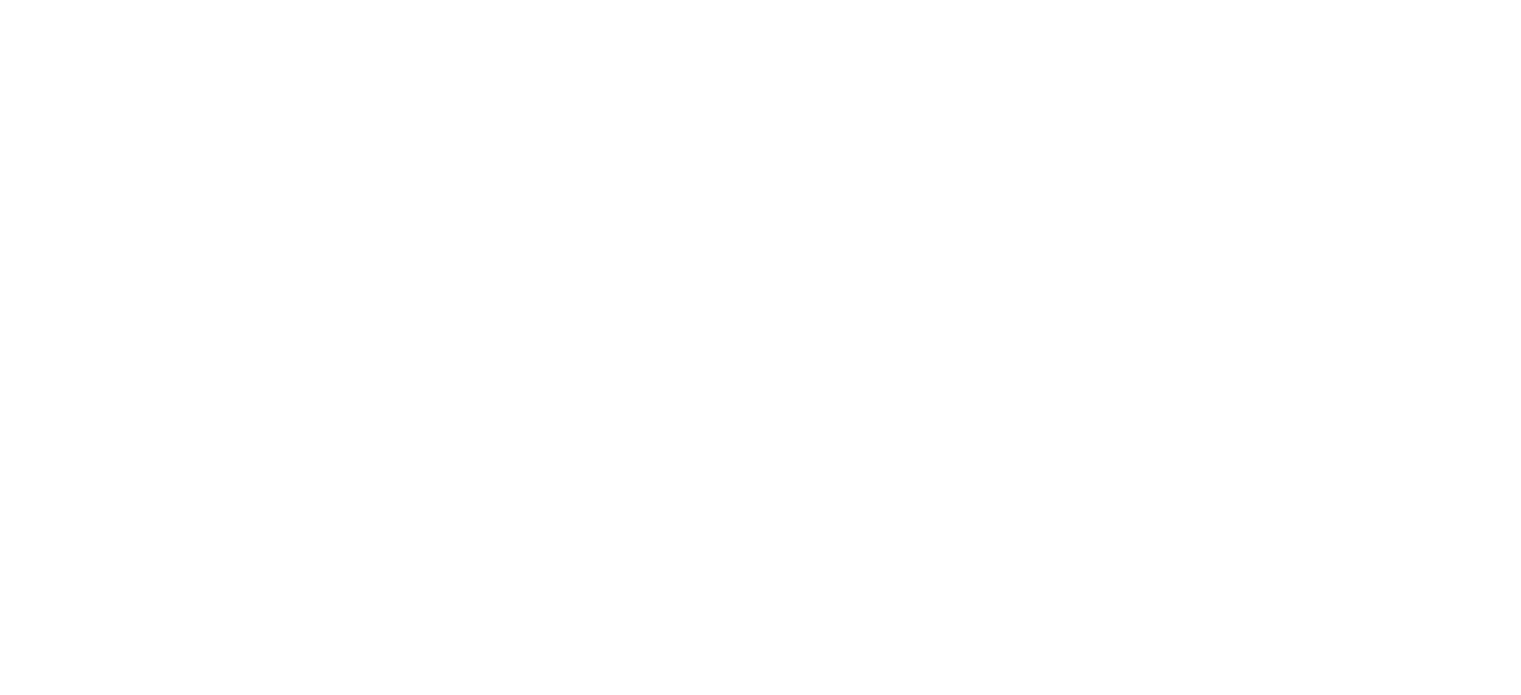 scroll, scrollTop: 0, scrollLeft: 0, axis: both 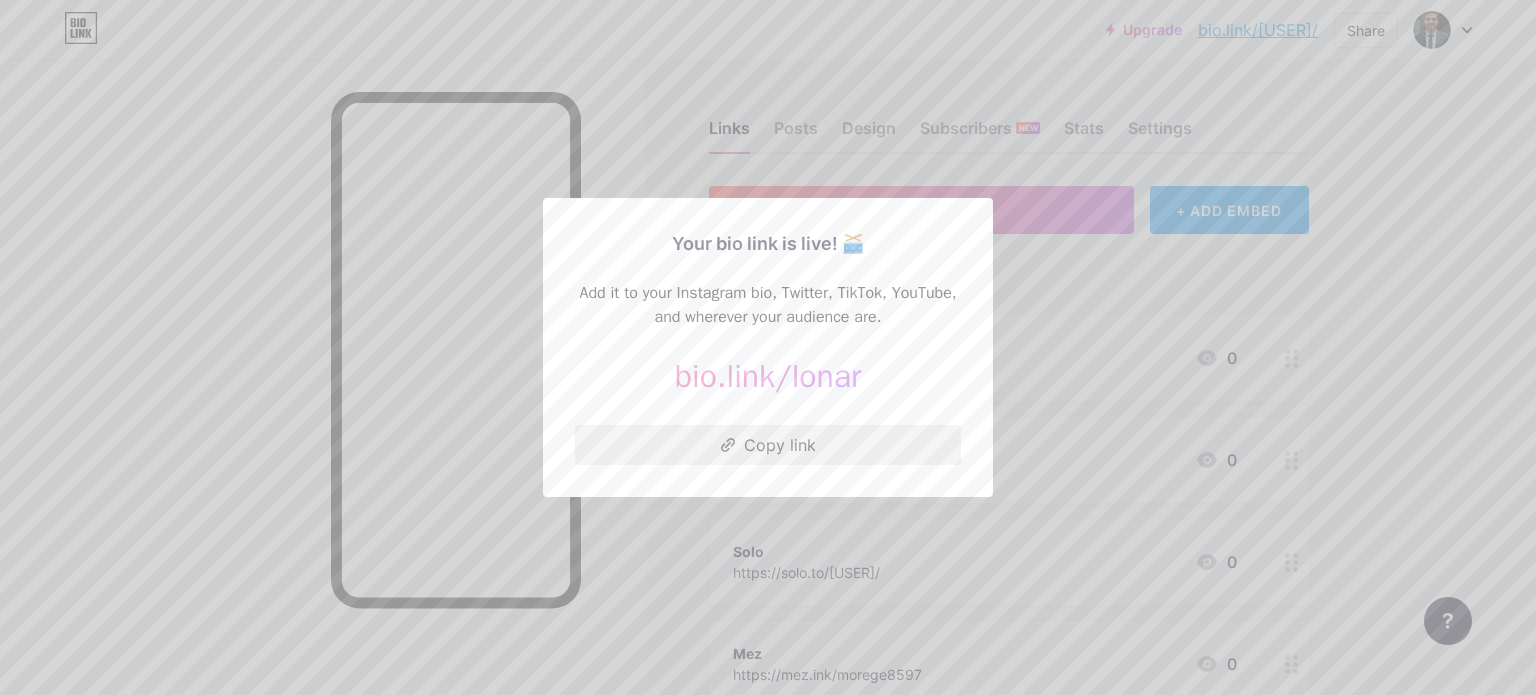 click on "Copy link" at bounding box center (768, 445) 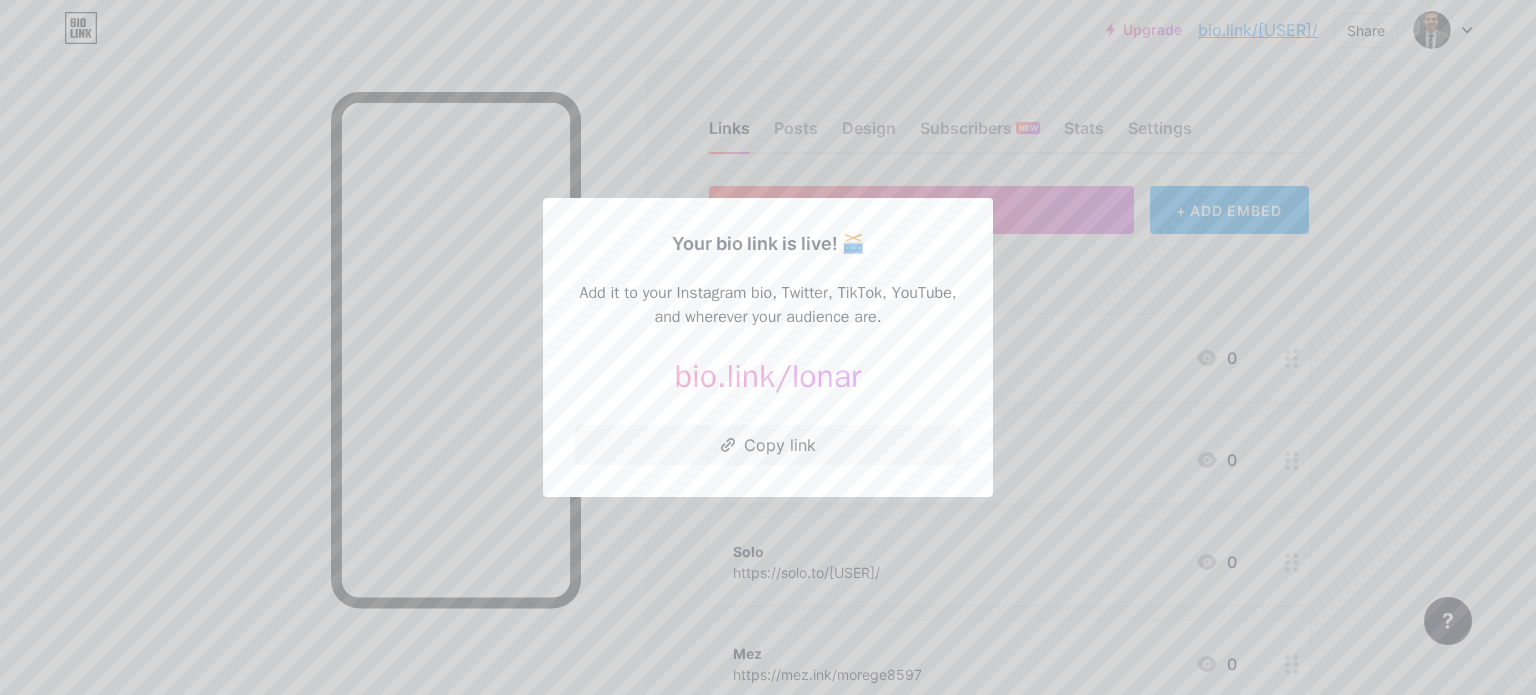 click at bounding box center (768, 347) 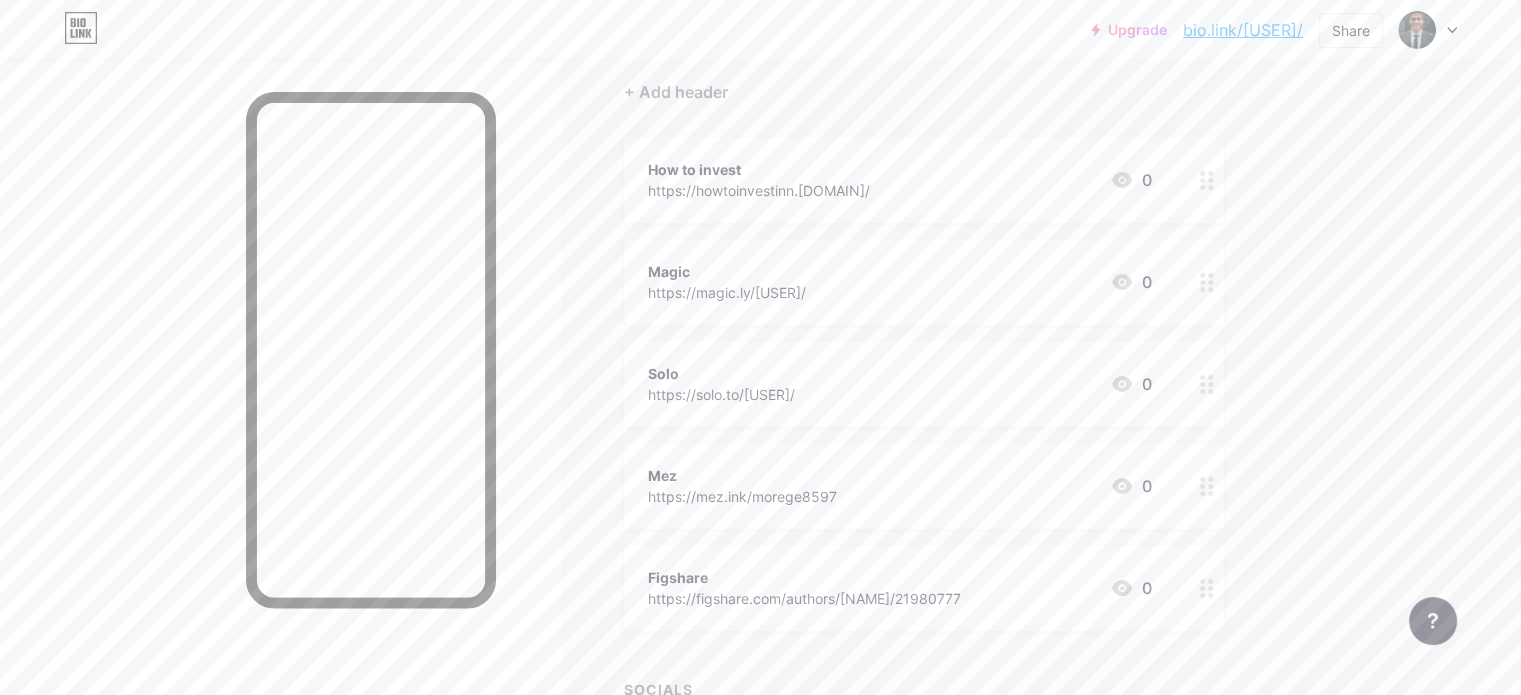 scroll, scrollTop: 0, scrollLeft: 0, axis: both 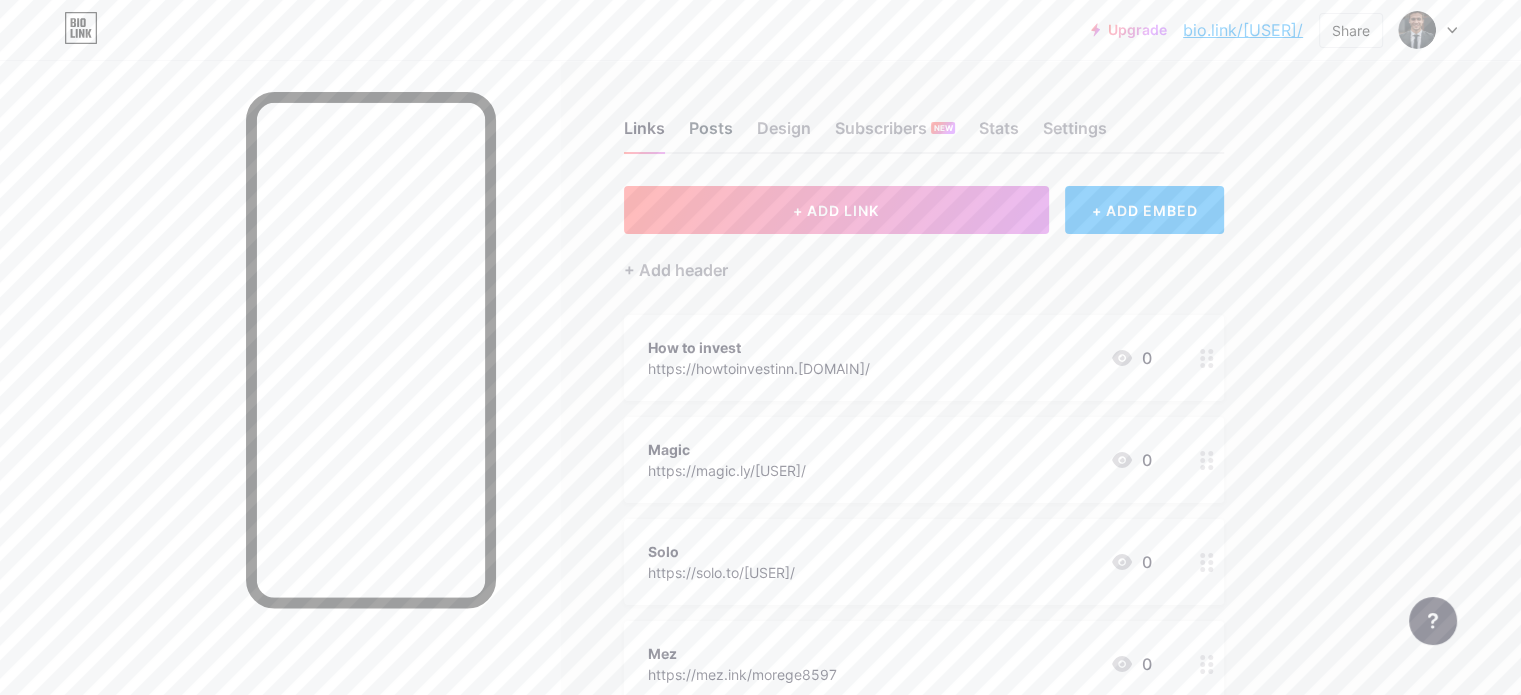 click on "Posts" at bounding box center [711, 134] 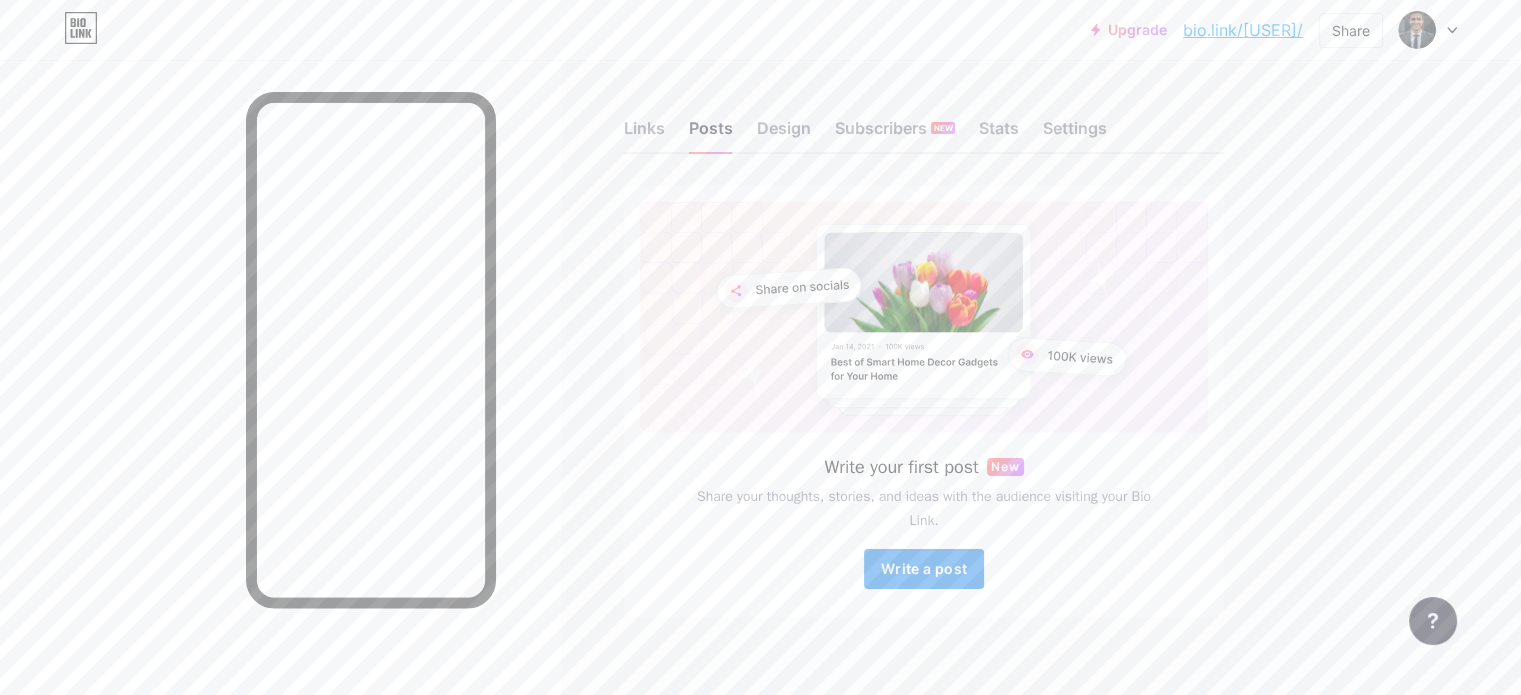click on "Write a post" at bounding box center [924, 568] 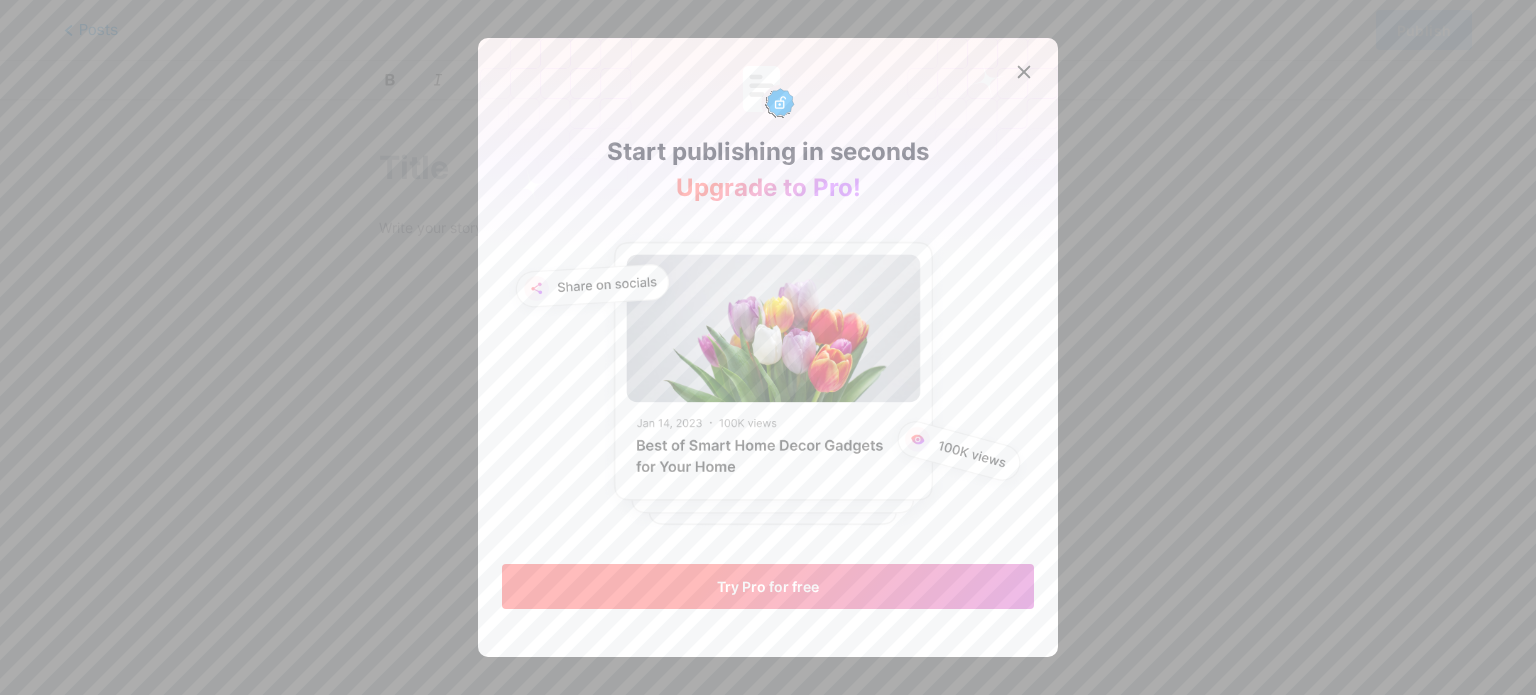 click on "Try Pro for free" at bounding box center [768, 586] 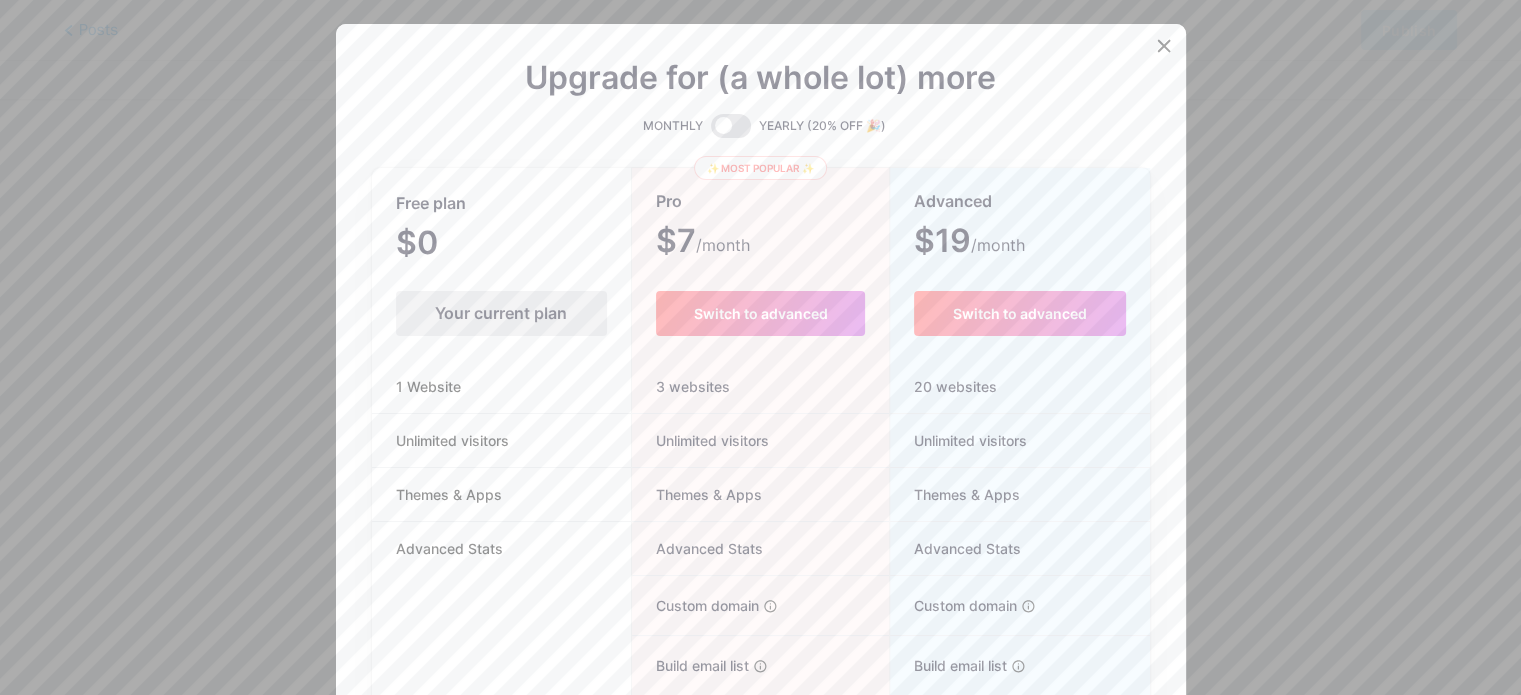 click on "Your current plan" at bounding box center [501, 313] 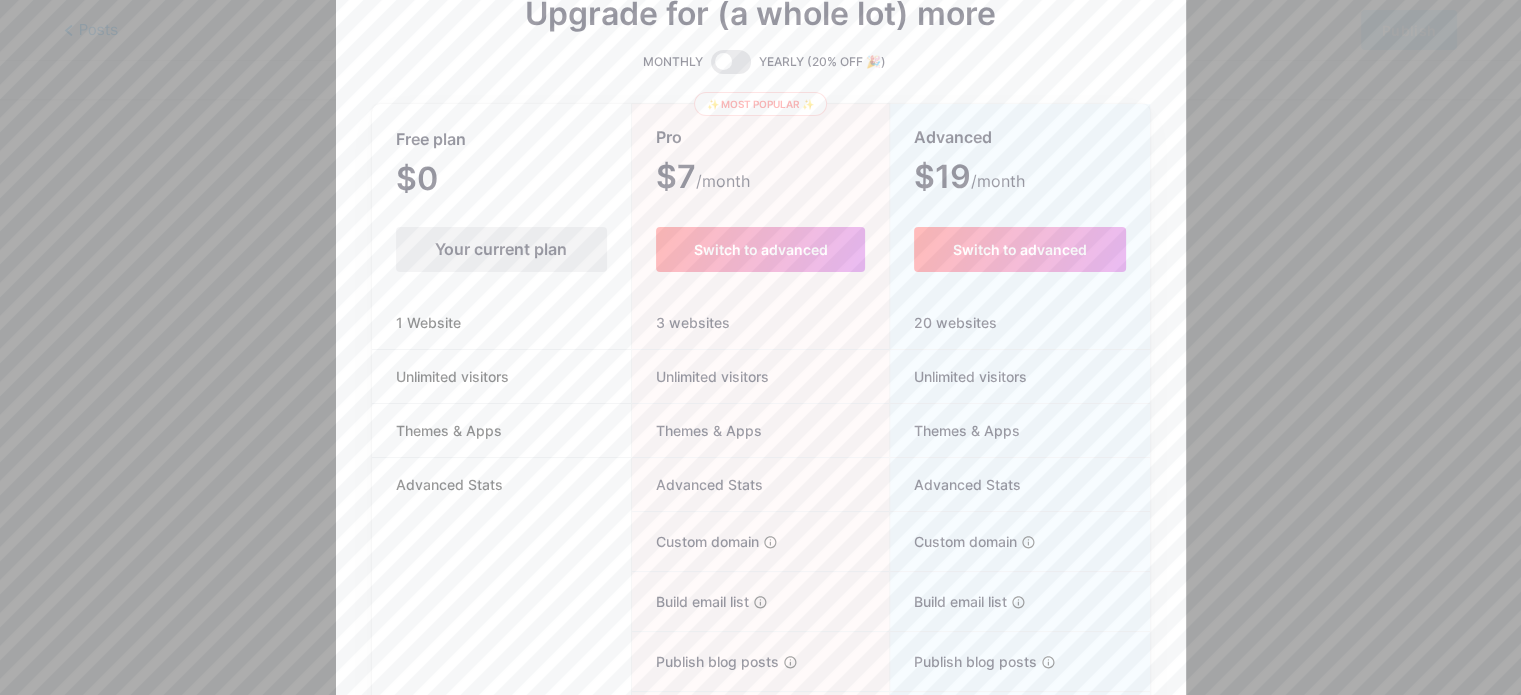 scroll, scrollTop: 0, scrollLeft: 0, axis: both 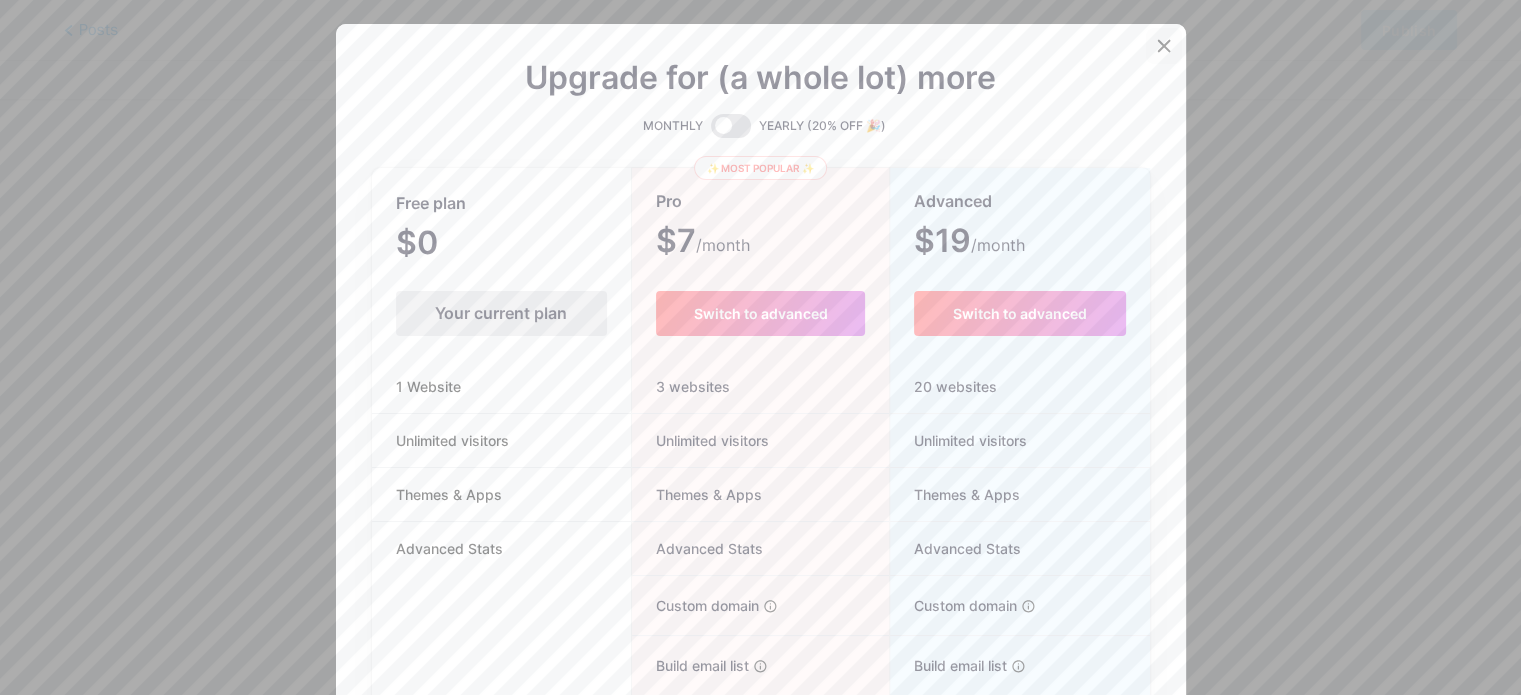 click 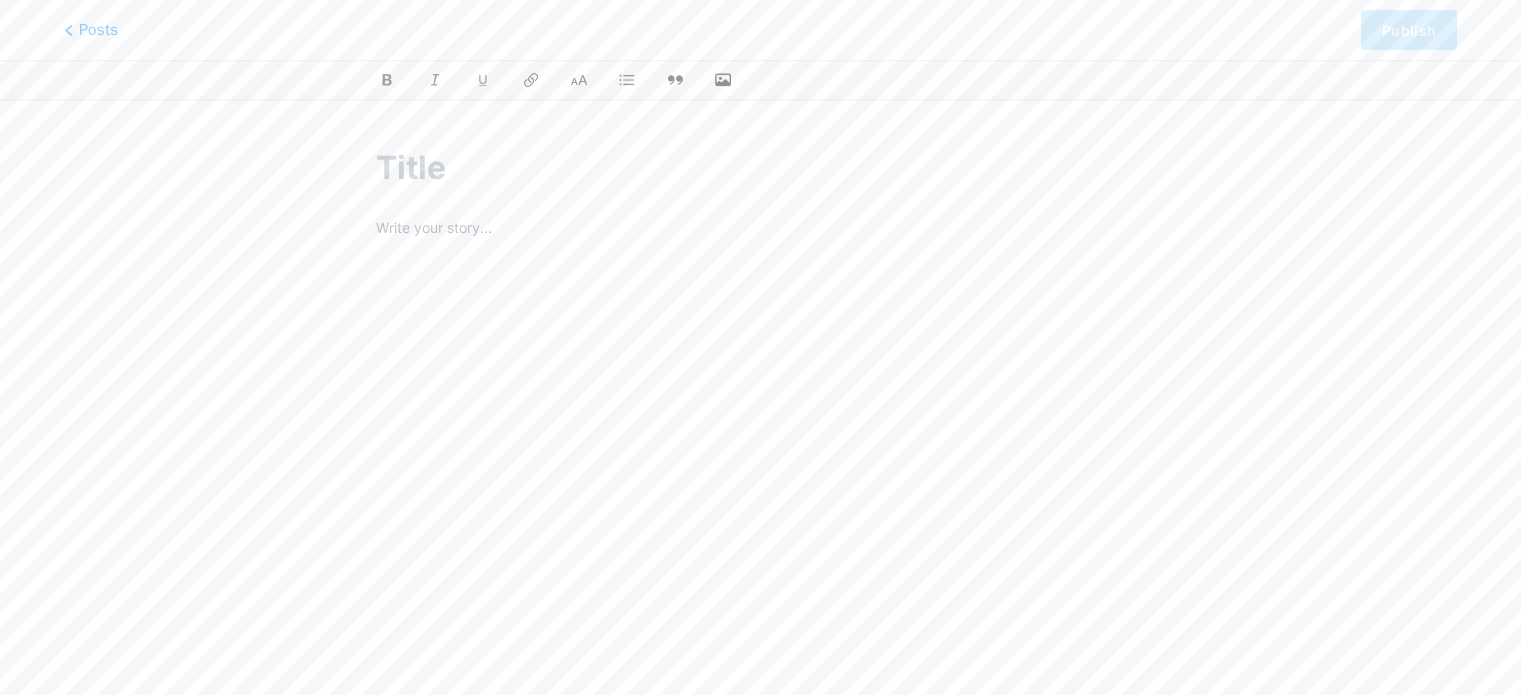 click at bounding box center (760, 168) 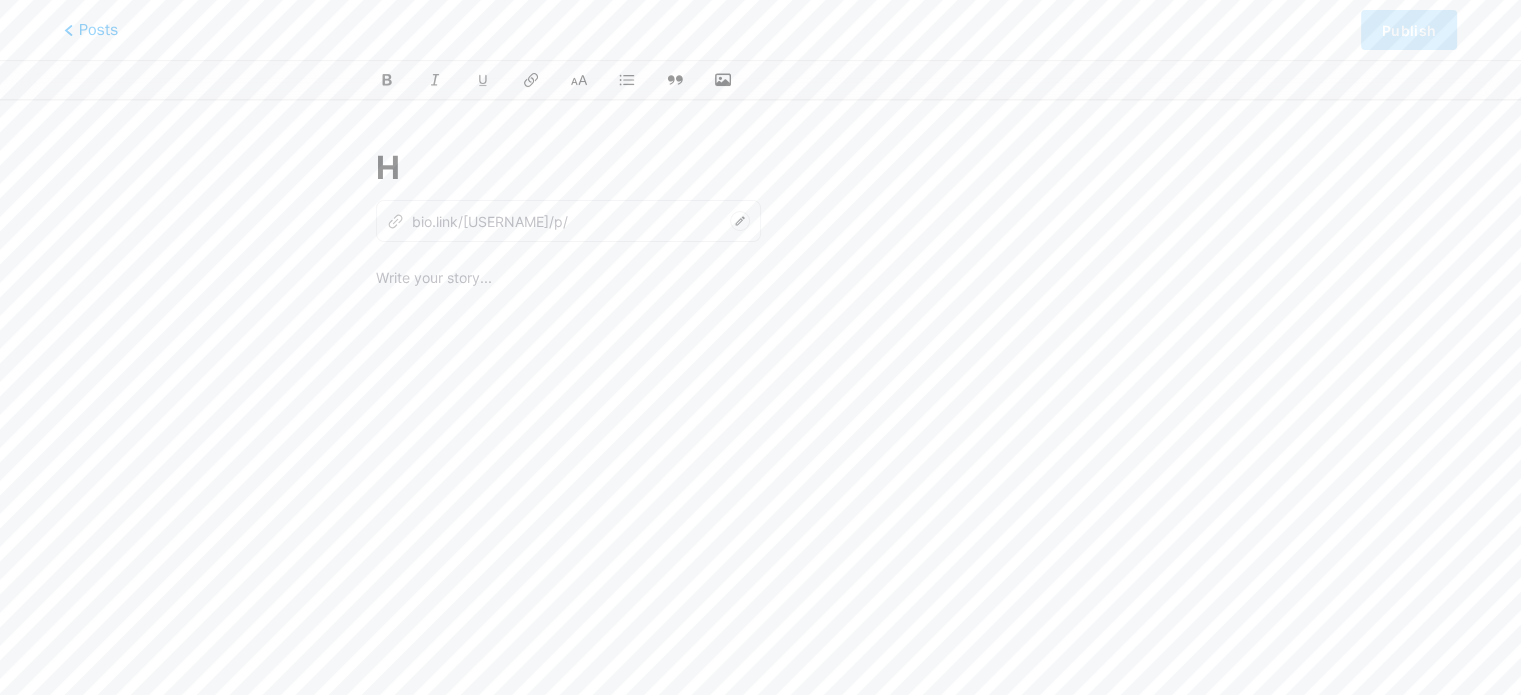 type on "Ho" 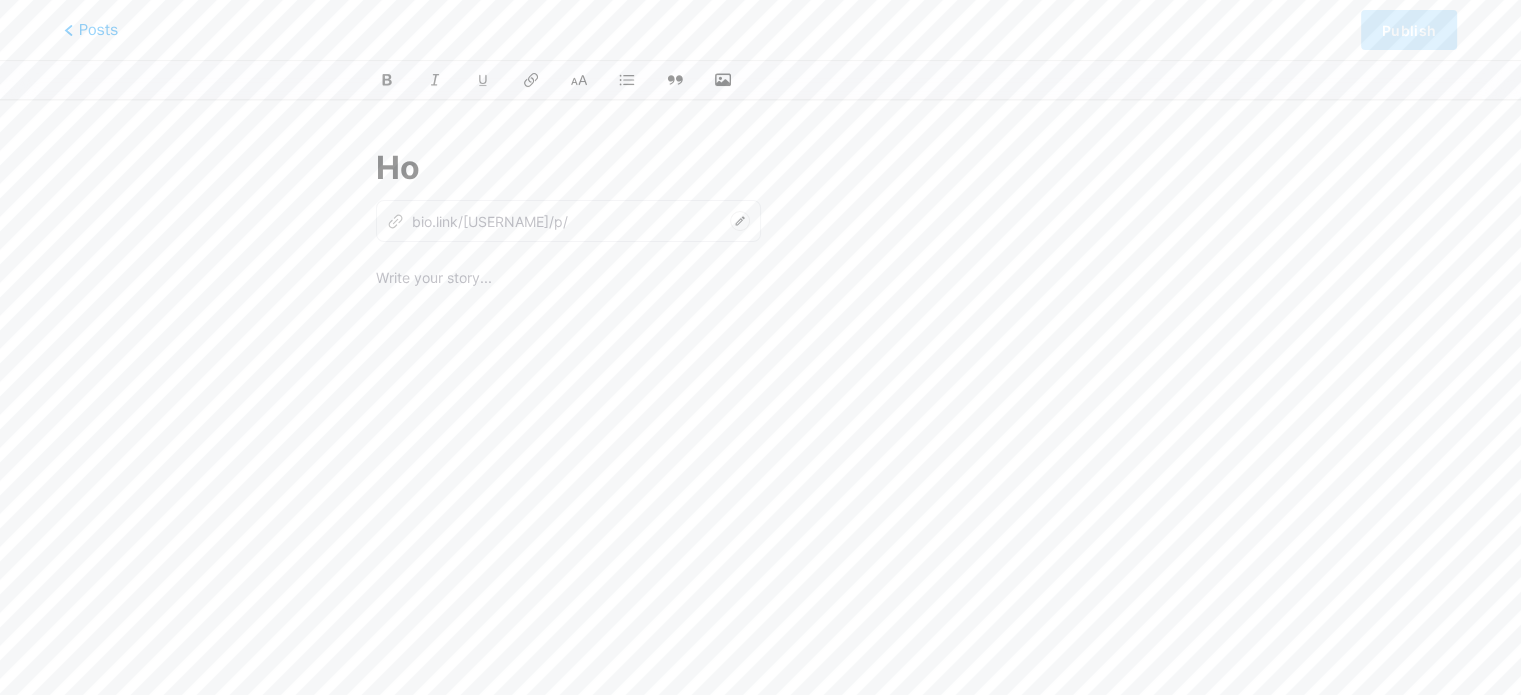 type on "h" 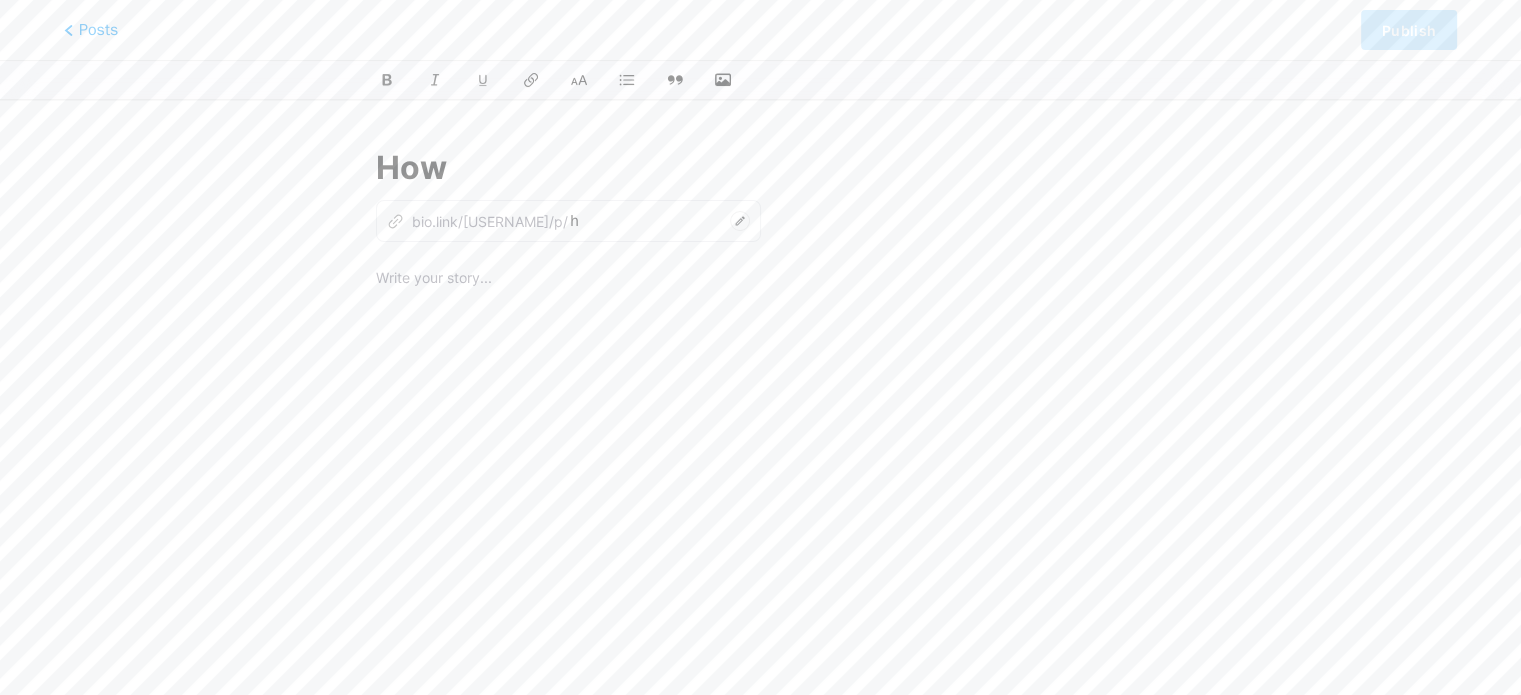 type on "How" 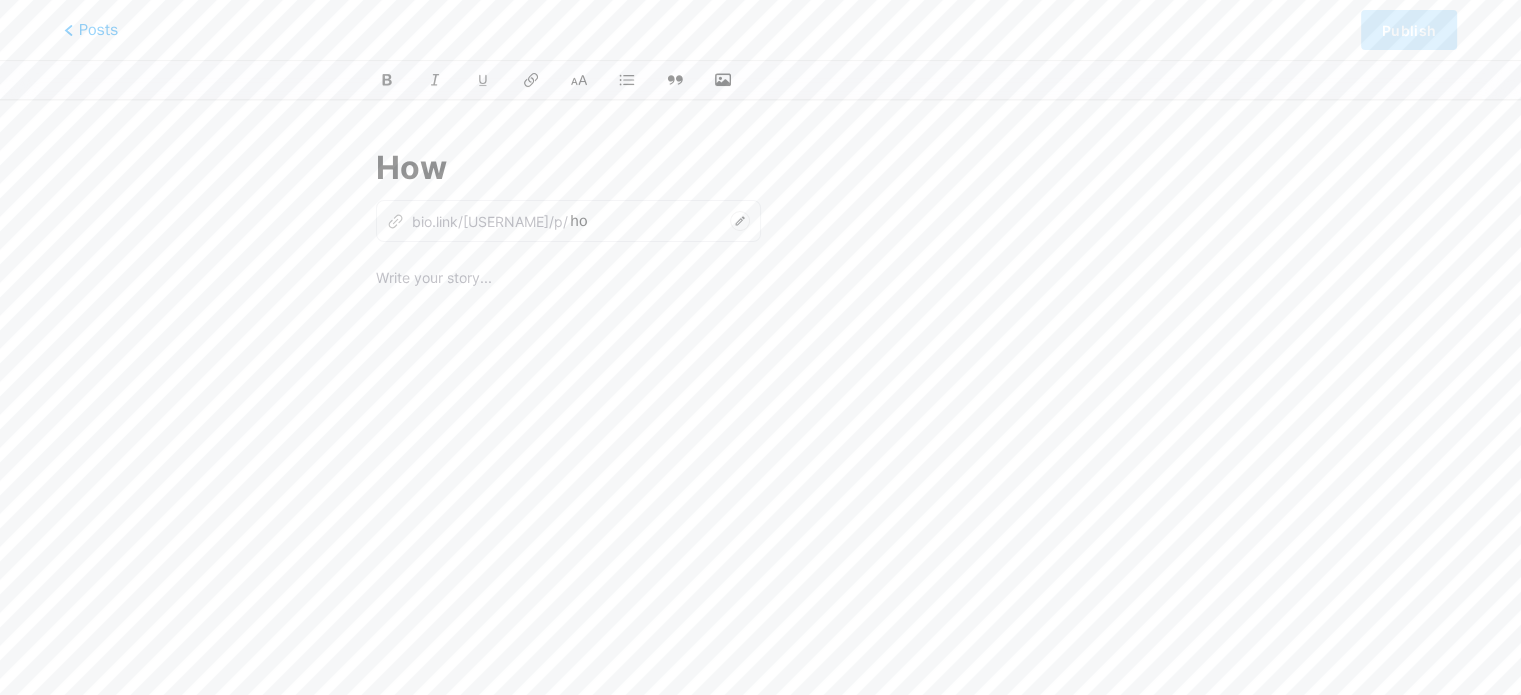 type on "how" 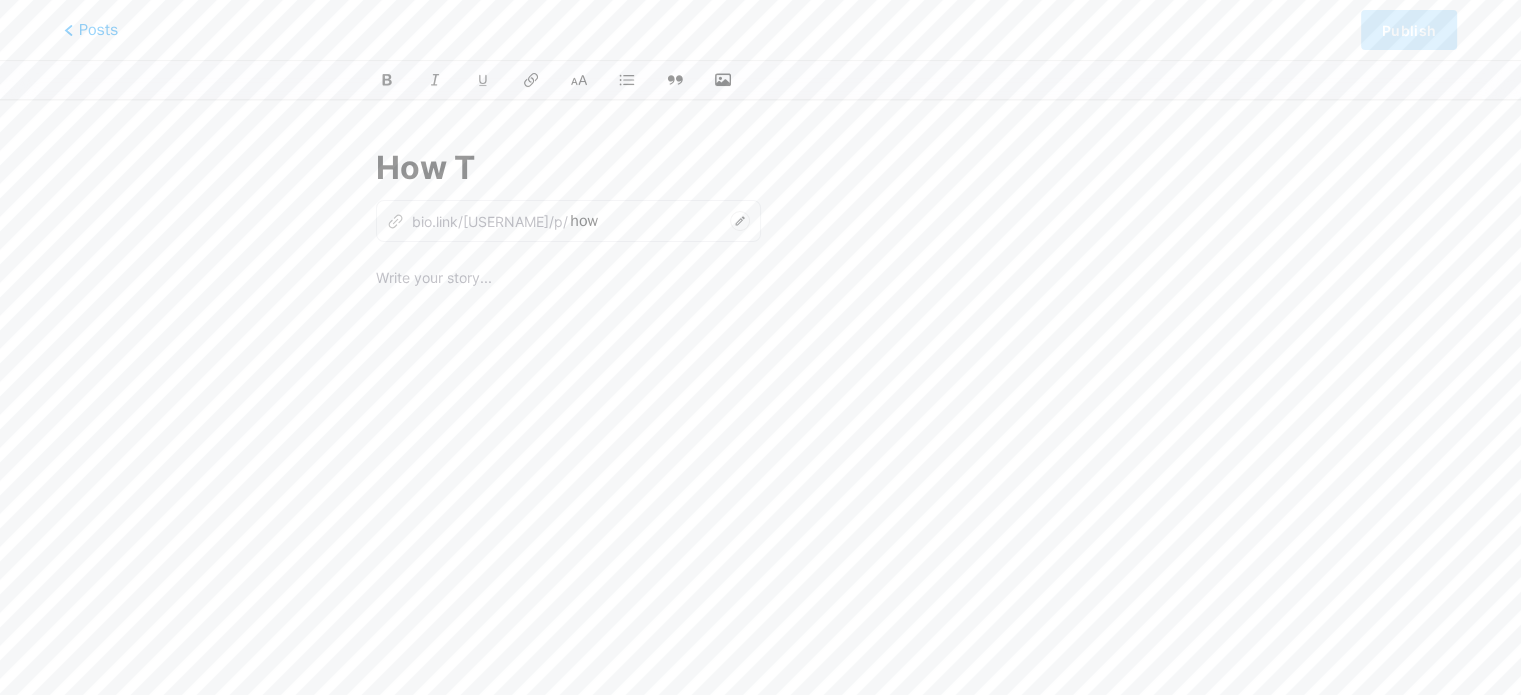 type on "How To" 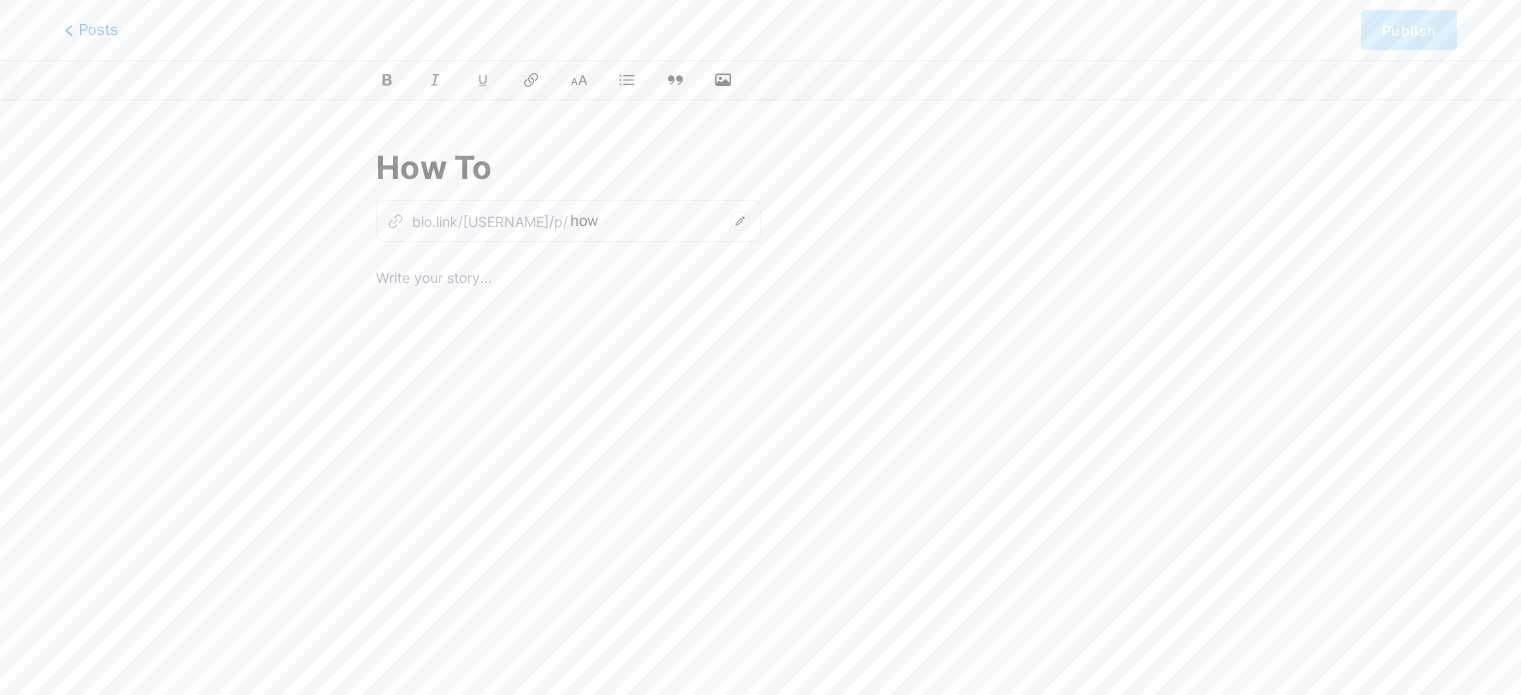 type on "how-t" 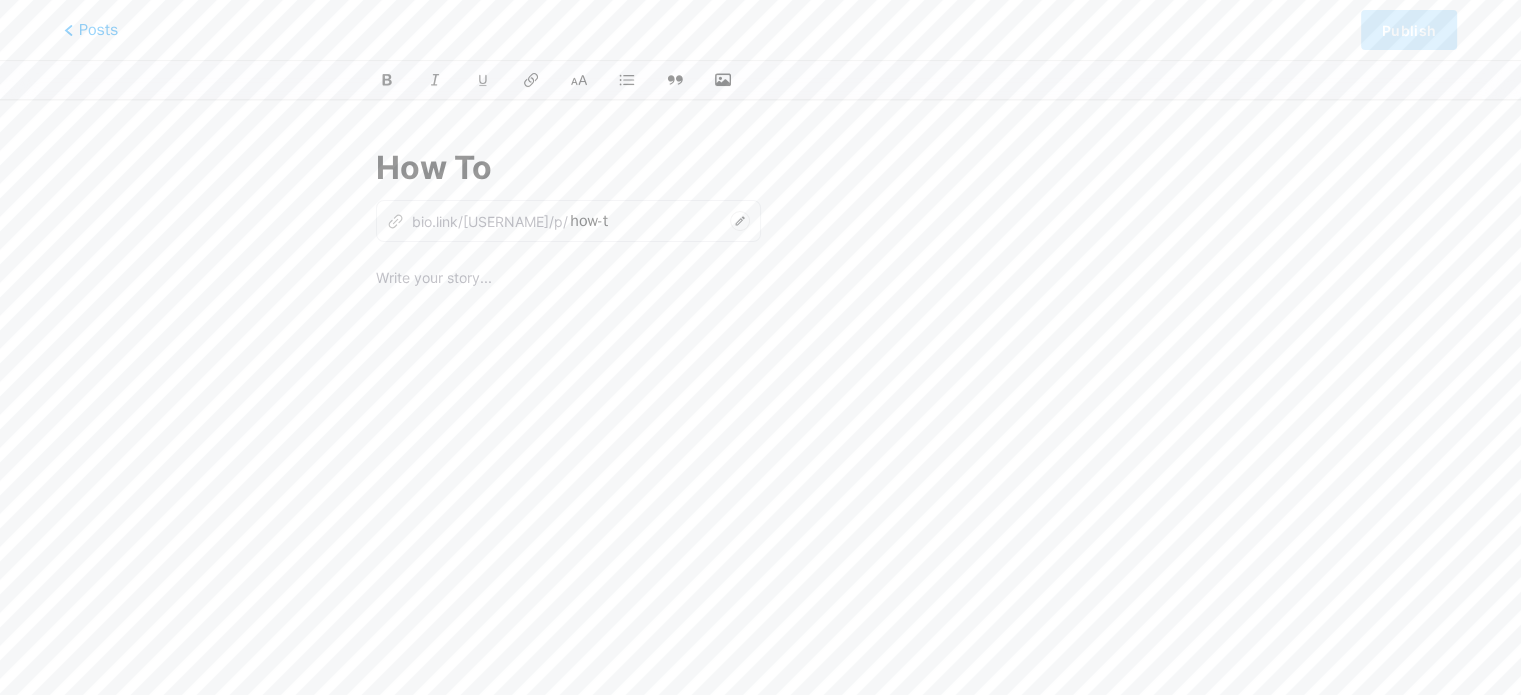 type on "How To i" 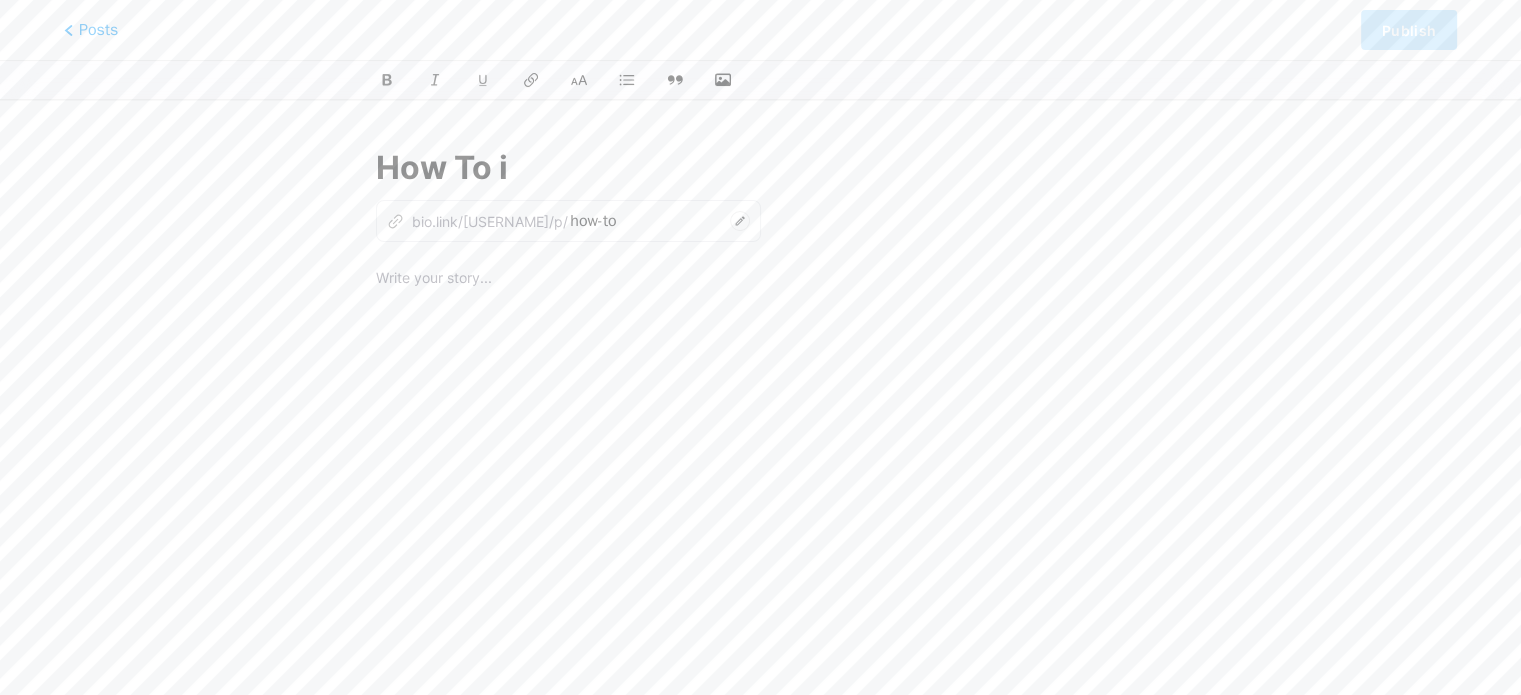 type on "how-to-i" 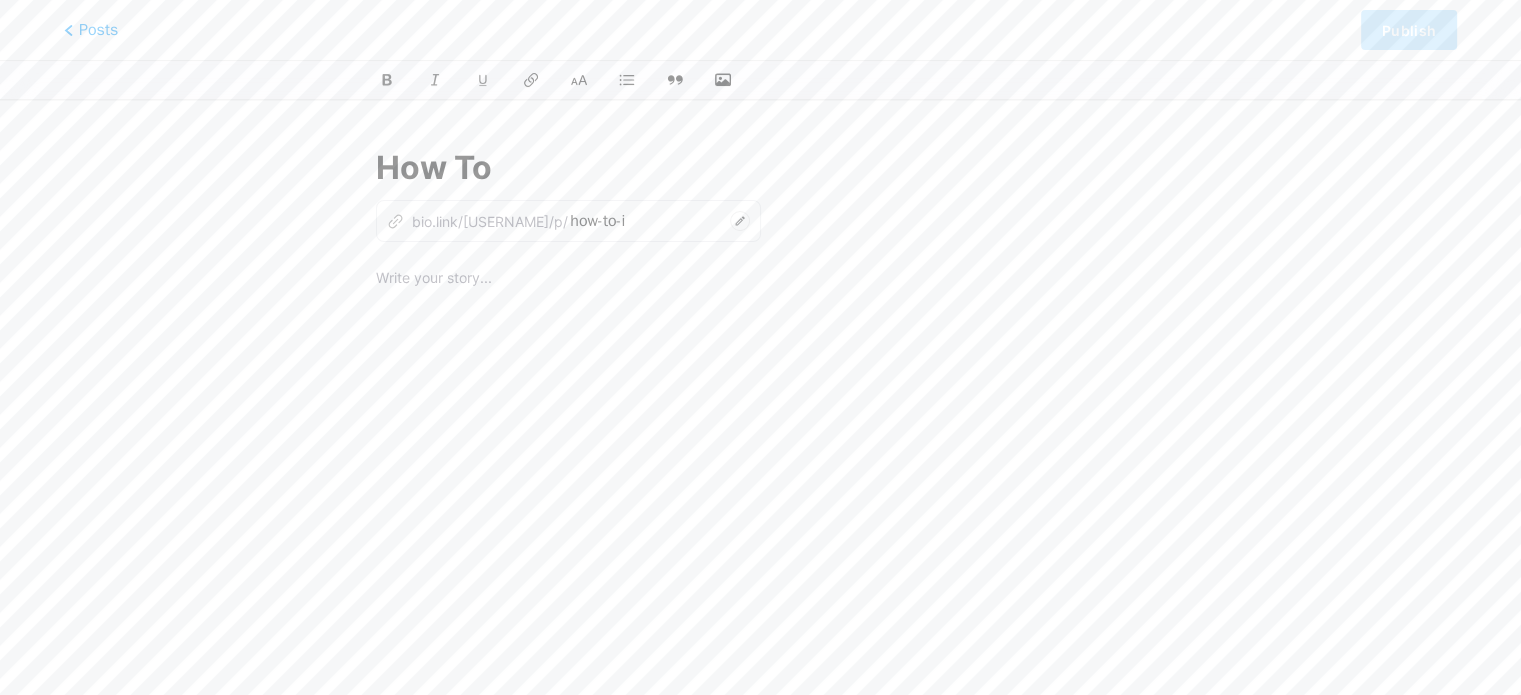 type on "How To I" 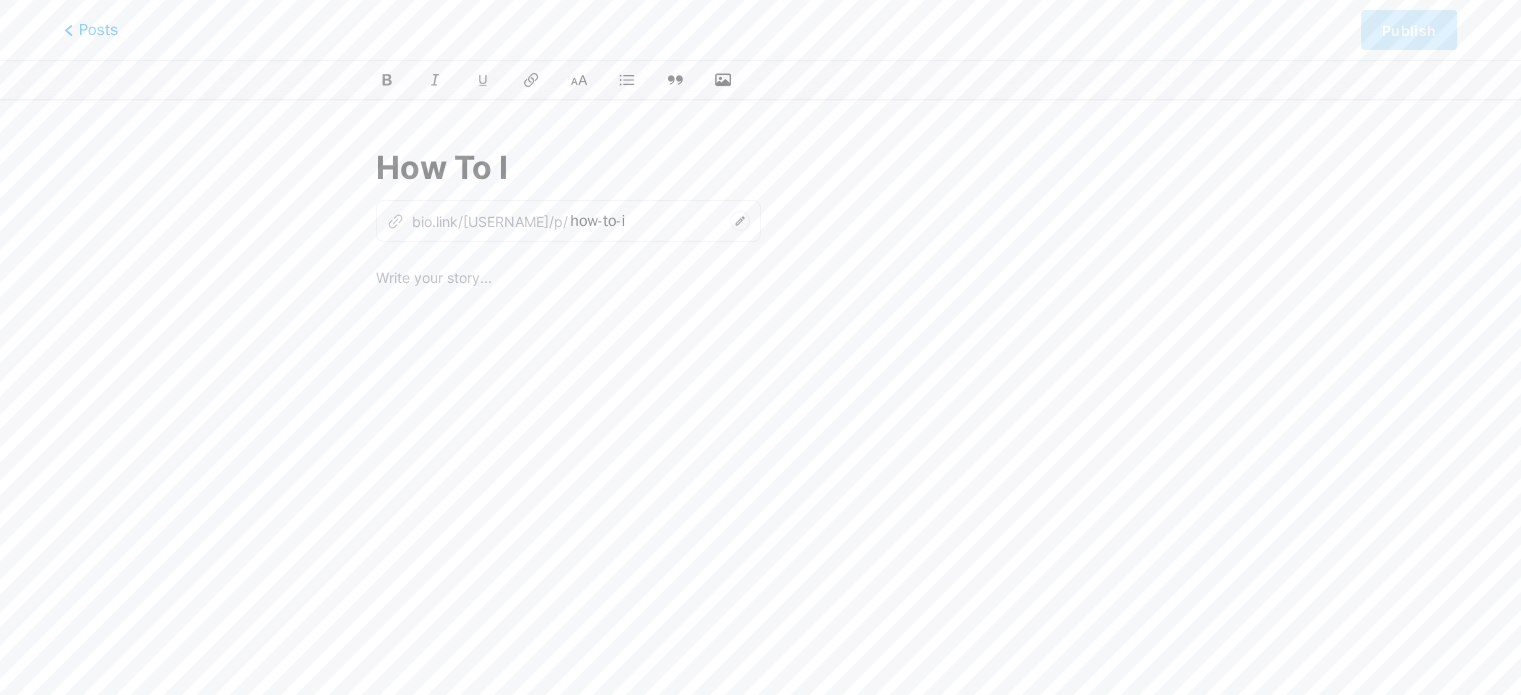 type on "how-to" 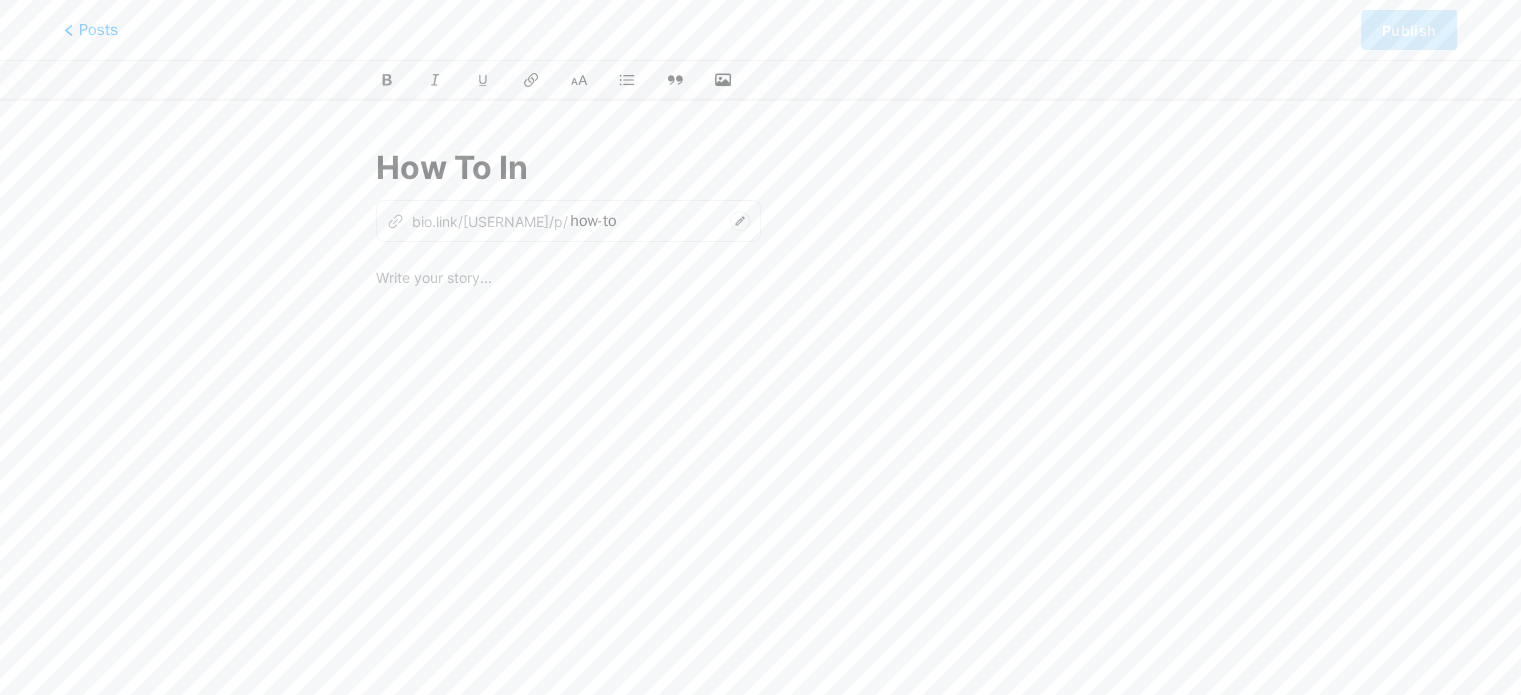 type on "How To Inv" 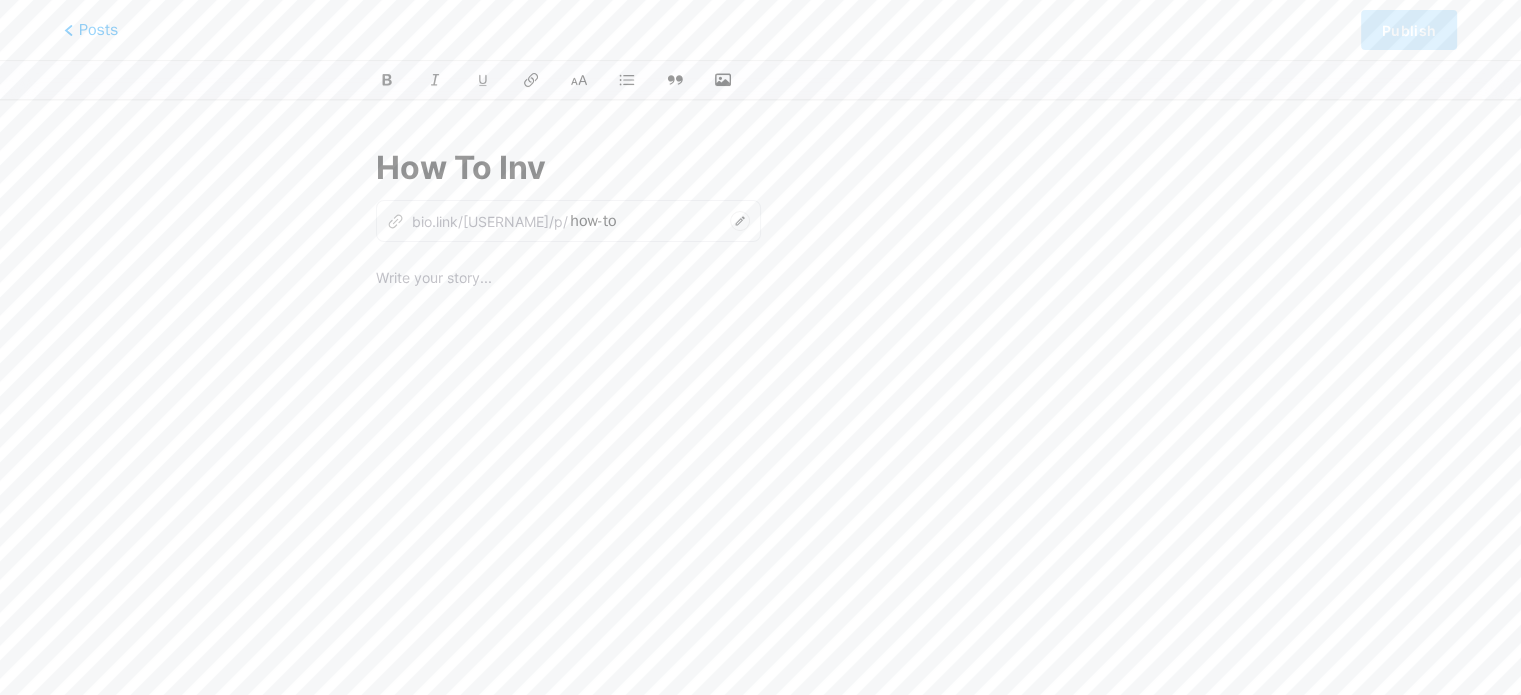 type on "how-to-i" 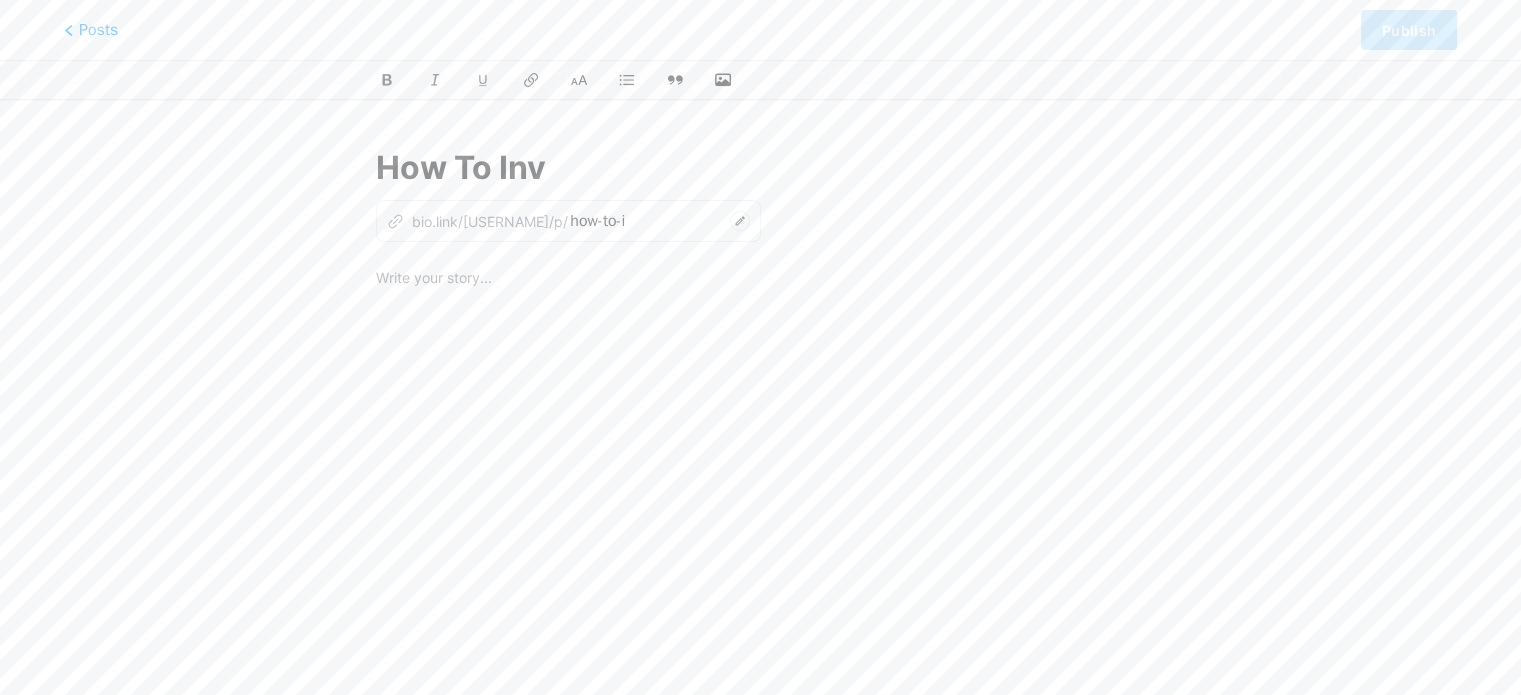 type on "How To Inve" 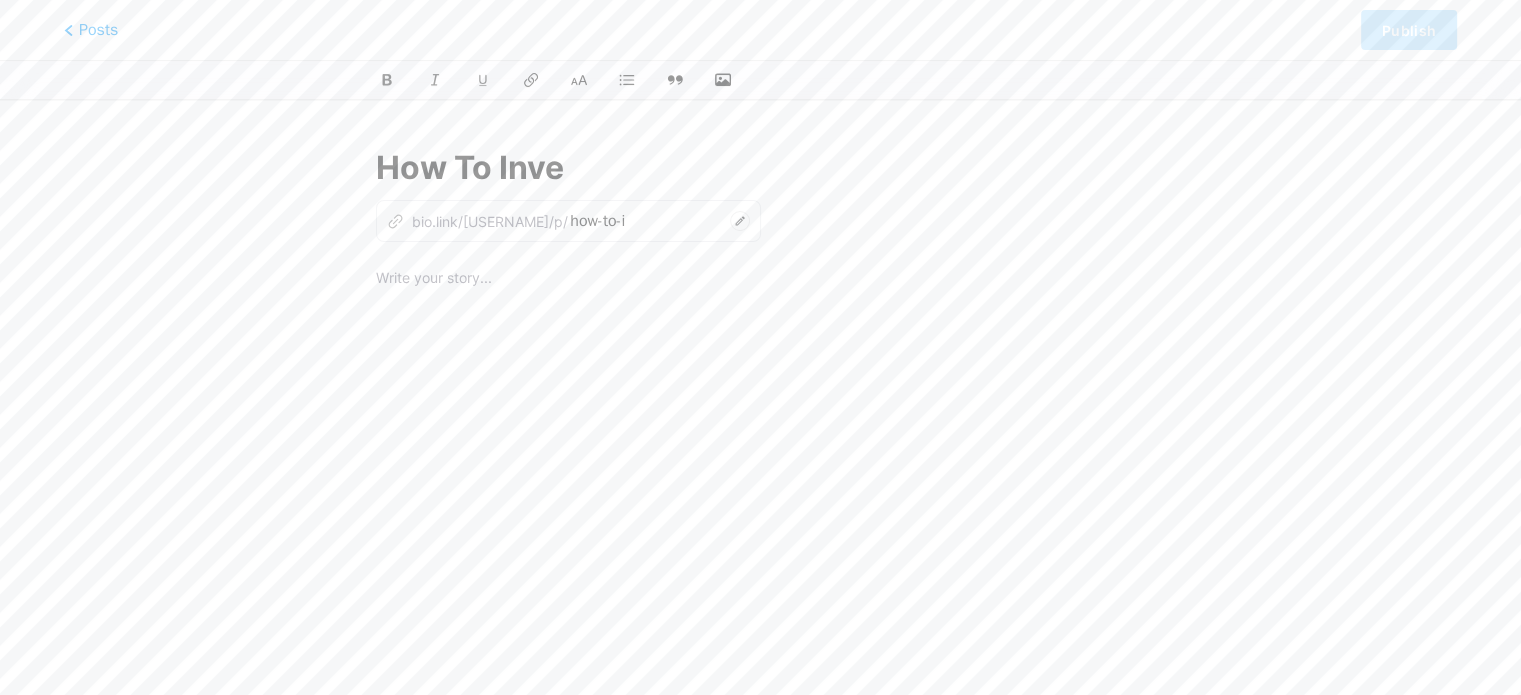 type on "how-to-inv" 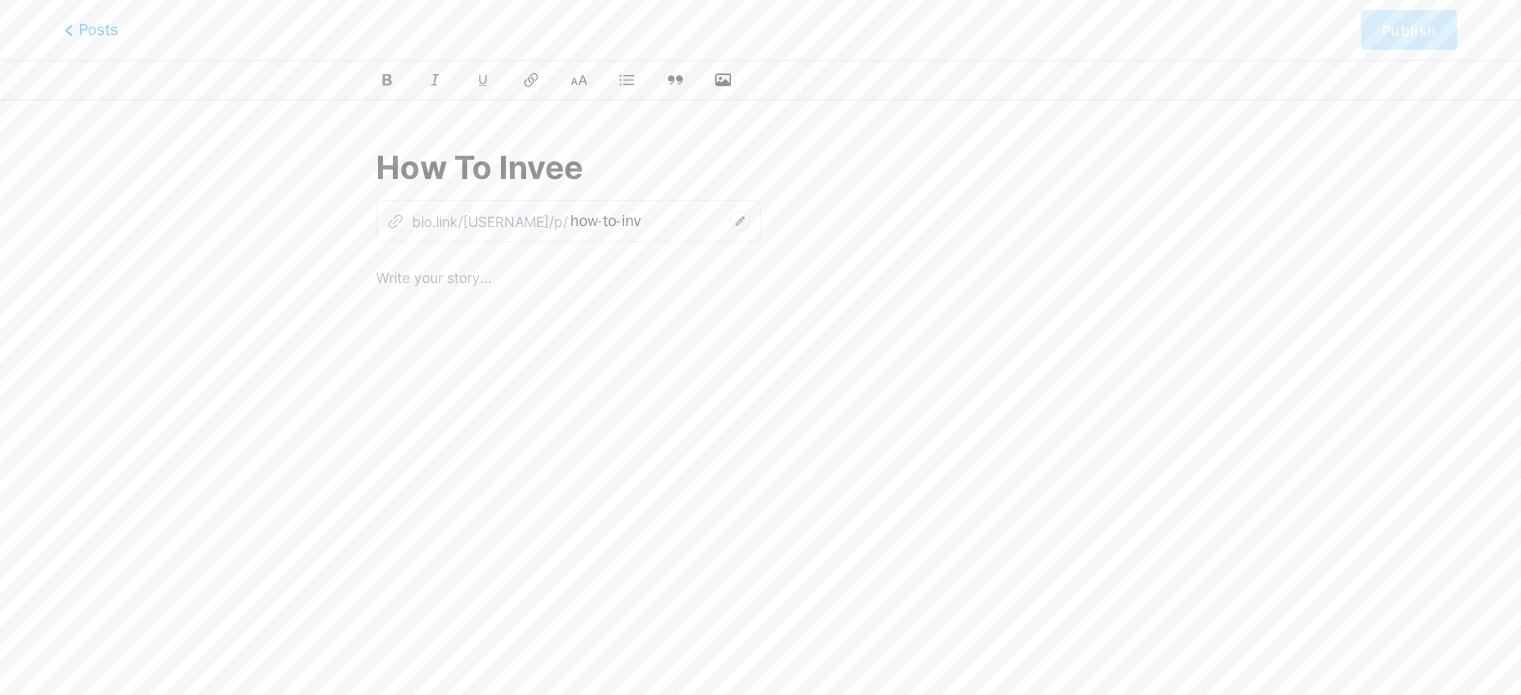 type on "How To Invees" 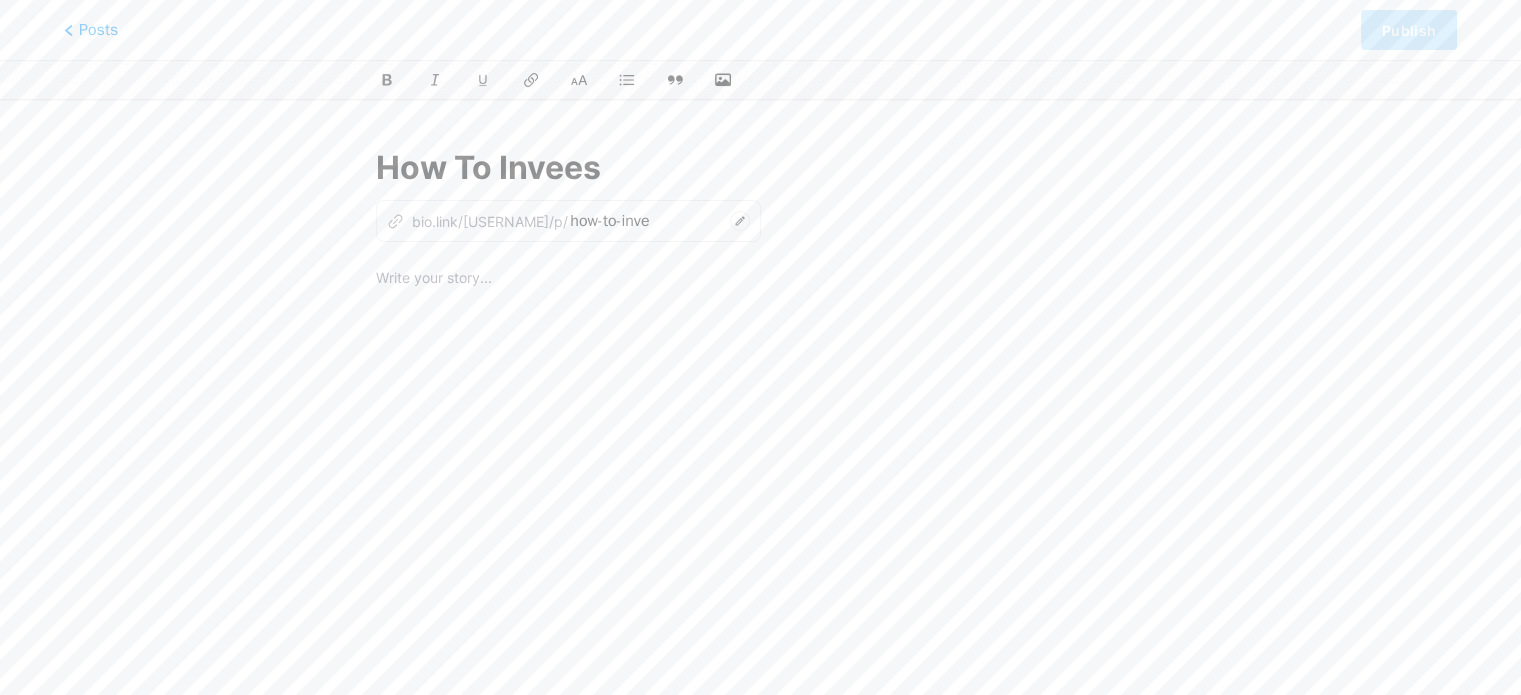 type on "how-to-invees" 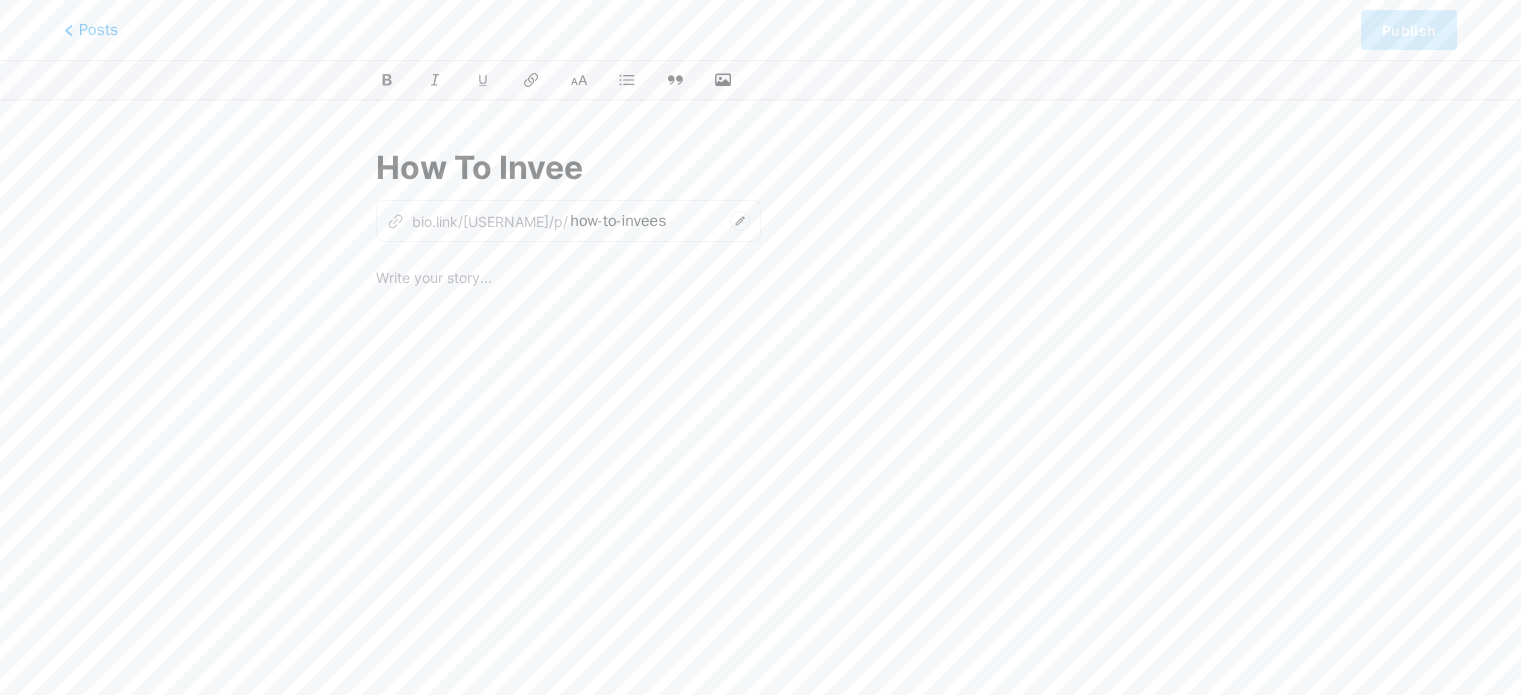 type on "How To Inve" 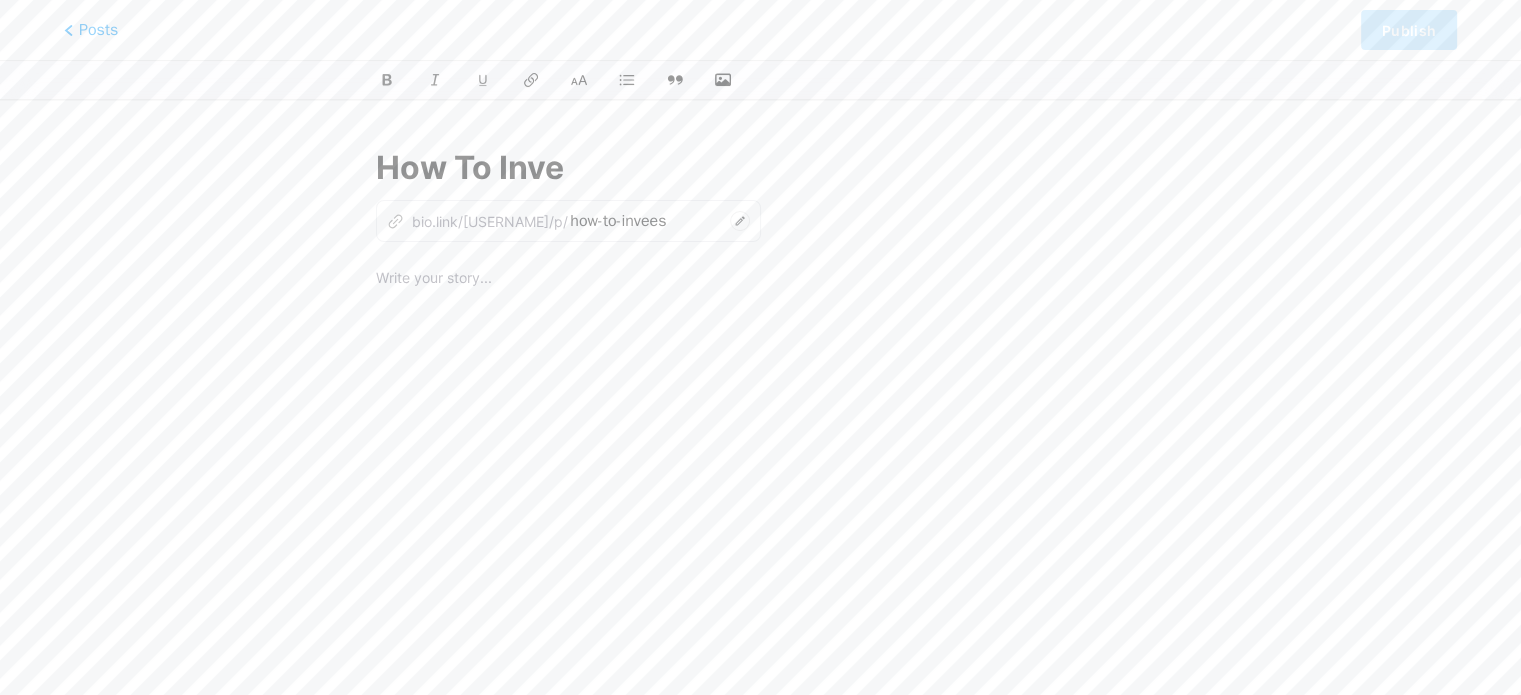 type on "how-to-inve" 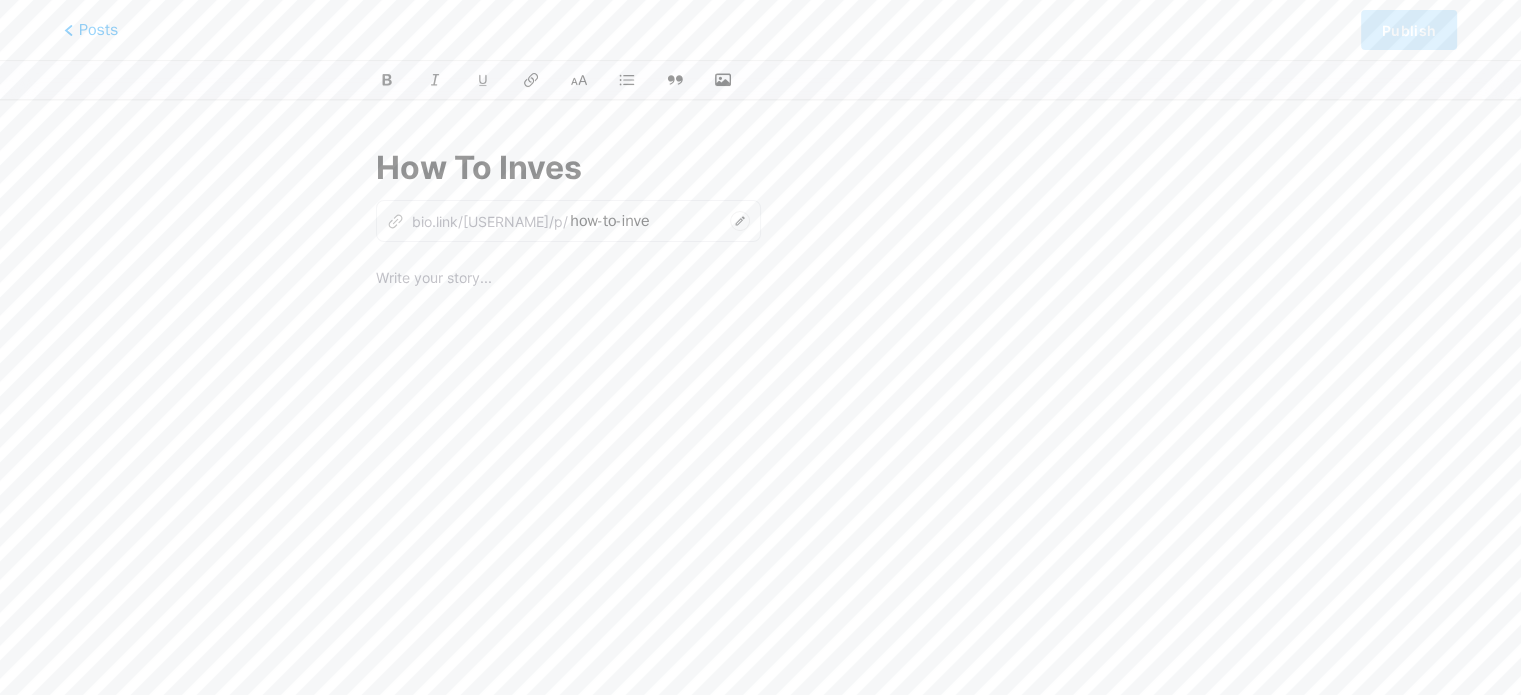 type on "How To Invest" 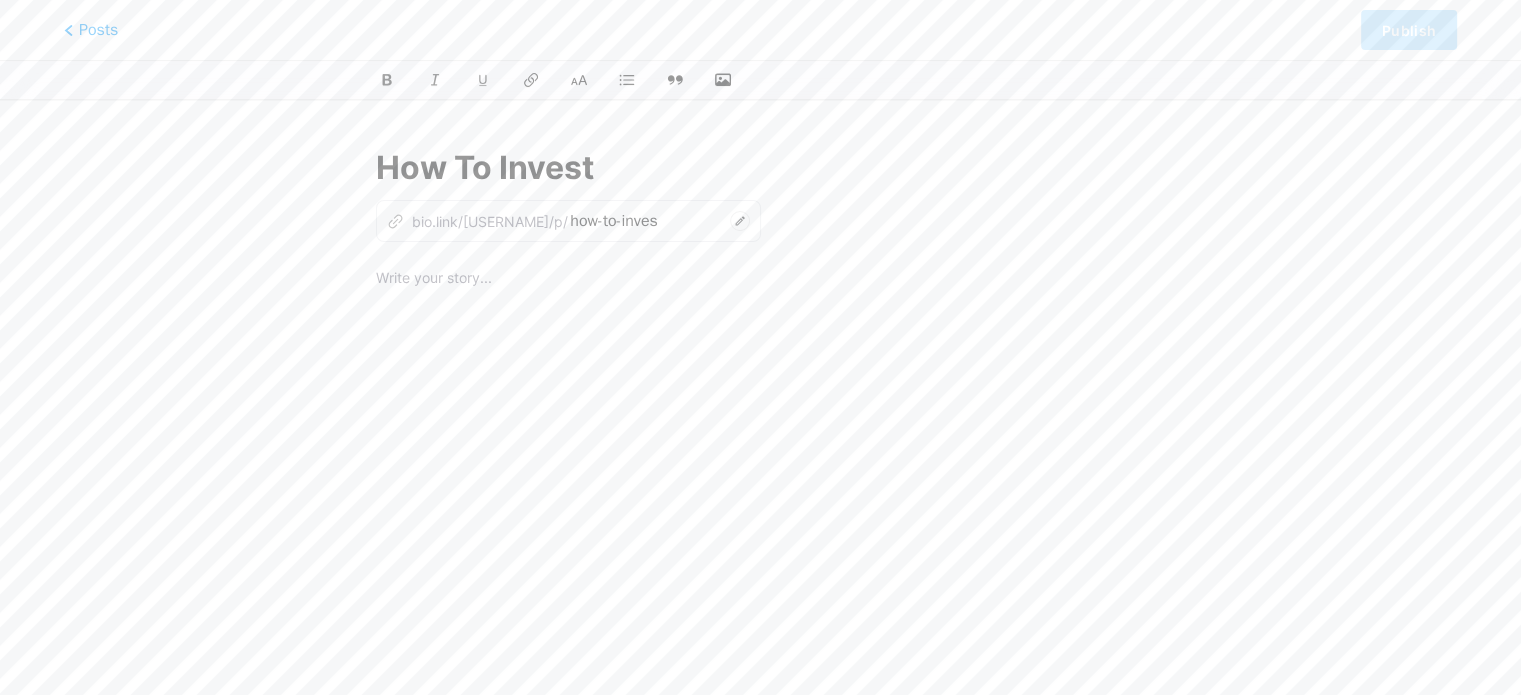 type on "how-to-invest" 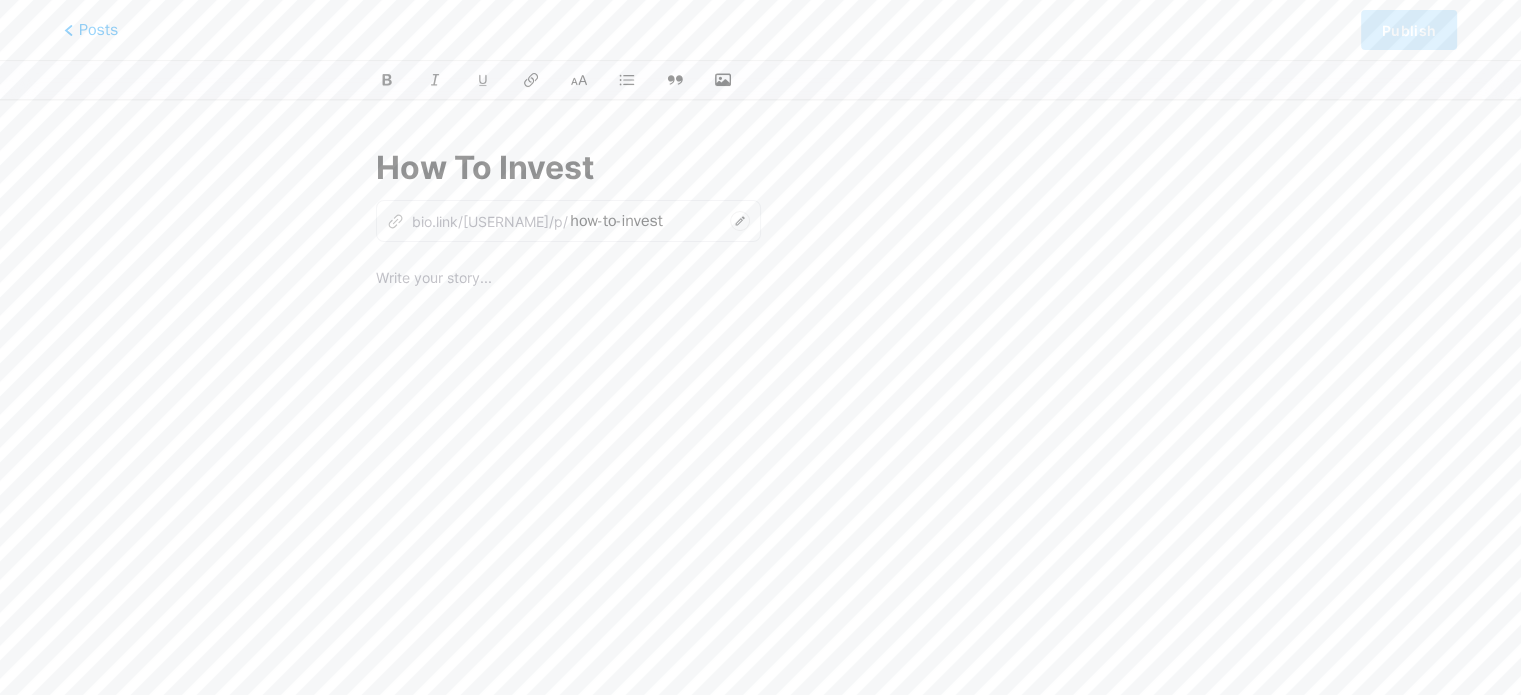 type on "How To Invest" 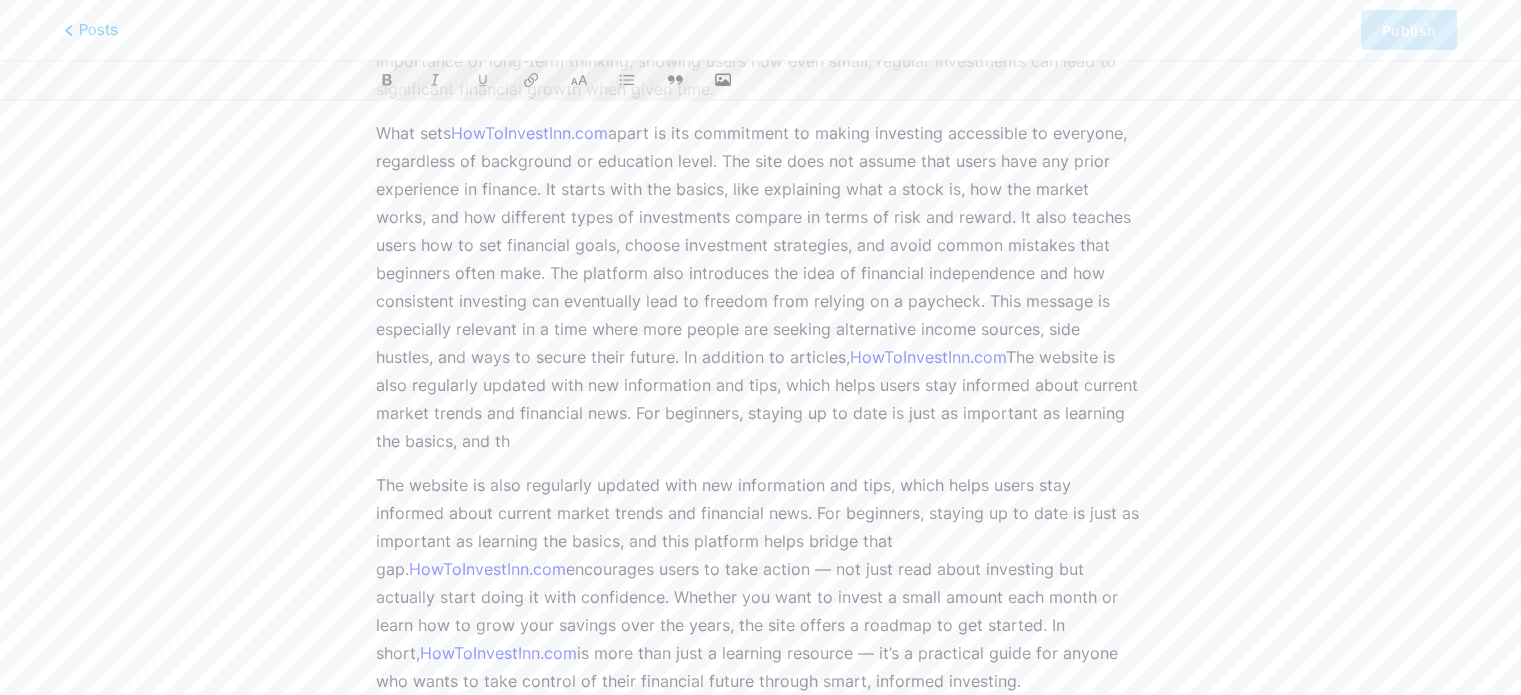scroll, scrollTop: 622, scrollLeft: 0, axis: vertical 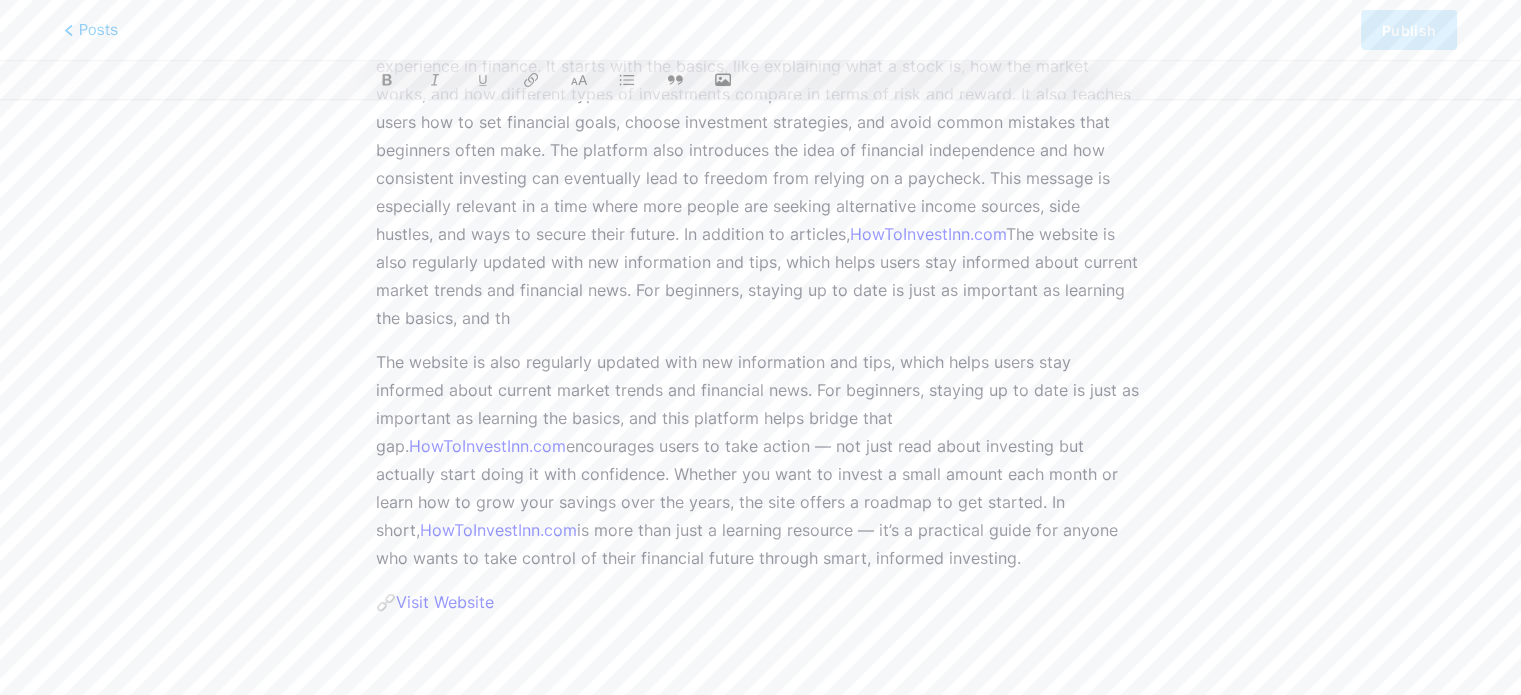 type 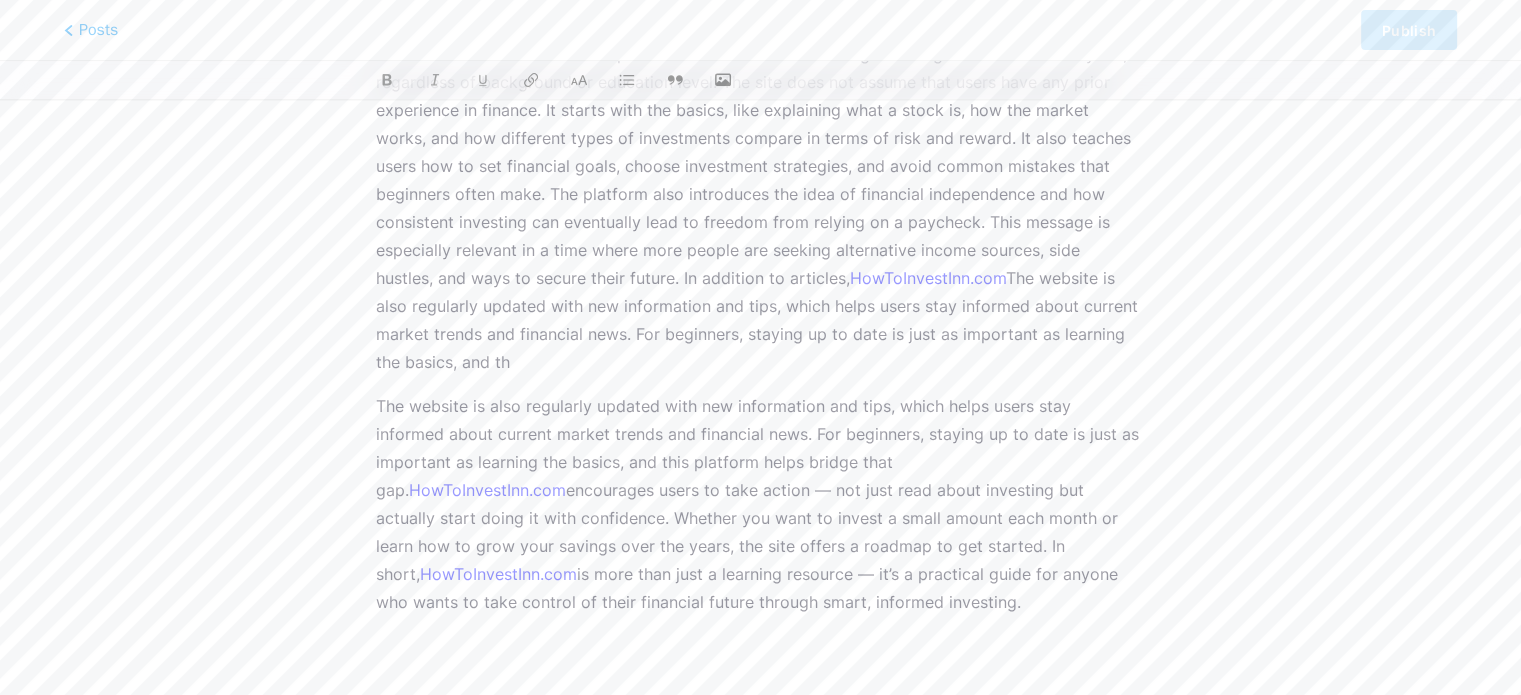 scroll, scrollTop: 622, scrollLeft: 0, axis: vertical 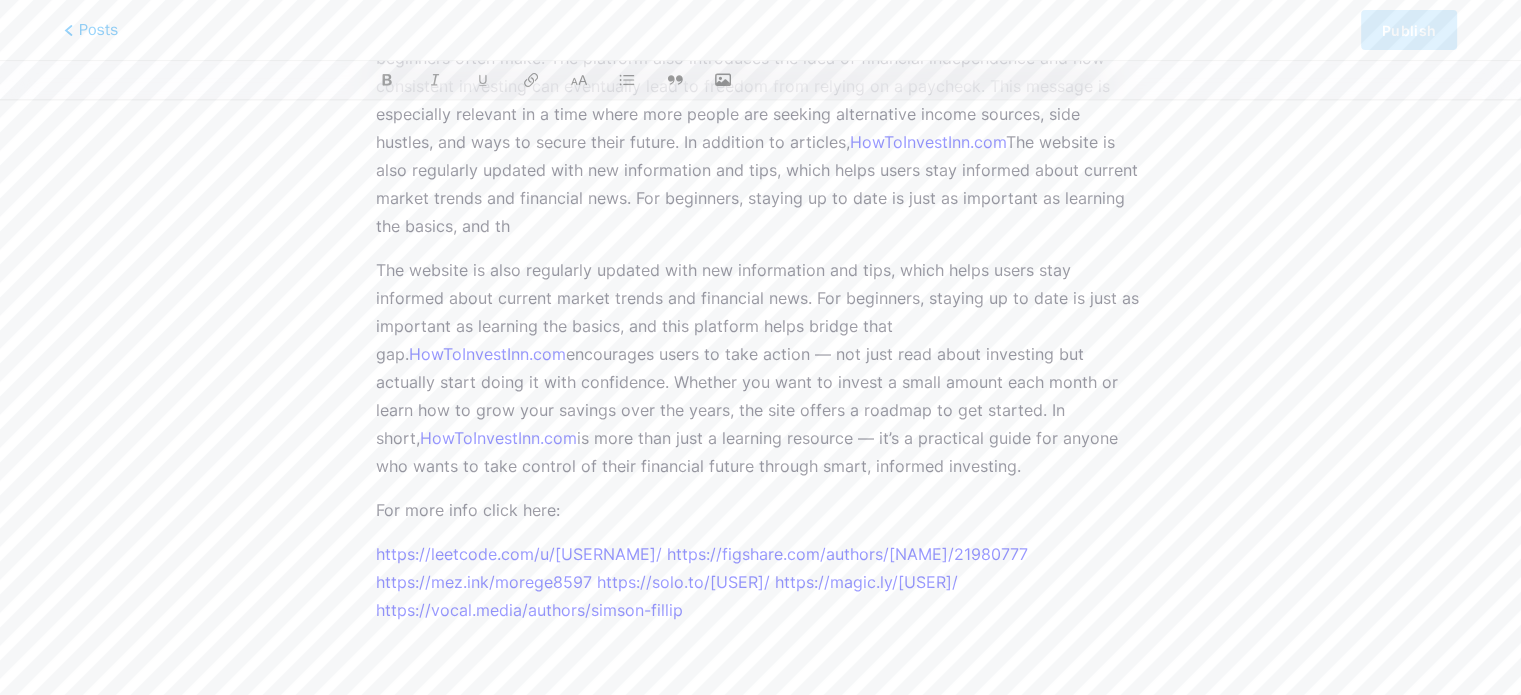 click on "https://mez.ink/morege8597" at bounding box center (484, 582) 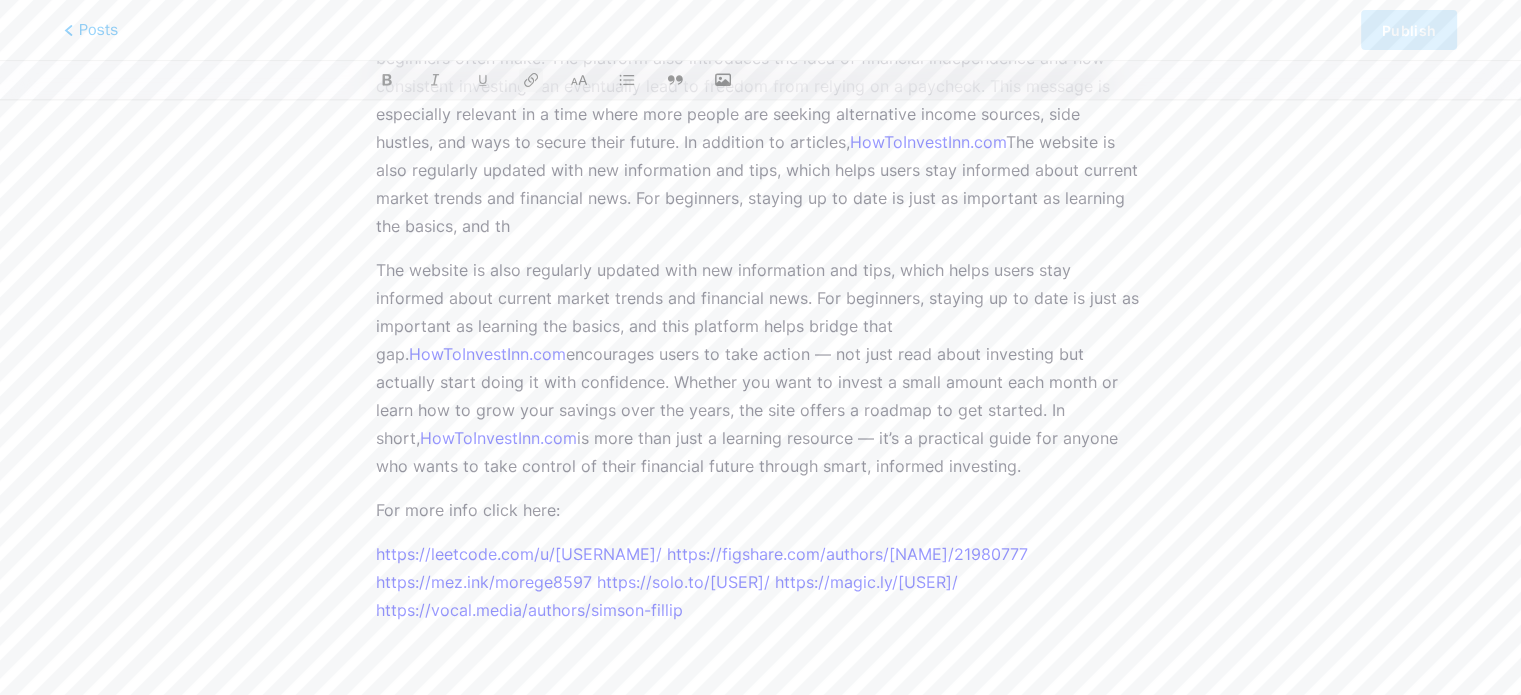 click on "https://leetcode.com/u/[USER]/ https://figshare.com/authors/[NAME]/21980777 https://mez.ink/[ID]/ https://solo.to/[USER]/ https://magic.ly/[USER]/ https://vocal.media/authors/[NAME]/simson-fillip" at bounding box center (760, 582) 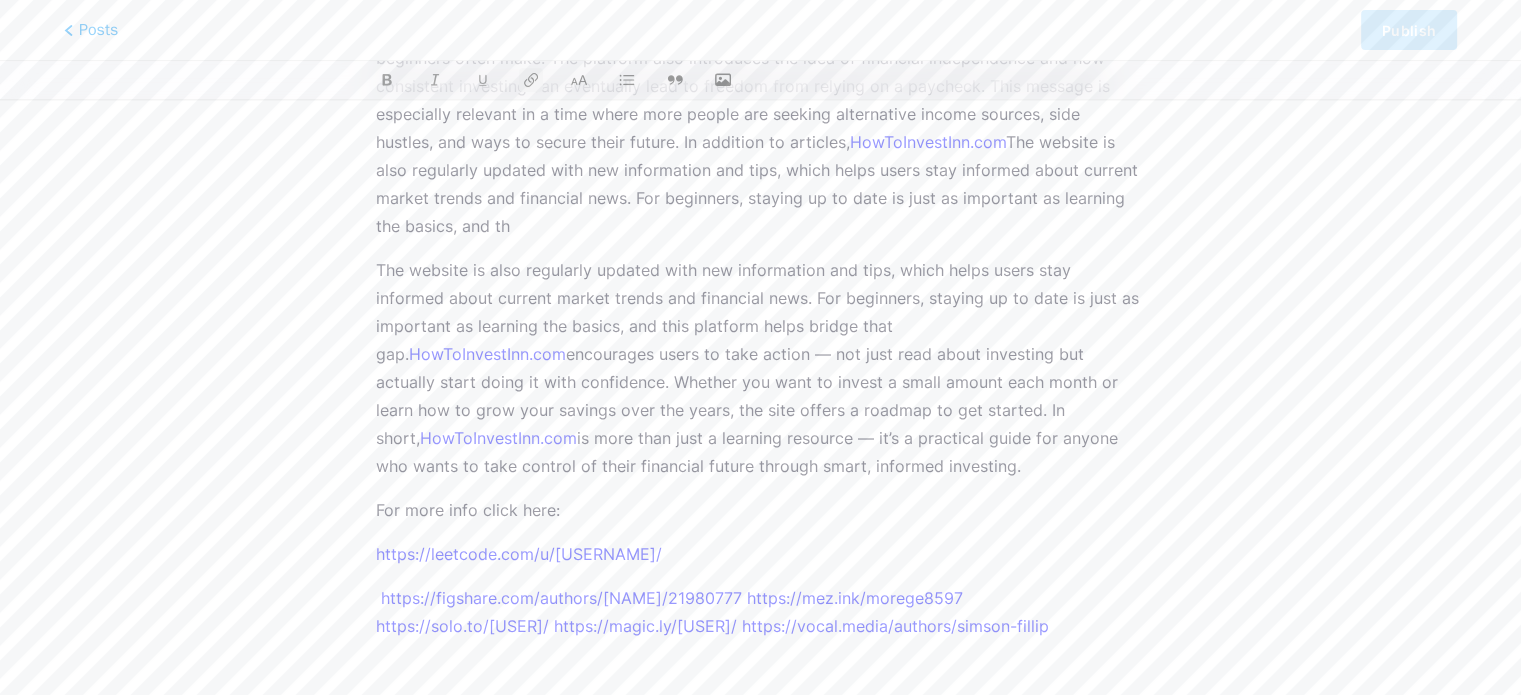 click on "https://figshare.com/authors/[NAME]/21980777 https://mez.ink/[ID]/ https://solo.to/[USER]/ https://magic.ly/[USER]/ https://vocal.media/authors/[NAME]/simson-fillip" at bounding box center [760, 612] 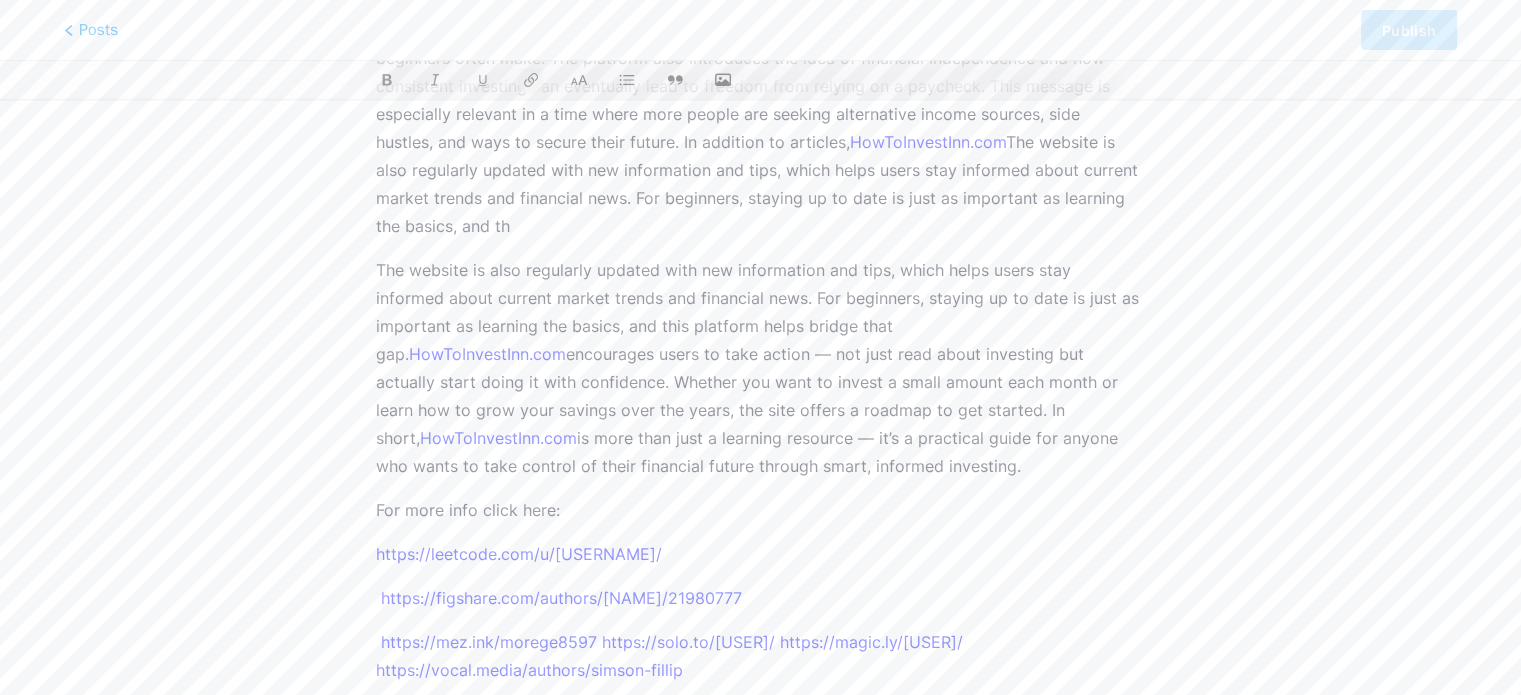 click on "https://mez.ink/morege8597" at bounding box center [489, 642] 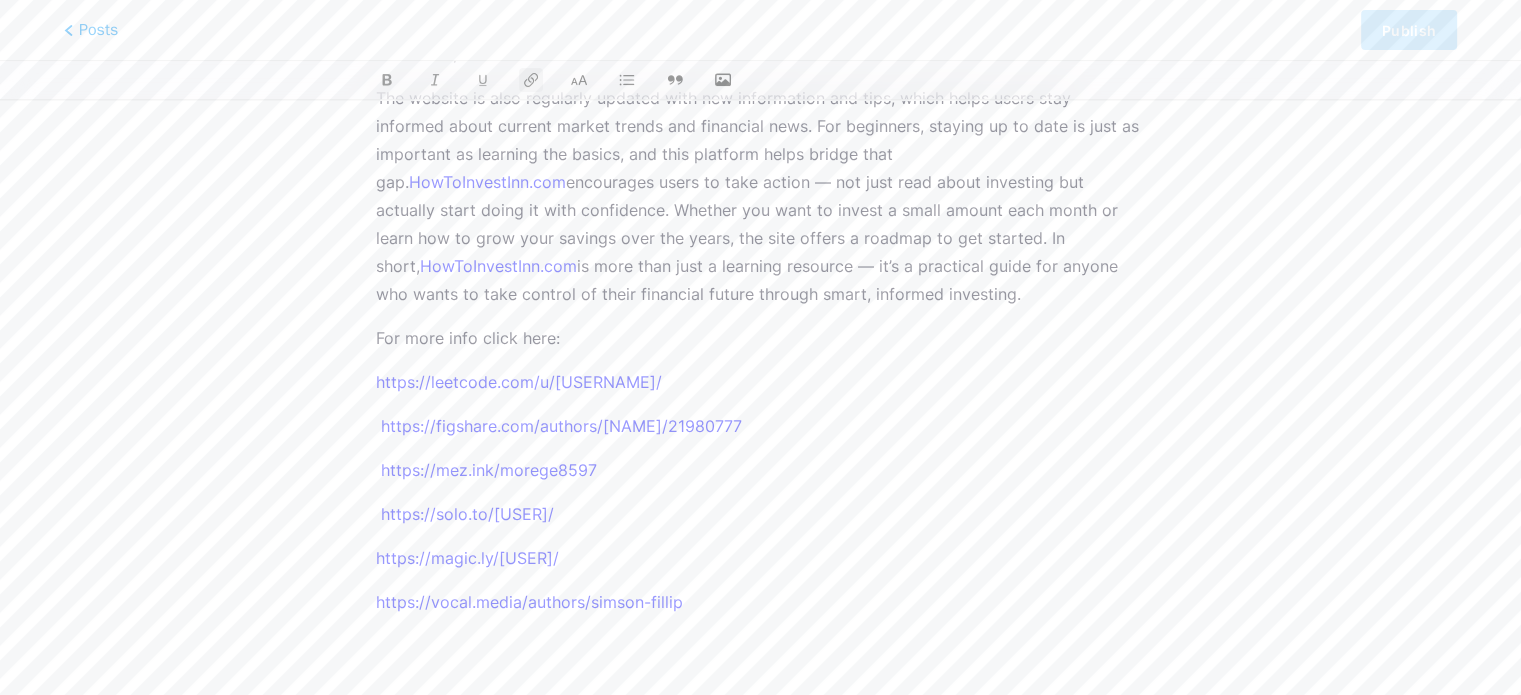 scroll, scrollTop: 0, scrollLeft: 0, axis: both 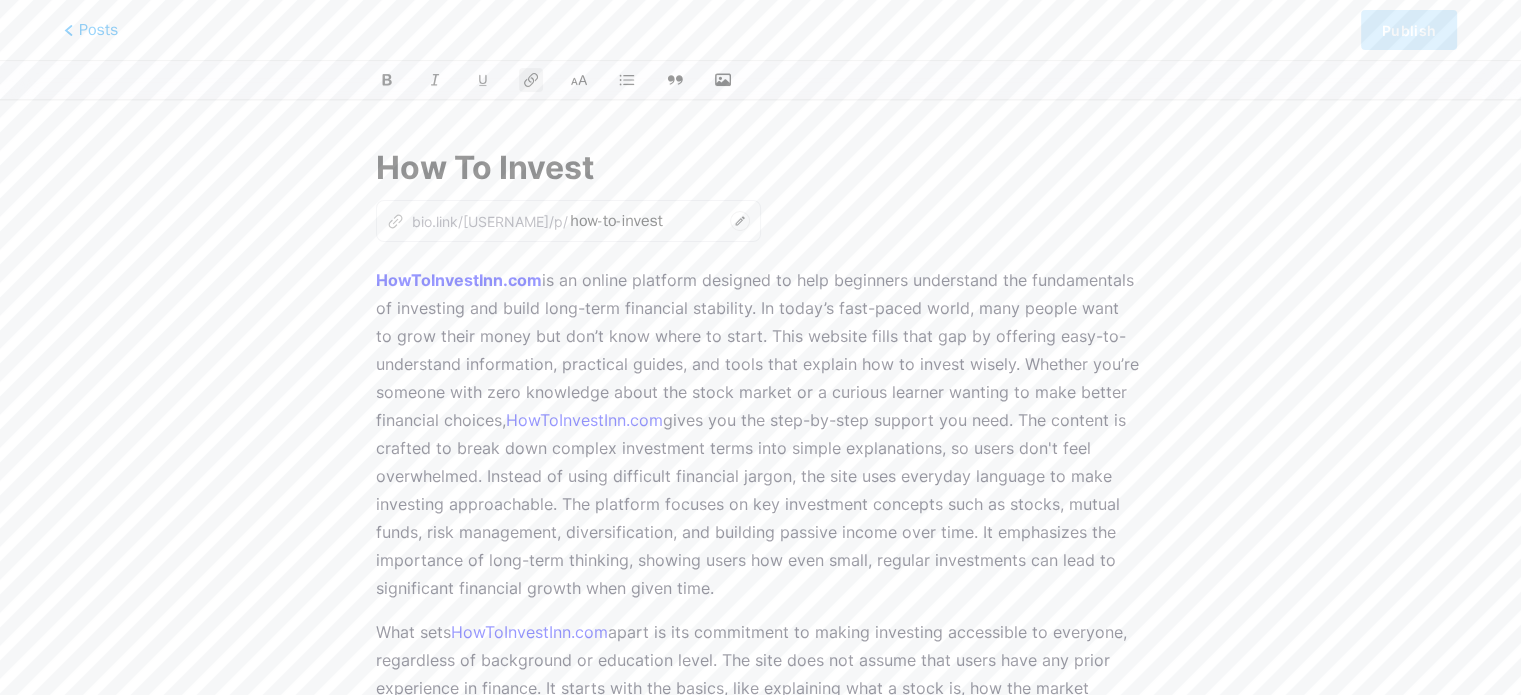 click on "How To Invest         z
bio.link/[USERNAME]/p/
how-to-invest             HowToInvestInn.com  is an online platform designed to help beginners understand the fundamentals of investing and build long-term financial stability. In today’s fast-paced world, many people want to grow their money but don’t know where to start. This website fills that gap by offering easy-to-understand information, practical guides, and tools that explain how to invest wisely. Whether you’re someone with zero knowledge about the stock market or a curious learner wanting to make better financial choices,  HowToInvestInn.com What sets  HowToInvestInn.com HowToInvestInn.com  may offer video tutorials, examples, and real-life case studies to help users understand how others have succeeded in investing. The goal is not just to teach theory, but to give people real tools they can apply in their daily lives. HowToInvestInn.com HowToInvestInn.com" at bounding box center (760, 835) 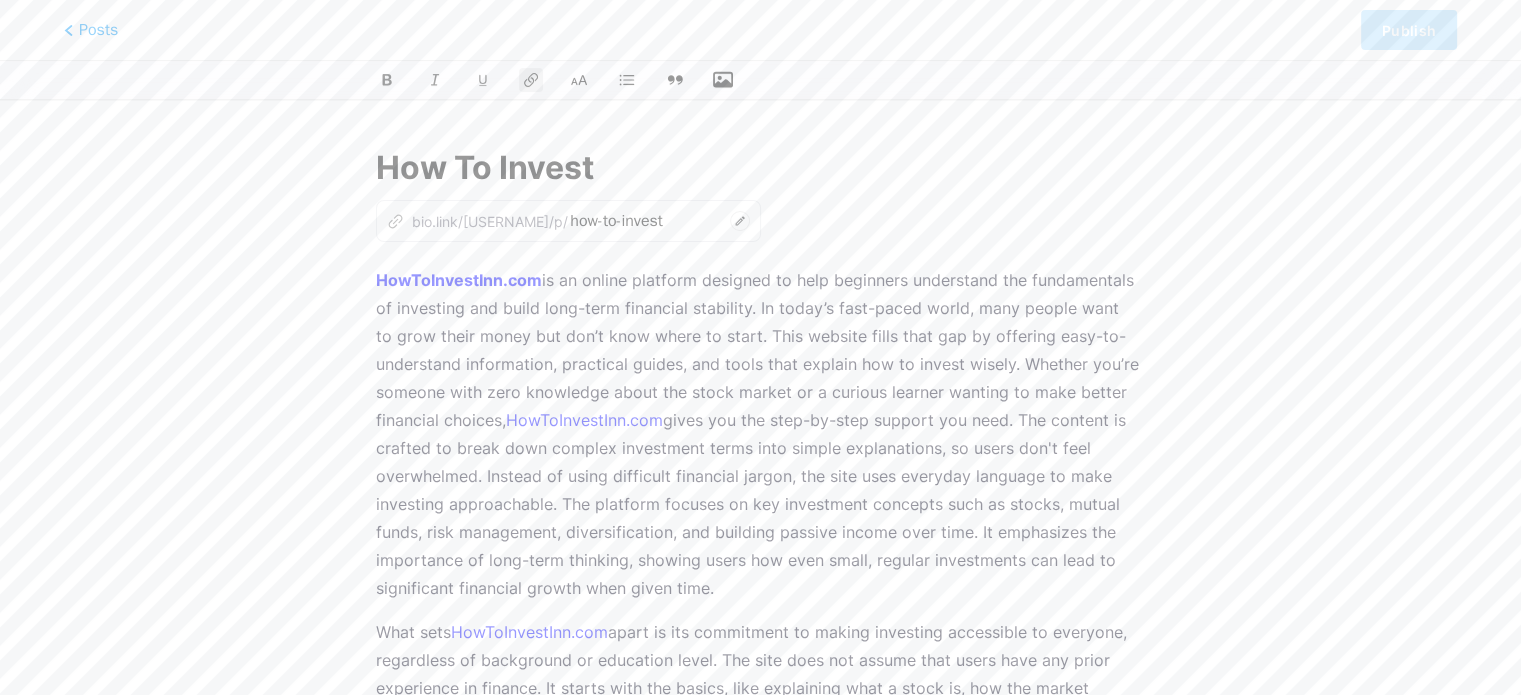 click 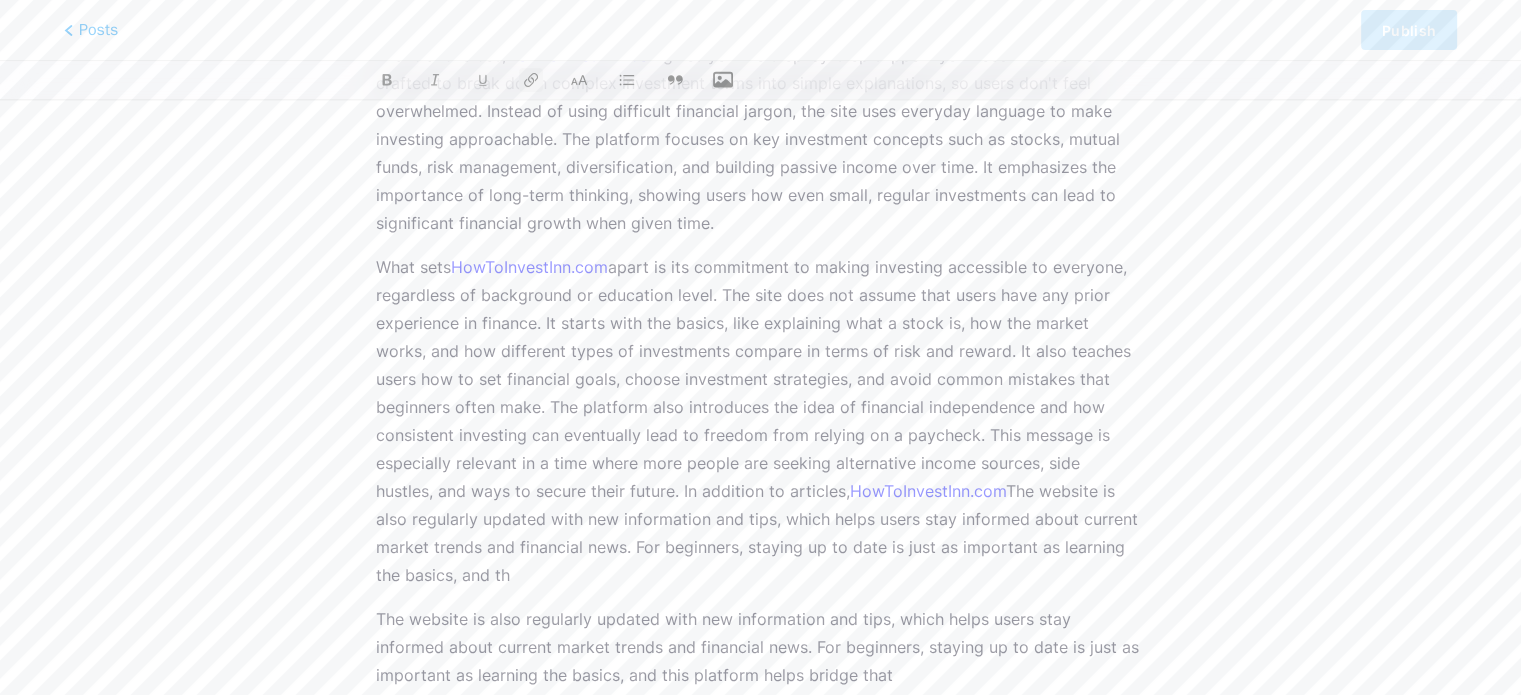 scroll, scrollTop: 0, scrollLeft: 0, axis: both 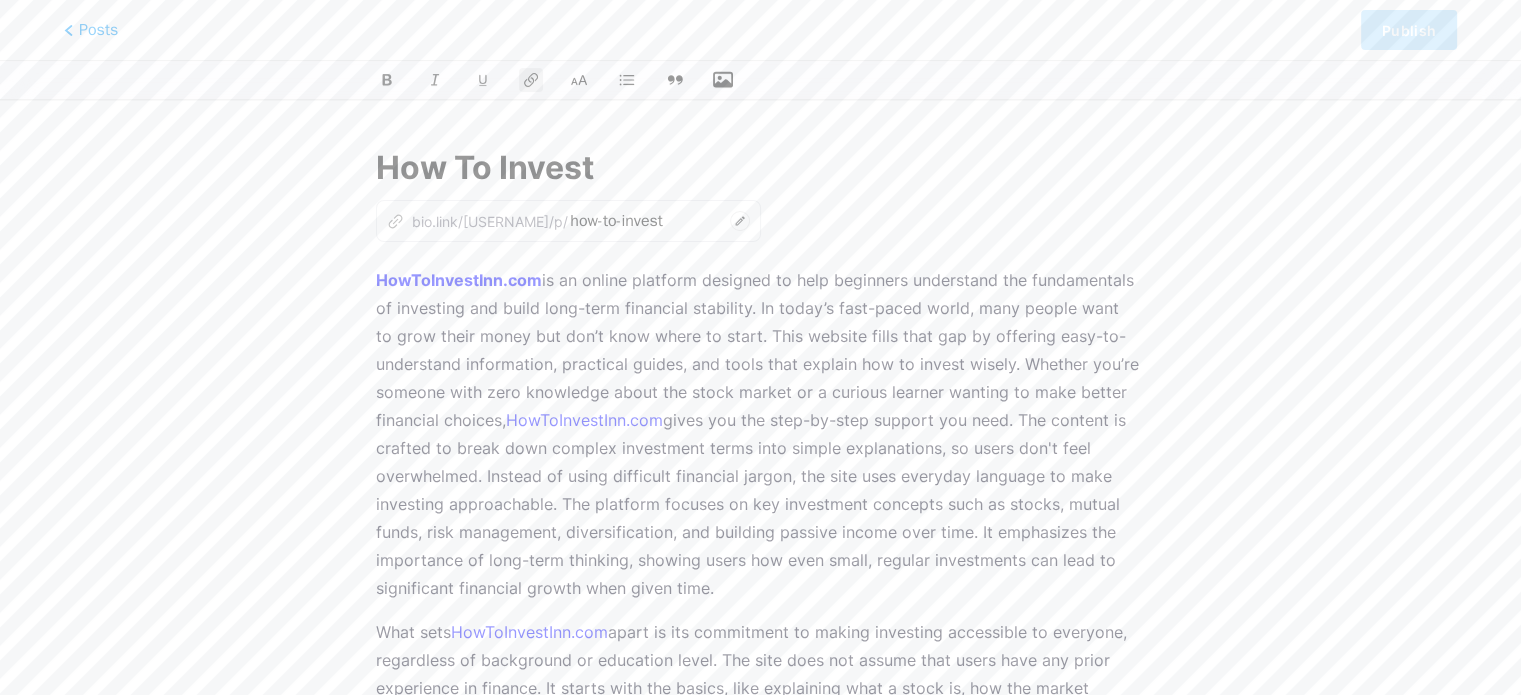 click on "How To Invest" at bounding box center [760, 168] 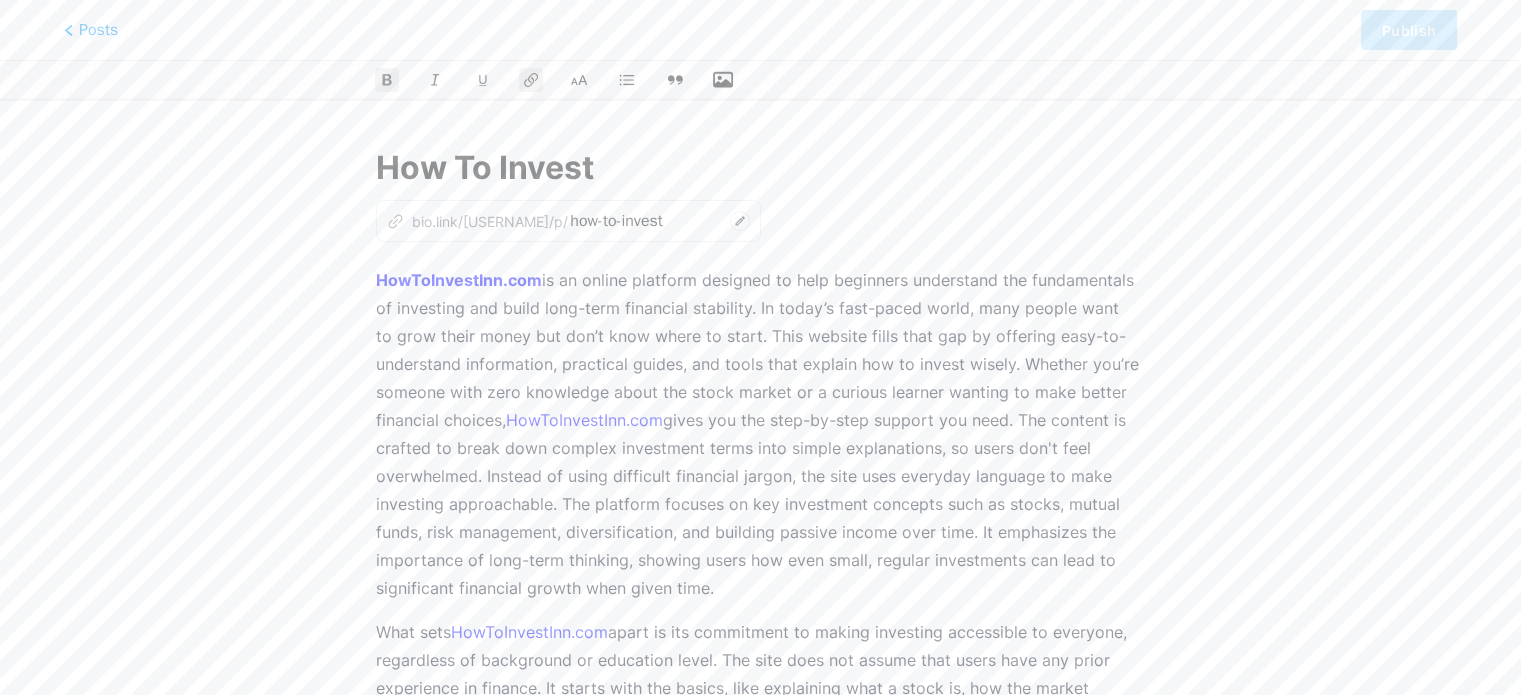 click on "How To Invest" at bounding box center [760, 168] 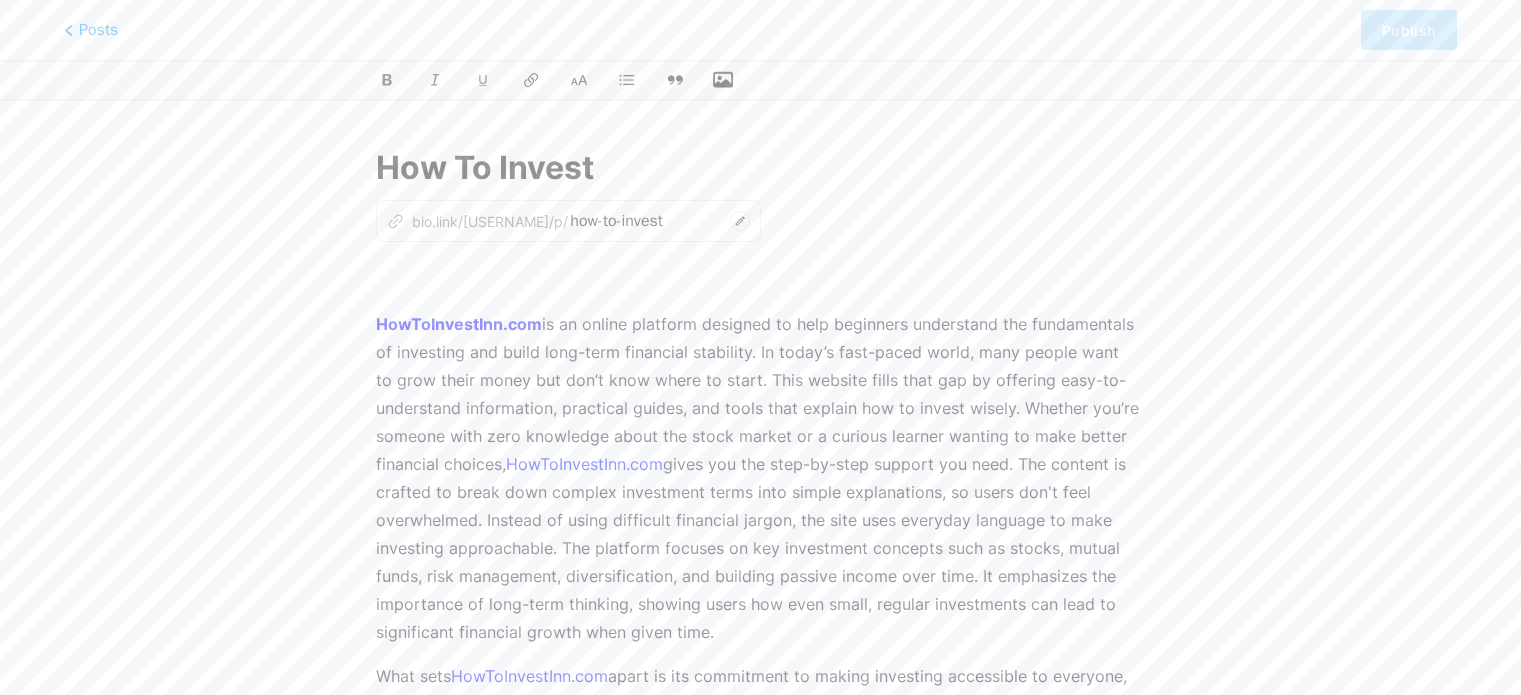 click 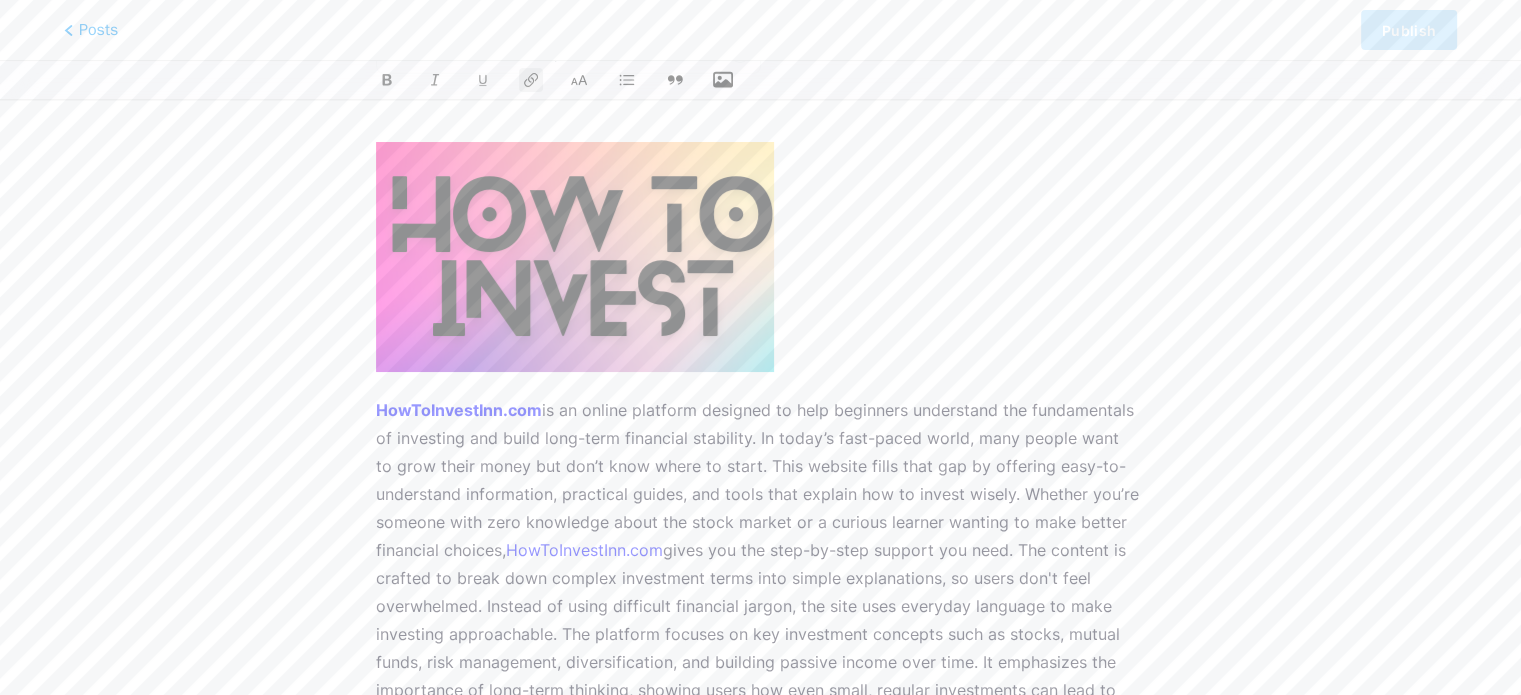scroll, scrollTop: 0, scrollLeft: 0, axis: both 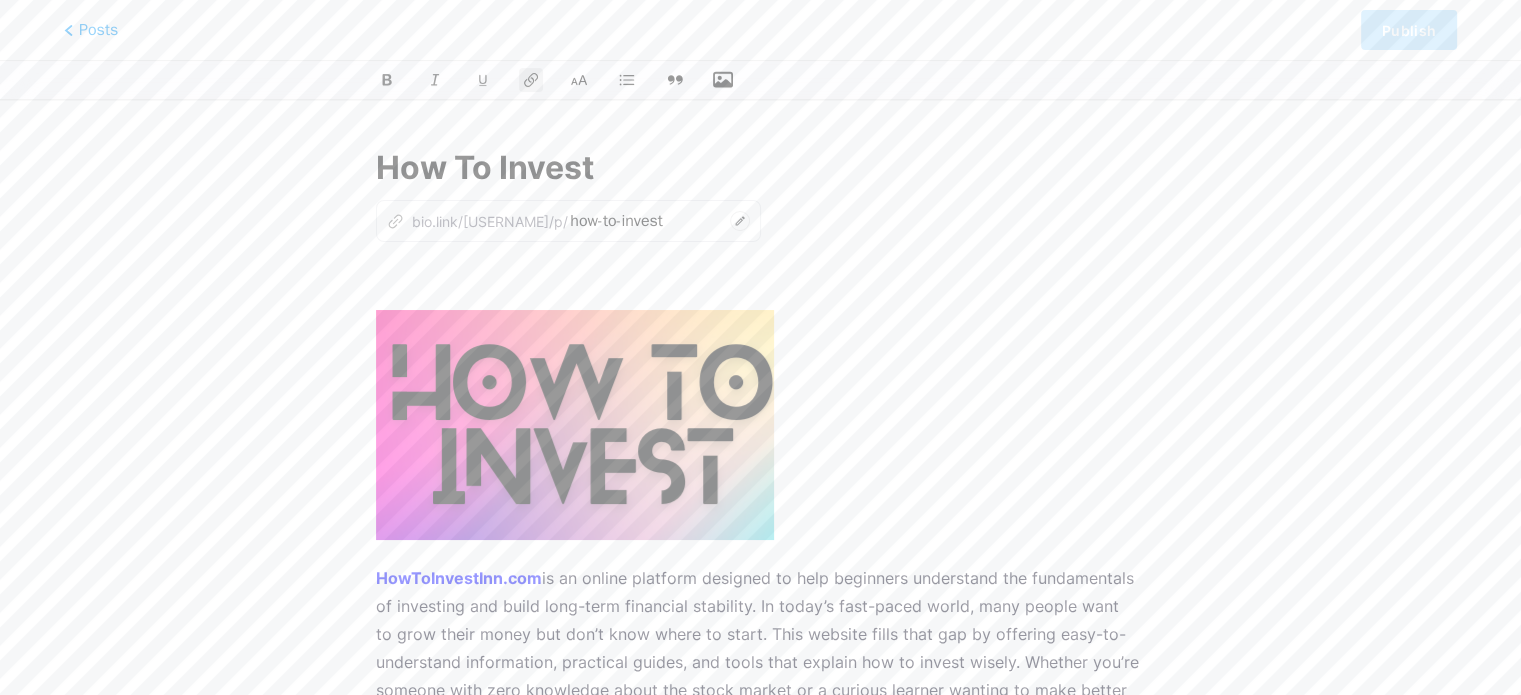 click 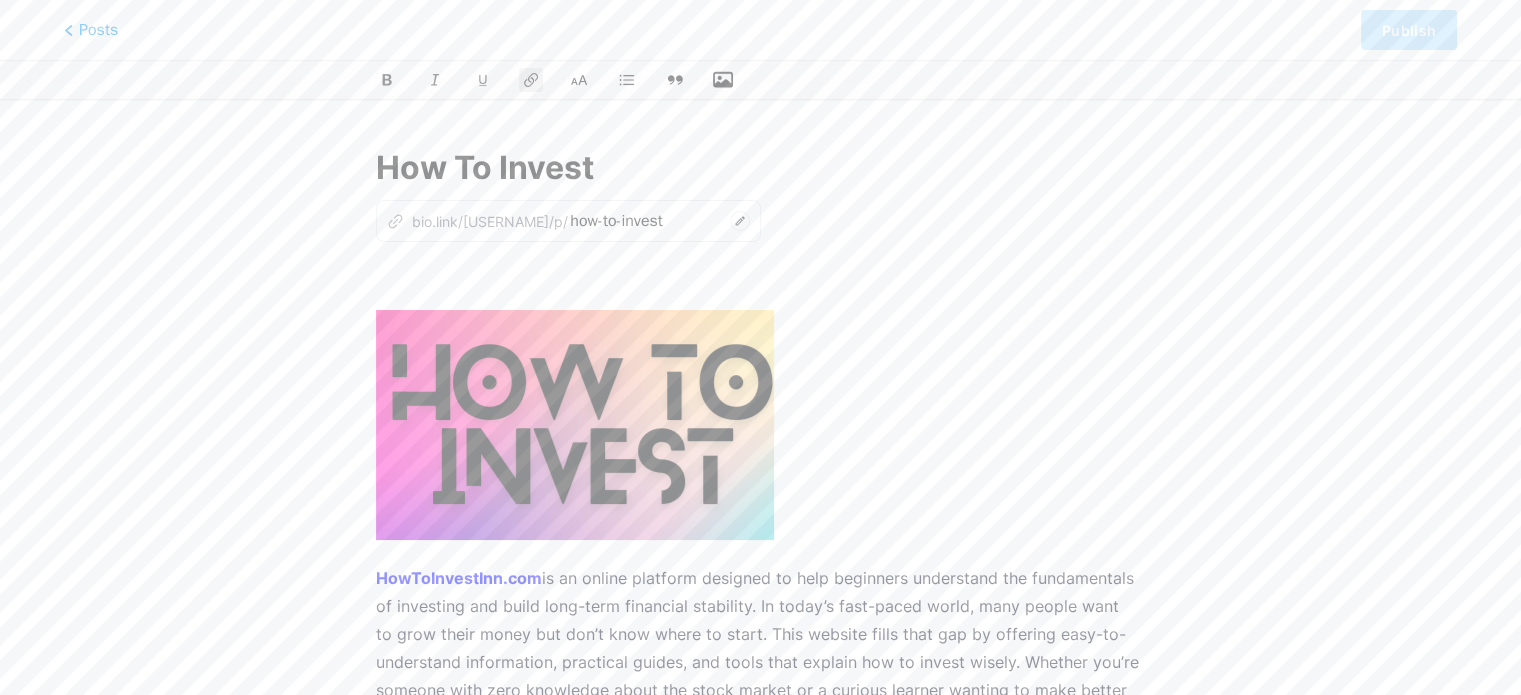 click on "How To Invest         z
bio.link/[USERNAME]/p/
how-to-invest             HowToInvestInn.com  is an online platform designed to help beginners understand the fundamentals of investing and build long-term financial stability. In today’s fast-paced world, many people want to grow their money but don’t know where to start. This website fills that gap by offering easy-to-understand information, practical guides, and tools that explain how to invest wisely. Whether you’re someone with zero knowledge about the stock market or a curious learner wanting to make better financial choices,  HowToInvestInn.com What sets  HowToInvestInn.com HowToInvestInn.com  may offer video tutorials, examples, and real-life case studies to help users understand how others have succeeded in investing. The goal is not just to teach theory, but to give people real tools they can apply in their daily lives. HowToInvestInn.com HowToInvestInn.com" at bounding box center [760, 1006] 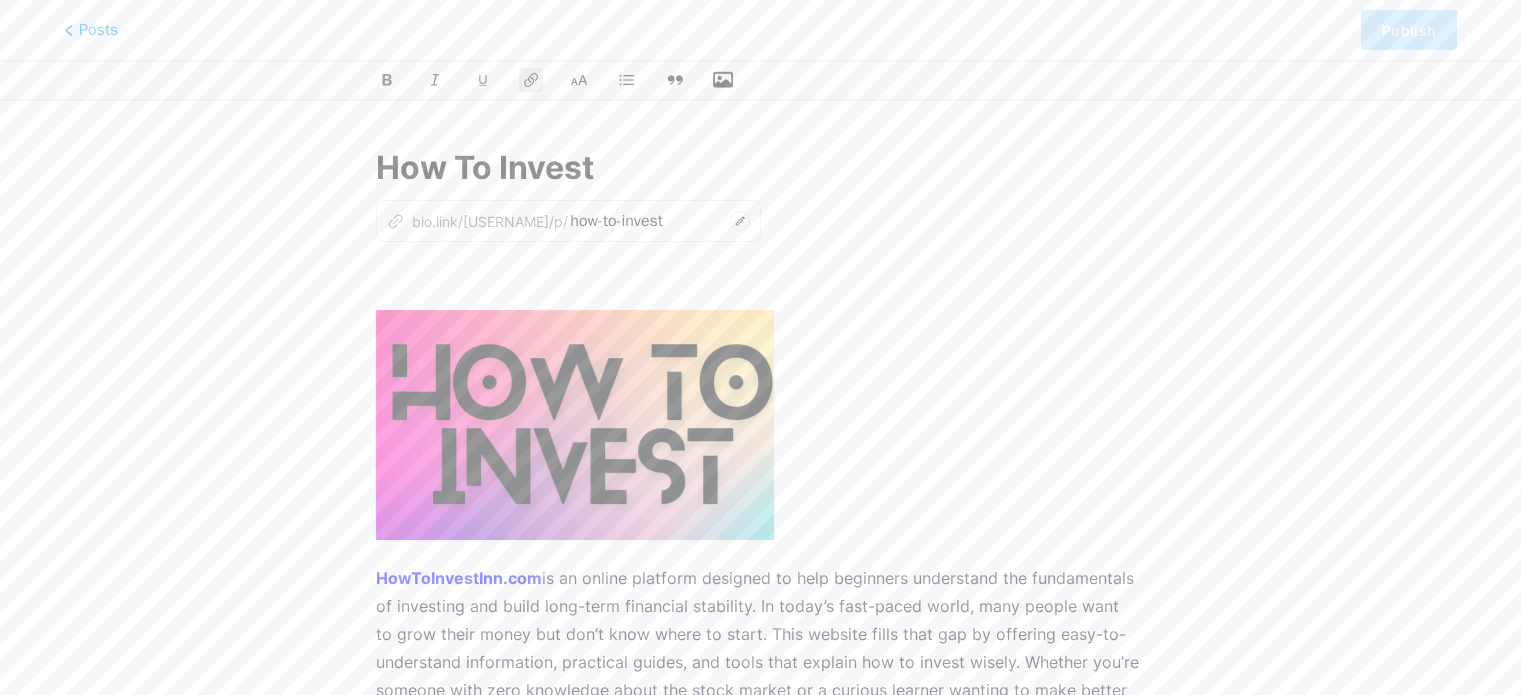 click on "How To Invest" at bounding box center [760, 168] 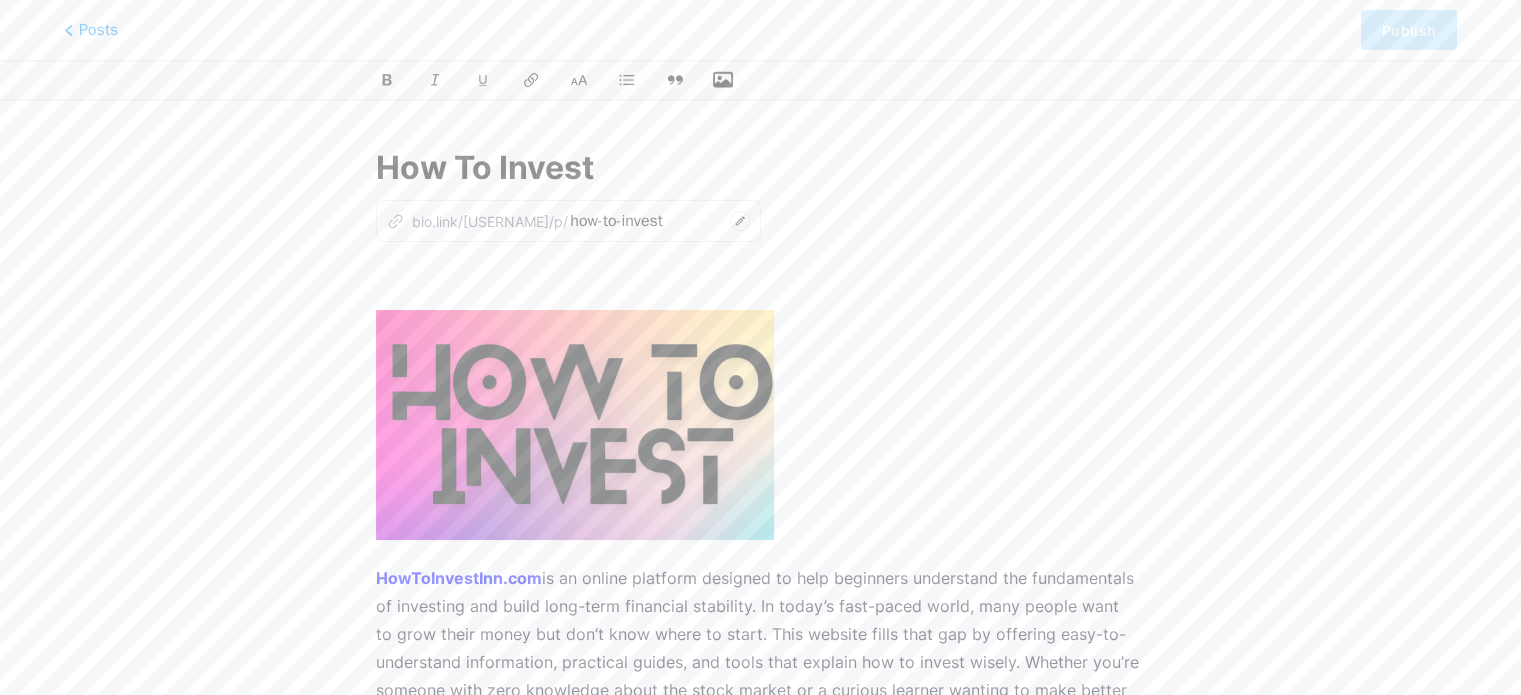 click on "HowToInvestInn.com is an online platform designed to help beginners understand the fundamentals of investing and build long-term financial stability. In today’s fast-paced world, many people want to grow their money but don’t know where to start. This website fills that gap by offering easy-to-understand information, practical guides, and tools that explain how to invest wisely. Whether you’re someone with zero knowledge about the stock market or a curious learner wanting to make better financial choices, HowToInvestInn.com" at bounding box center (760, 732) 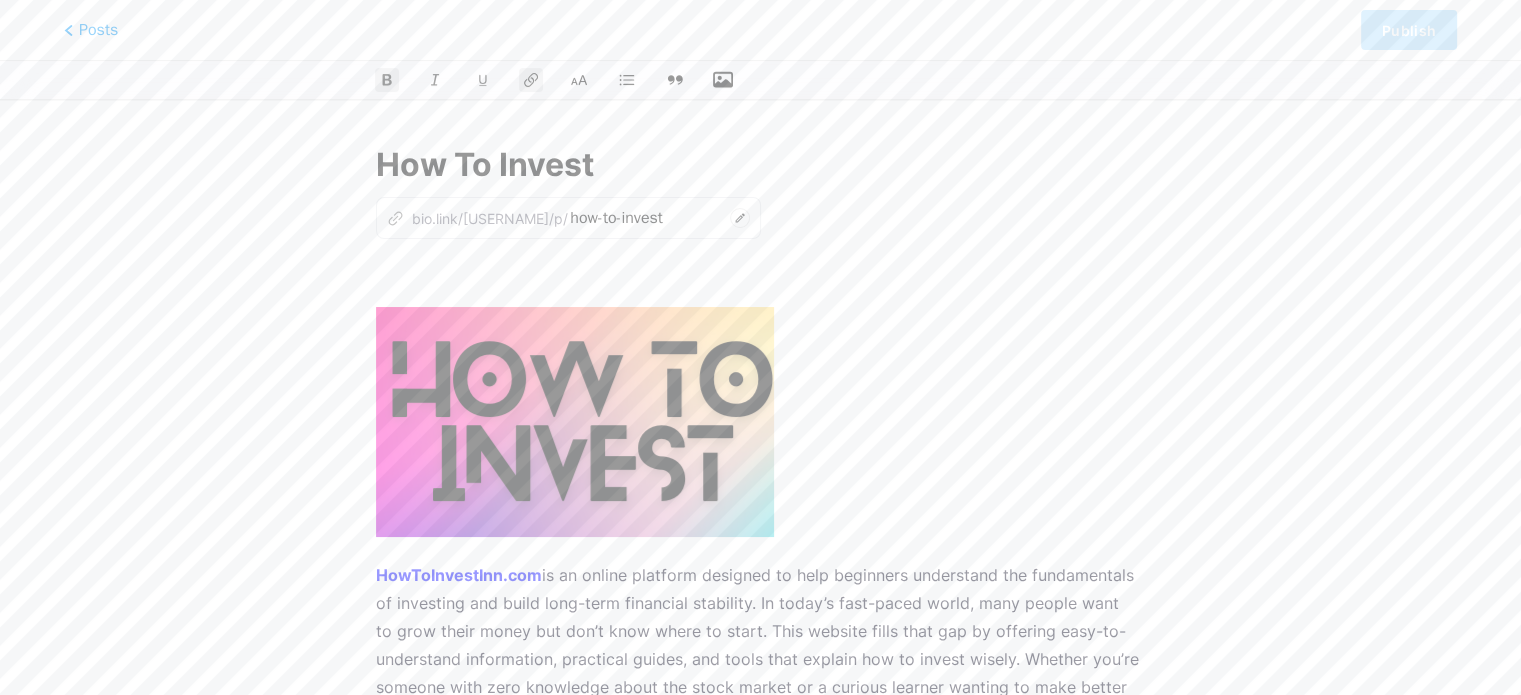 scroll, scrollTop: 0, scrollLeft: 0, axis: both 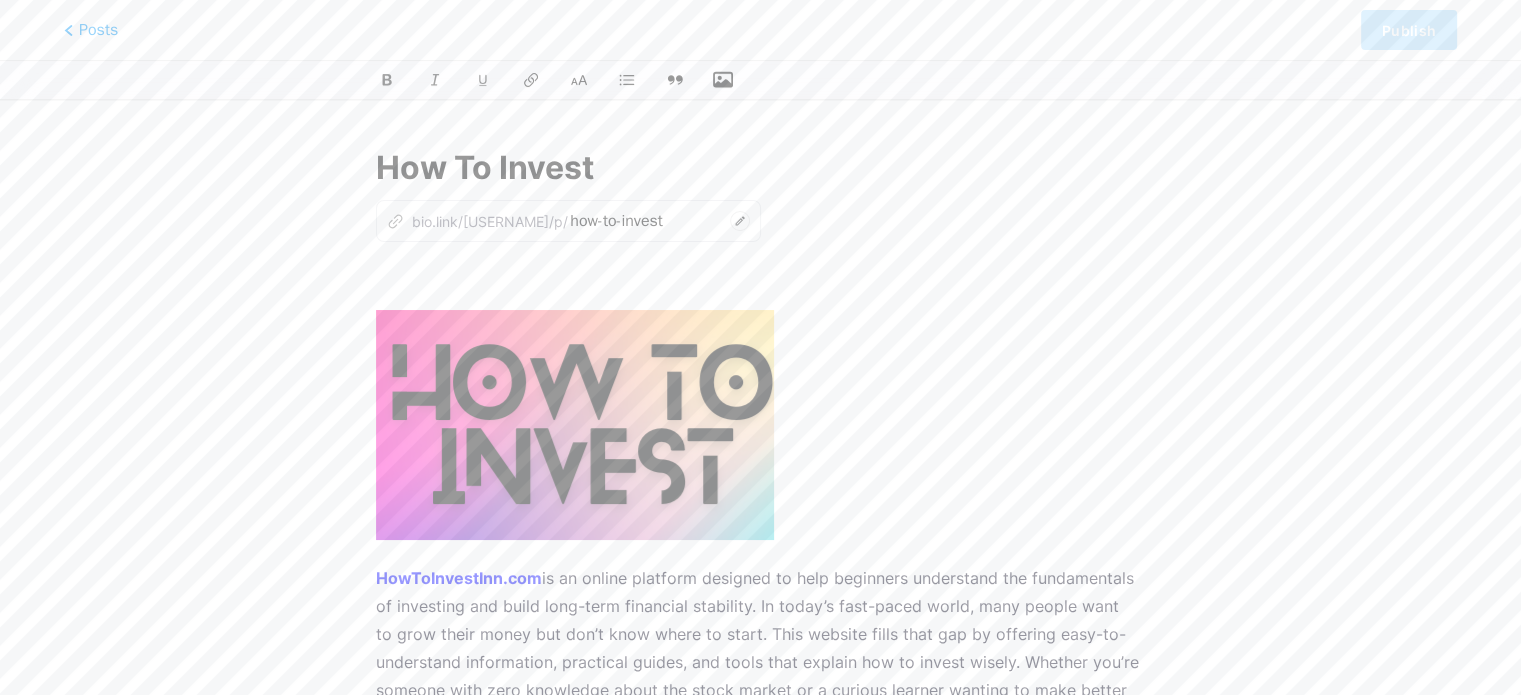 click at bounding box center [760, 280] 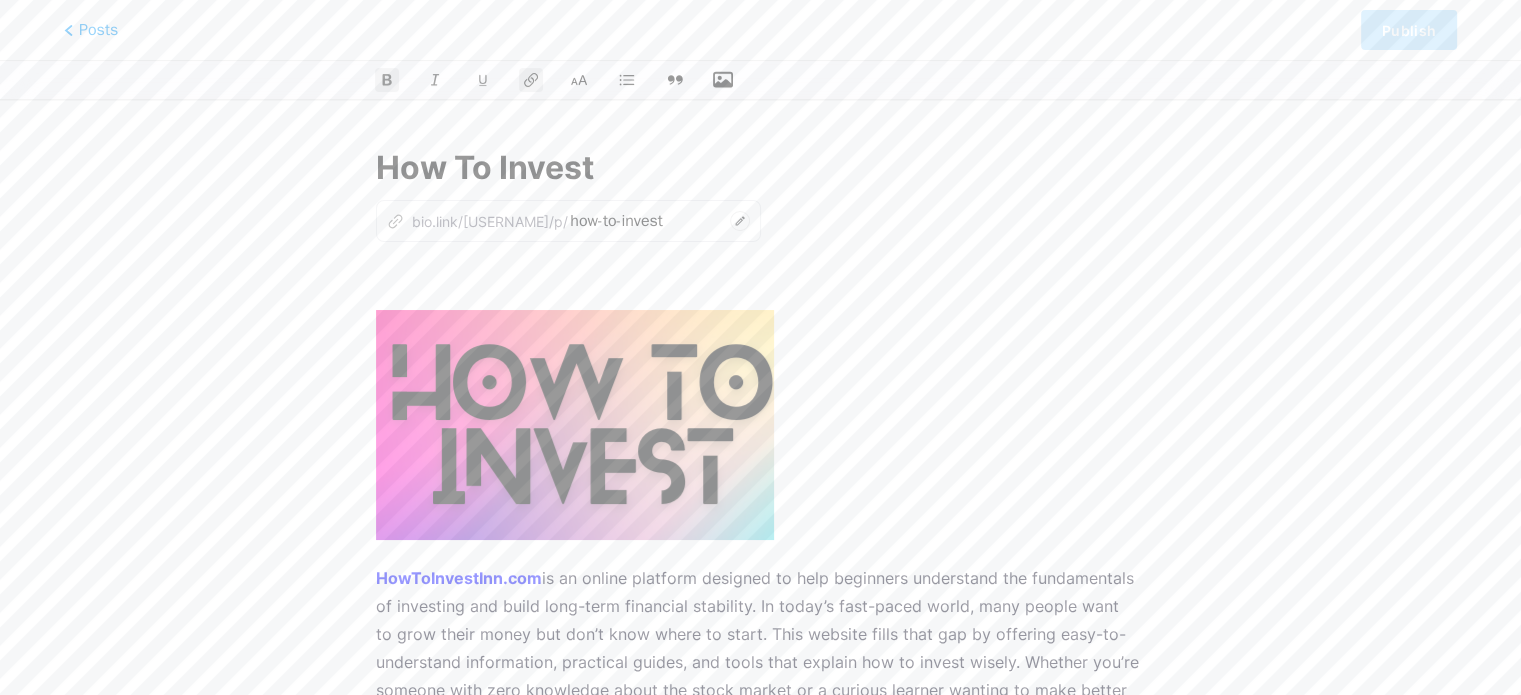 click on "HowToInvestInn.com is an online platform designed to help beginners understand the fundamentals of investing and build long-term financial stability. In today’s fast-paced world, many people want to grow their money but don’t know where to start. This website fills that gap by offering easy-to-understand information, practical guides, and tools that explain how to invest wisely. Whether you’re someone with zero knowledge about the stock market or a curious learner wanting to make better financial choices, HowToInvestInn.com What sets HowToInvestInn.com HowToInvestInn.com may offer video tutorials, examples, and real-life case studies to help users understand how others have succeeded in investing. The goal is not just to teach theory, but to give people real tools they can apply in their daily lives. HowToInvestInn.com HowToInvestInn.com For more info click here: https://leetcode.com/u/[USER]/ https://figshare.com/authors/[NAME]/21980777 https://mez.ink/[ID]/ https://solo.to/[USER]/" at bounding box center [760, 1063] 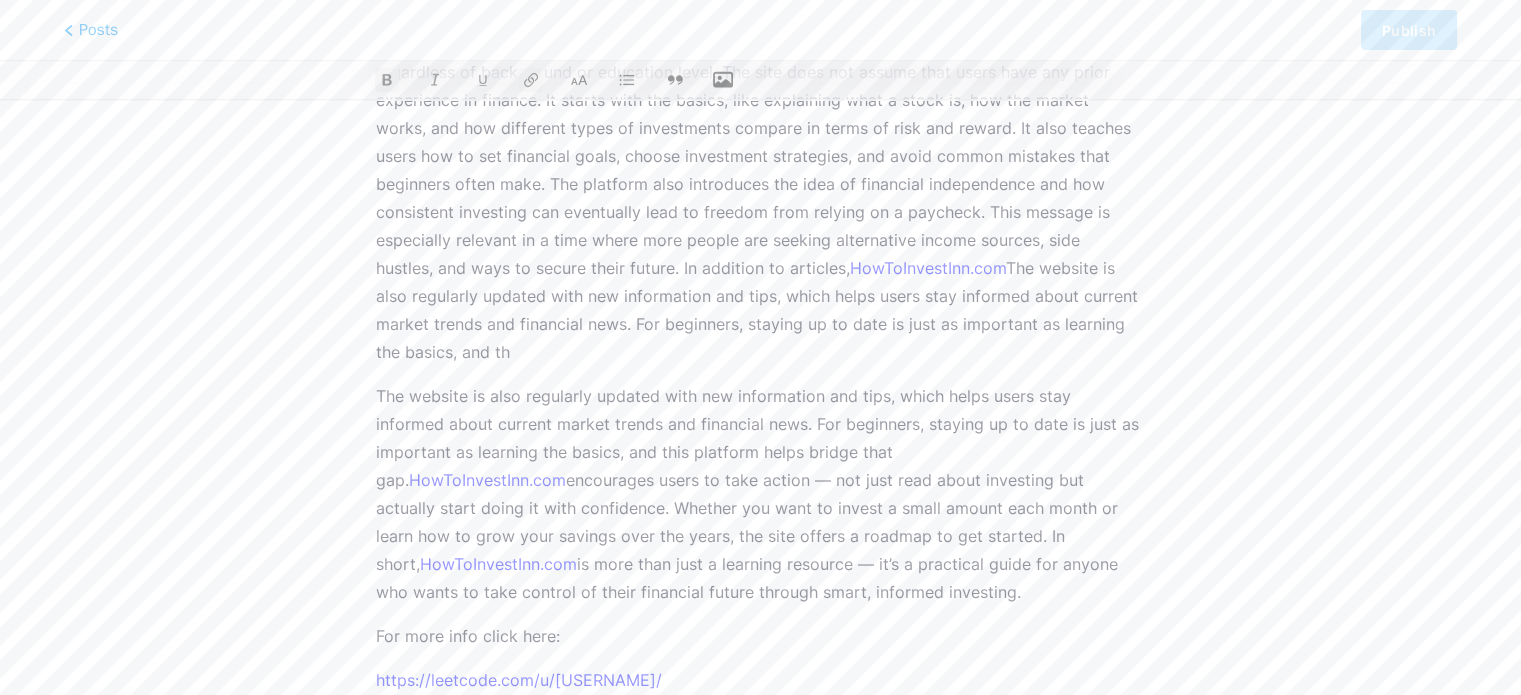 scroll, scrollTop: 572, scrollLeft: 0, axis: vertical 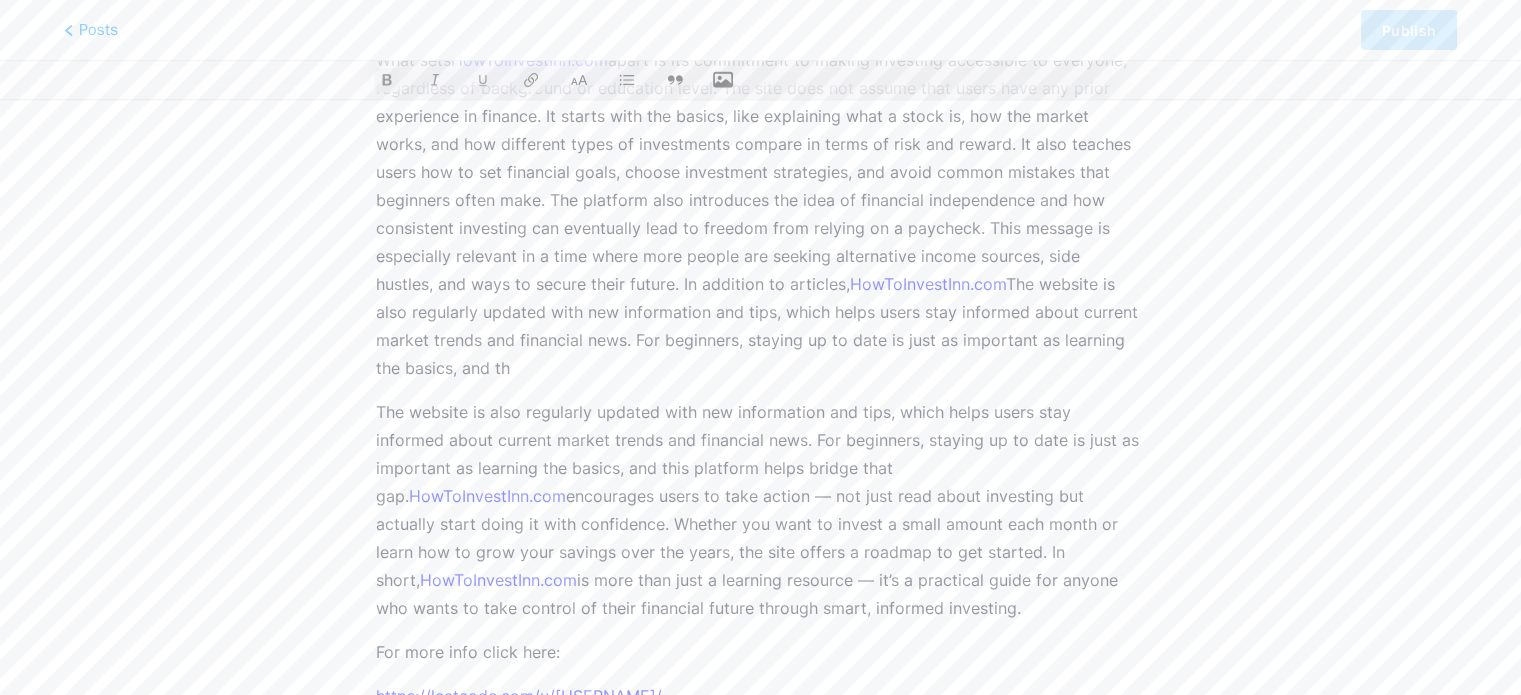 drag, startPoint x: 372, startPoint y: 406, endPoint x: 612, endPoint y: 594, distance: 304.8672 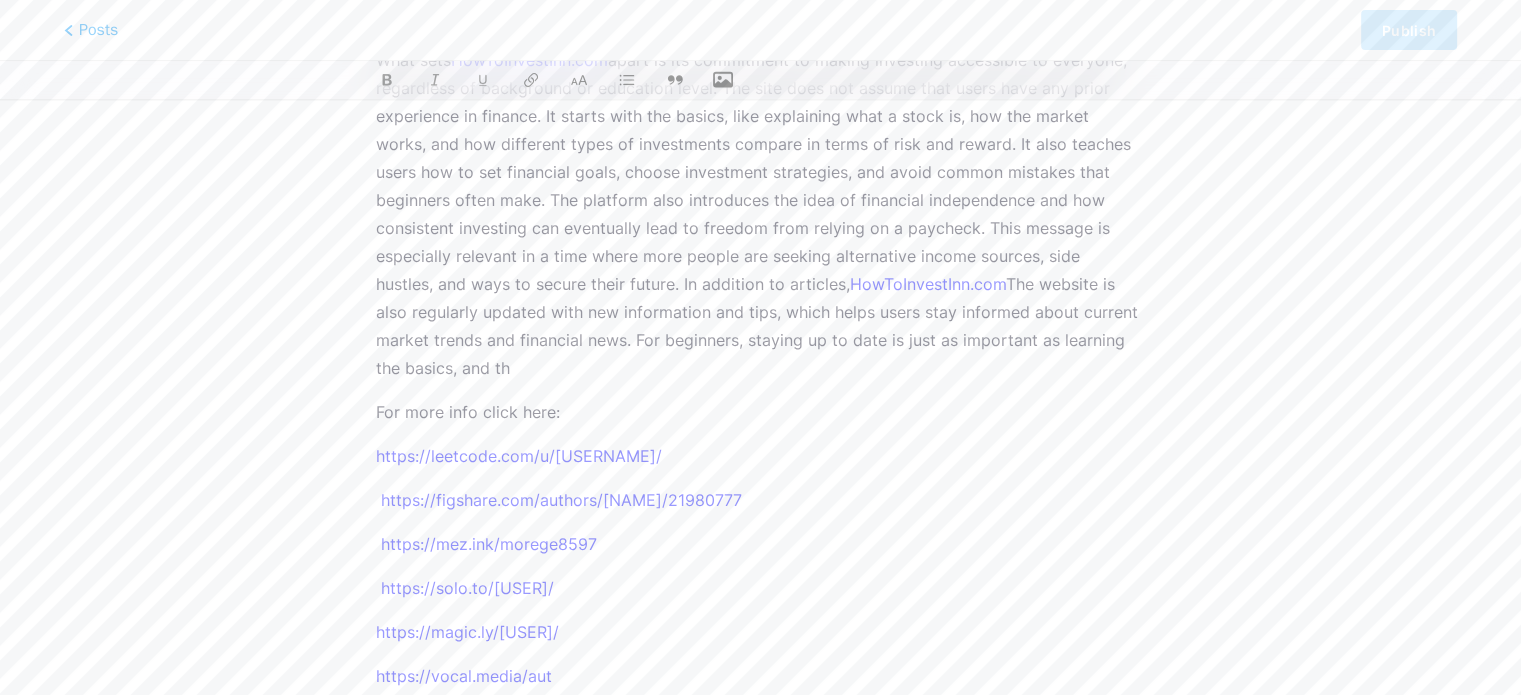 scroll, scrollTop: 0, scrollLeft: 0, axis: both 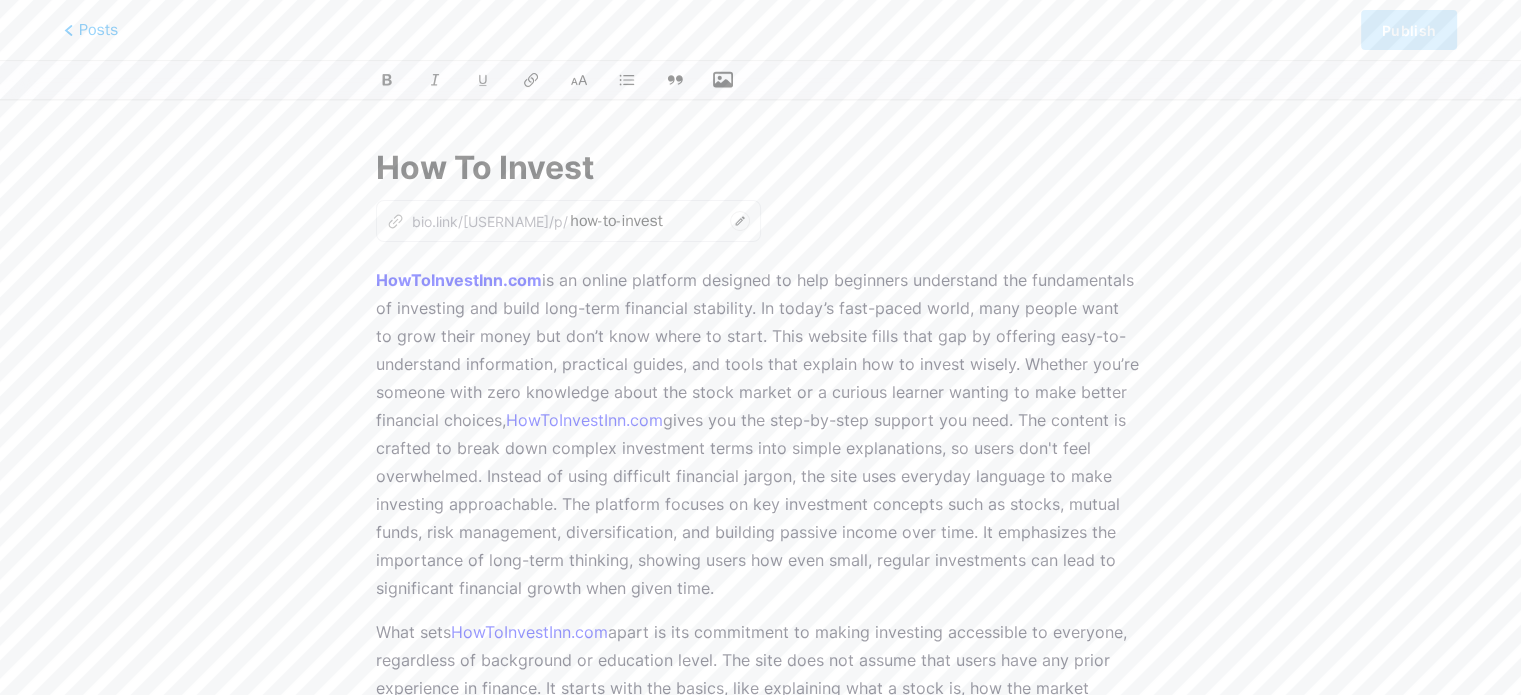 click 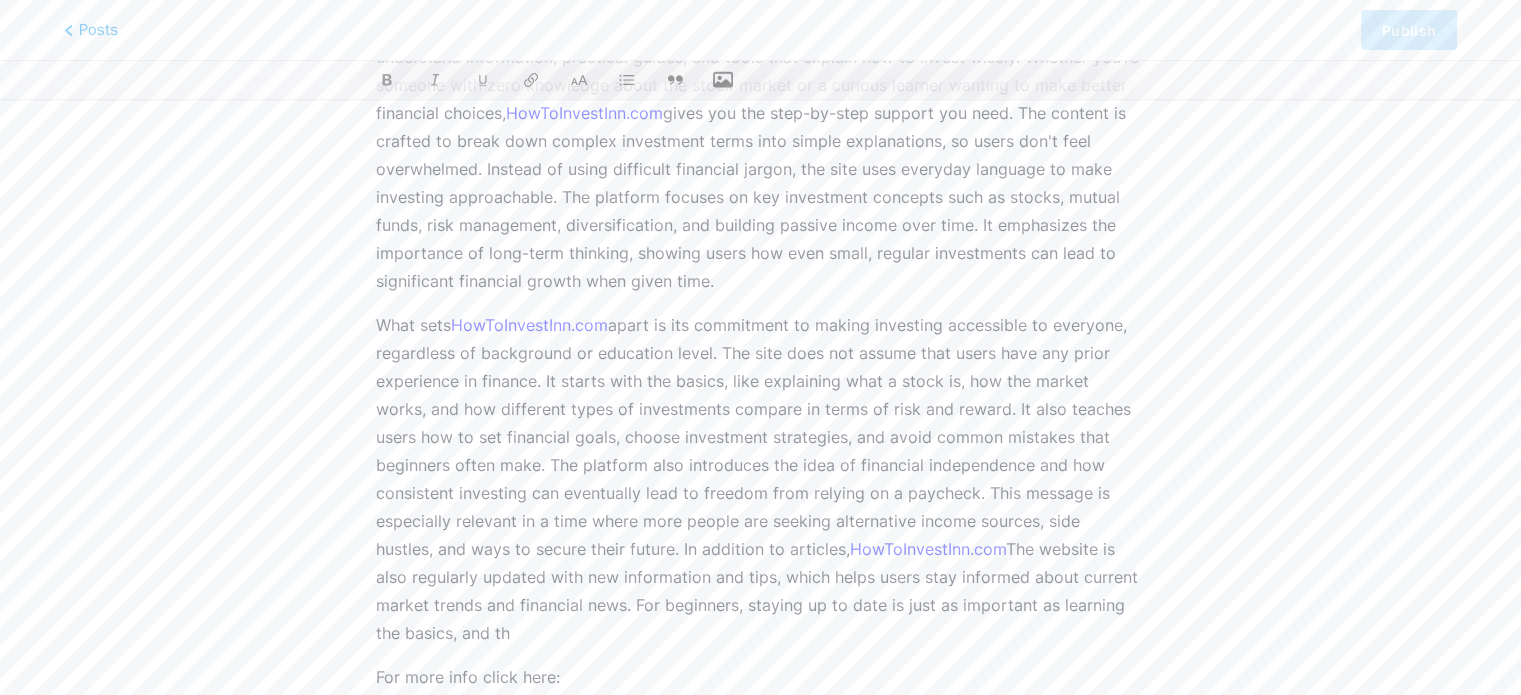 scroll, scrollTop: 342, scrollLeft: 0, axis: vertical 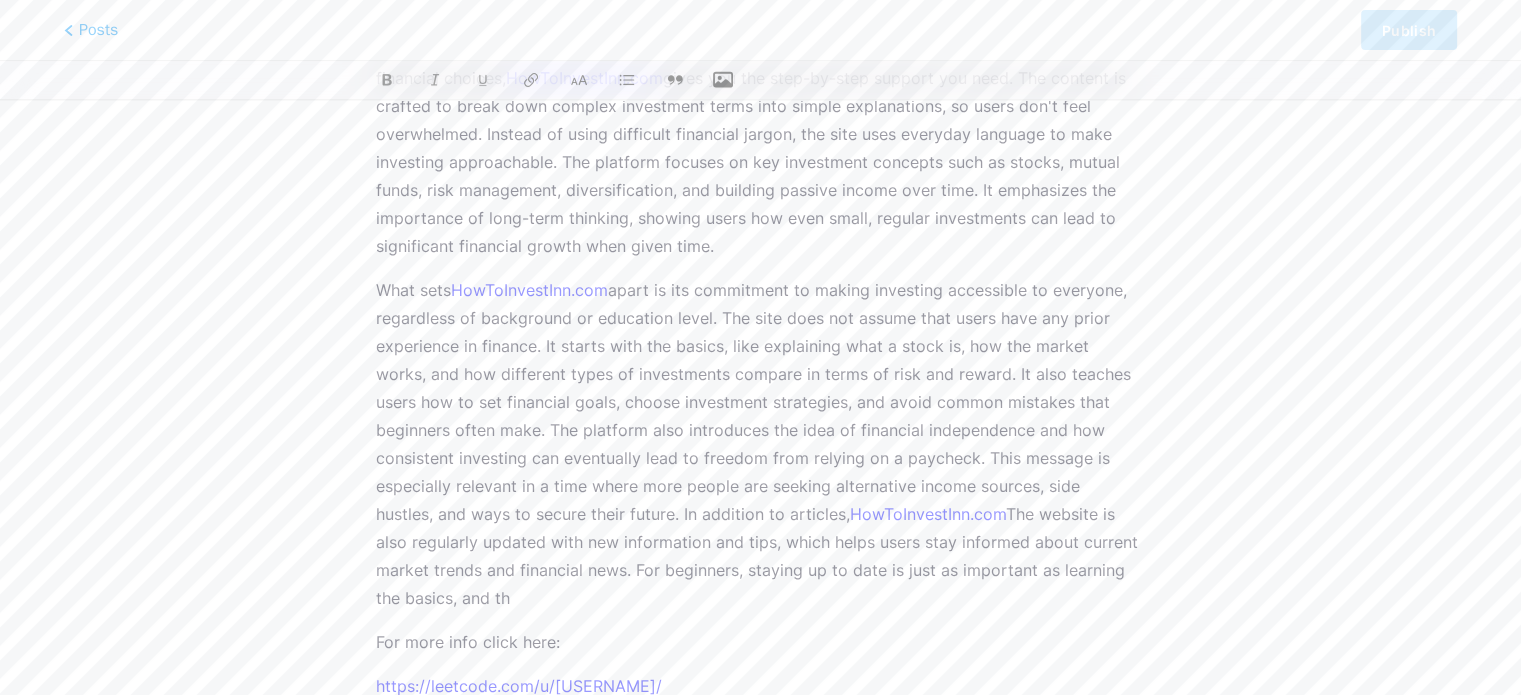 drag, startPoint x: 369, startPoint y: 286, endPoint x: 502, endPoint y: 373, distance: 158.92766 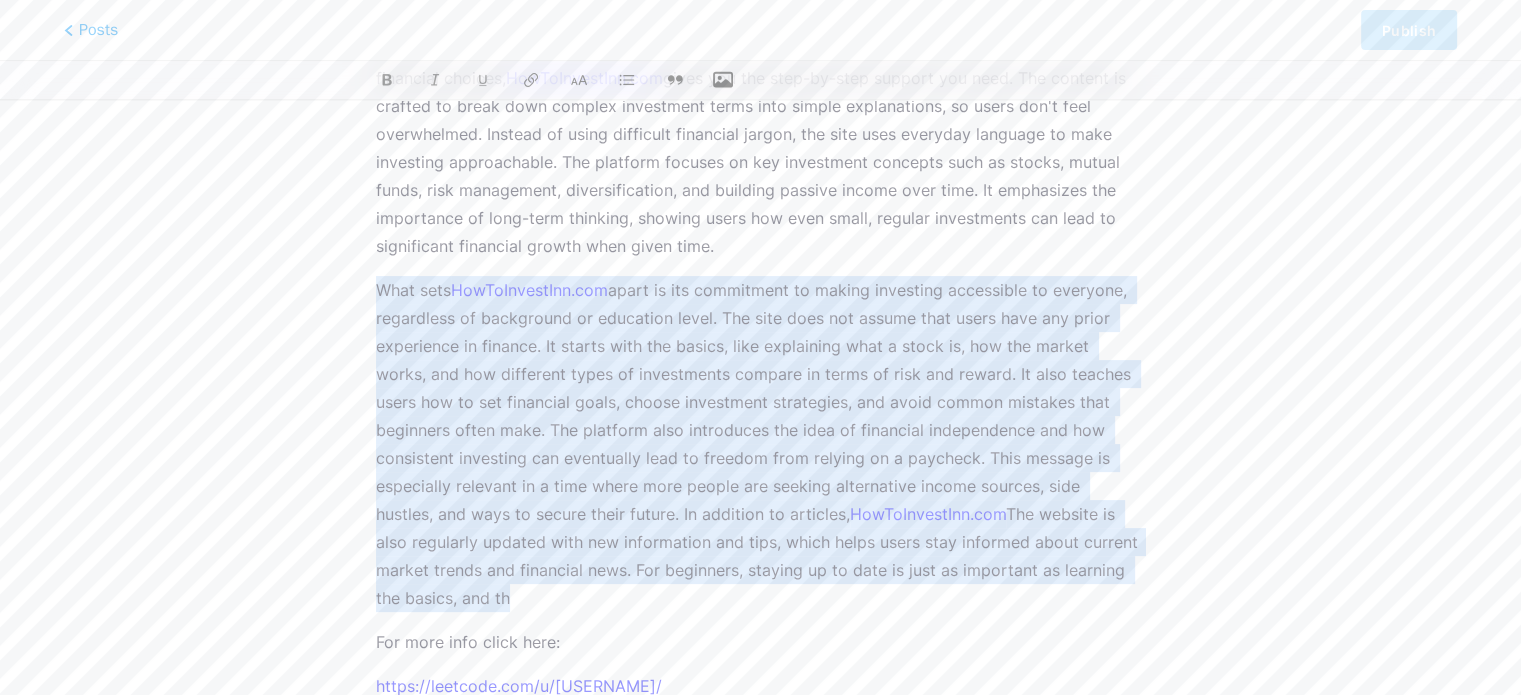 drag, startPoint x: 453, startPoint y: 601, endPoint x: 363, endPoint y: 291, distance: 322.80026 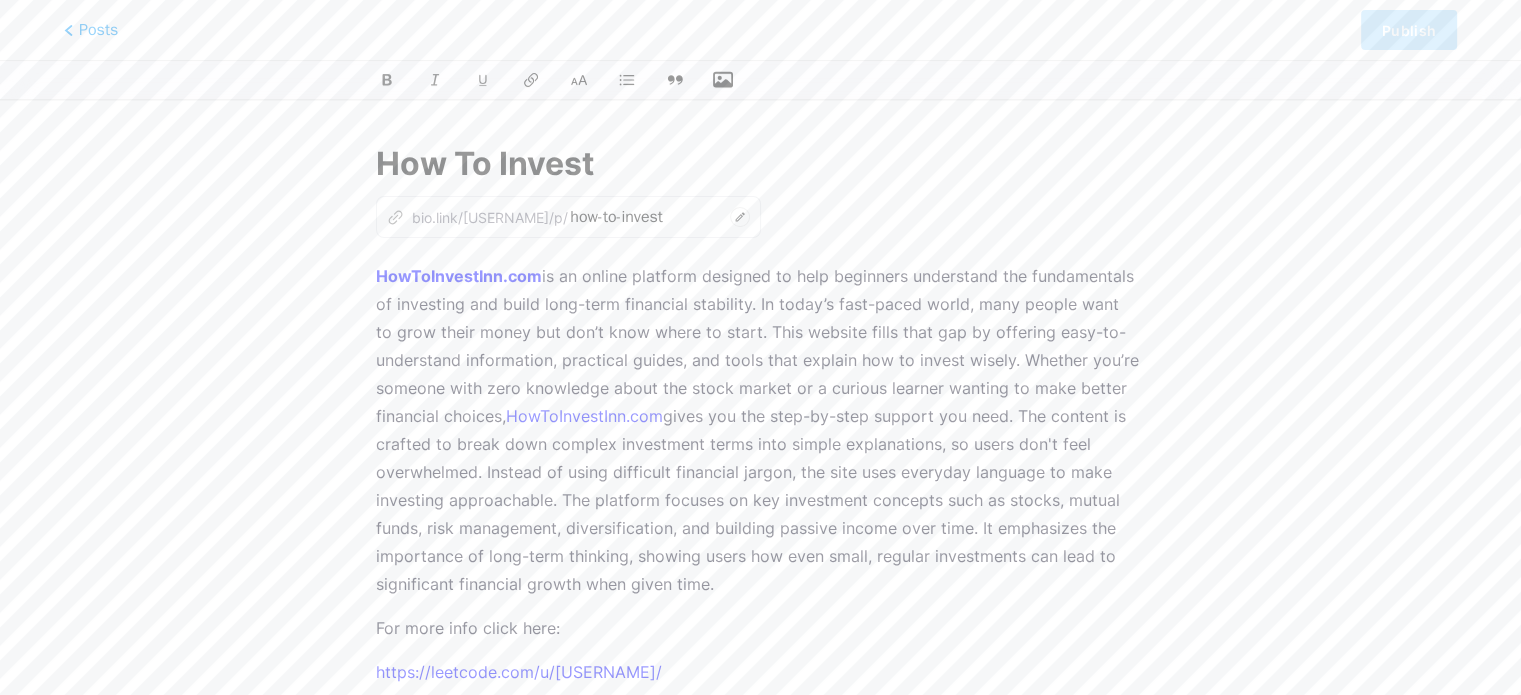 scroll, scrollTop: 0, scrollLeft: 0, axis: both 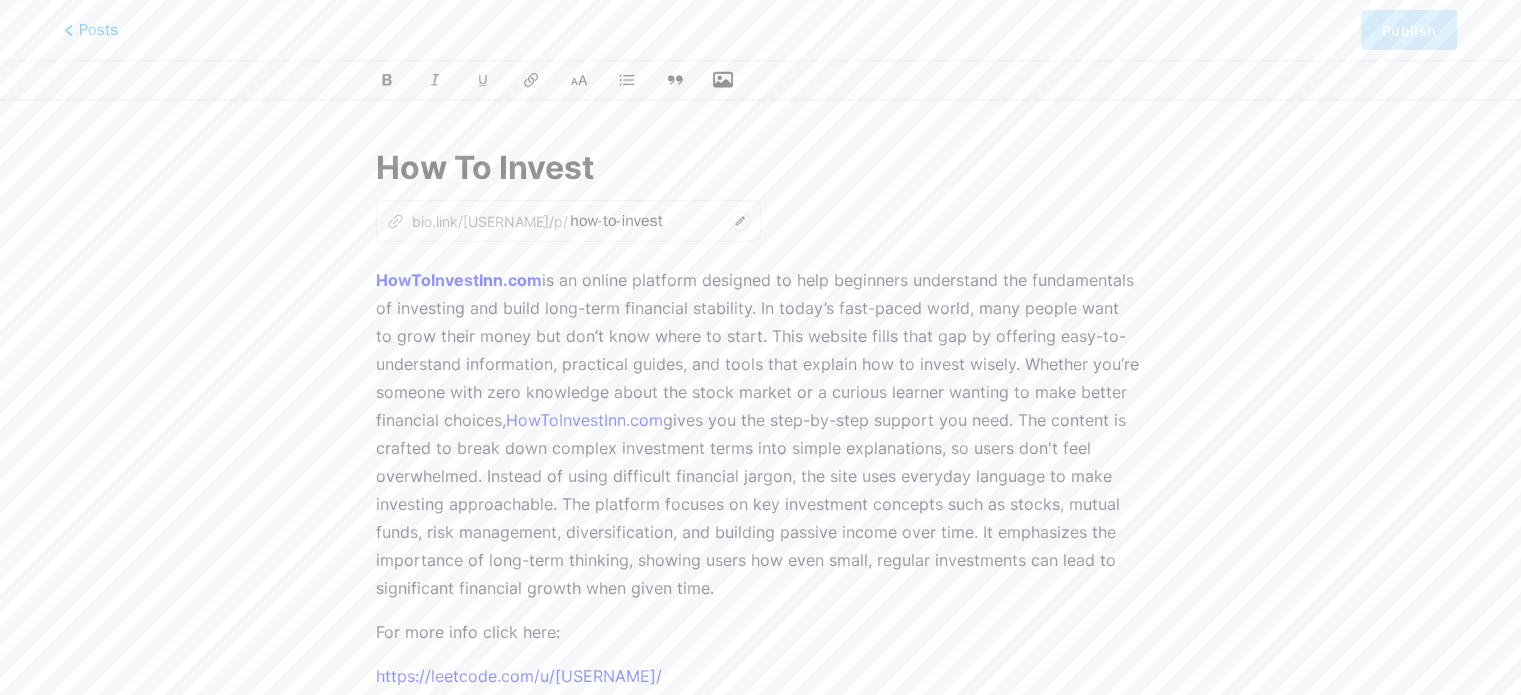 drag, startPoint x: 711, startPoint y: 586, endPoint x: 376, endPoint y: 262, distance: 466.04828 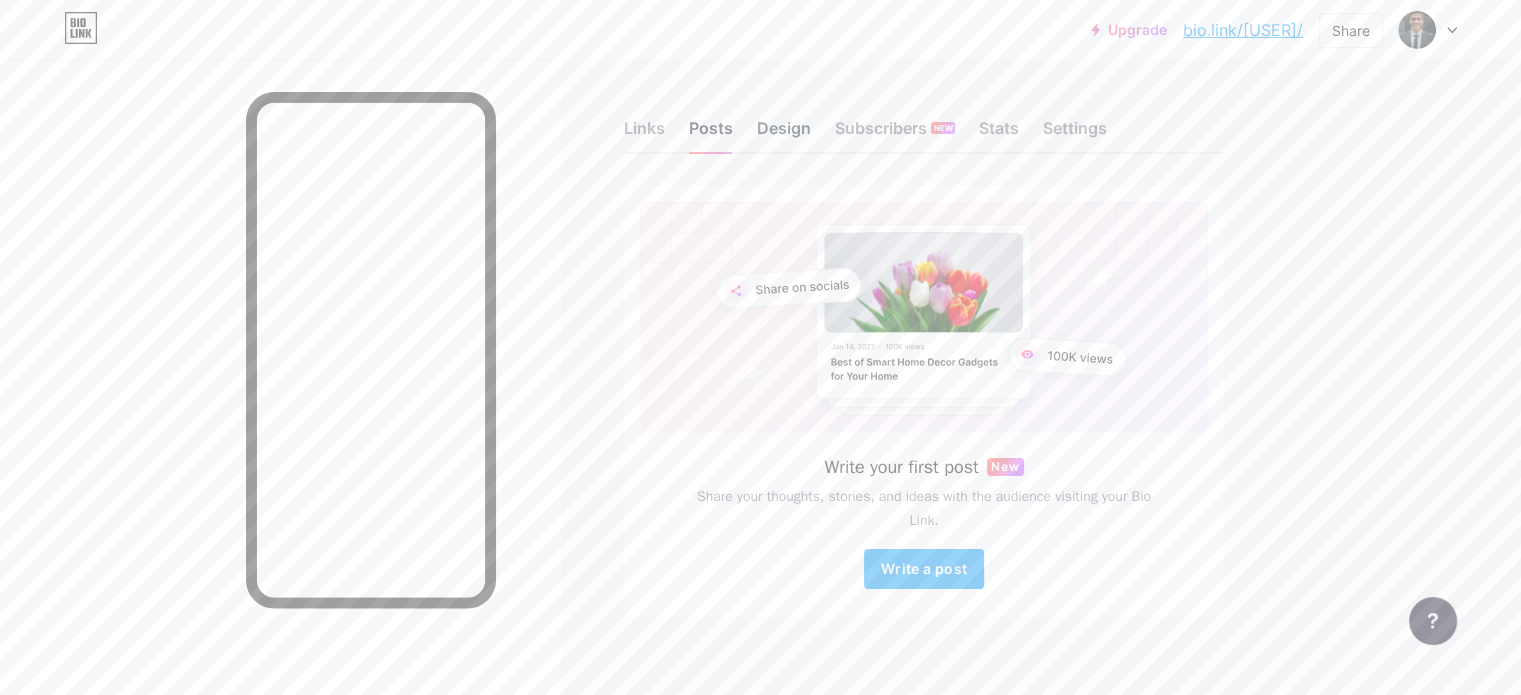 click on "Design" at bounding box center (784, 134) 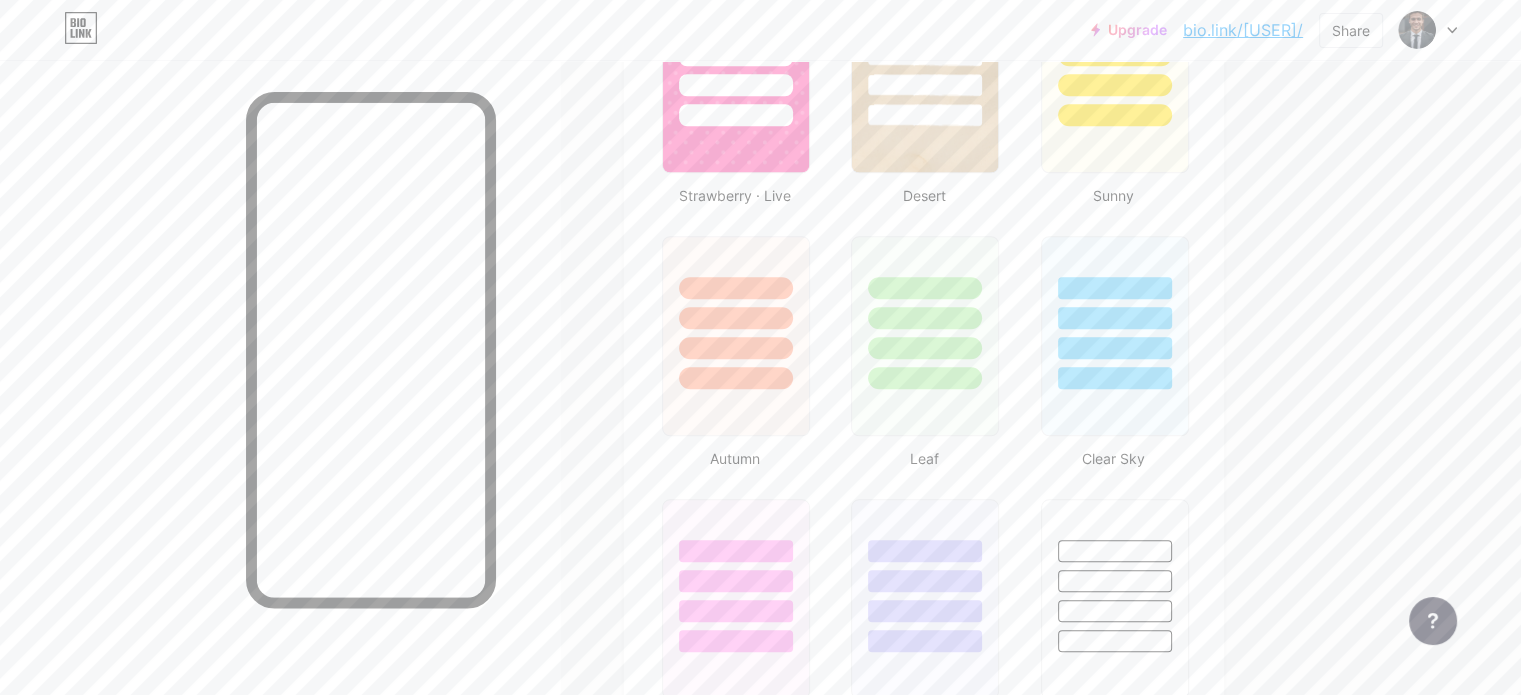 scroll, scrollTop: 1675, scrollLeft: 0, axis: vertical 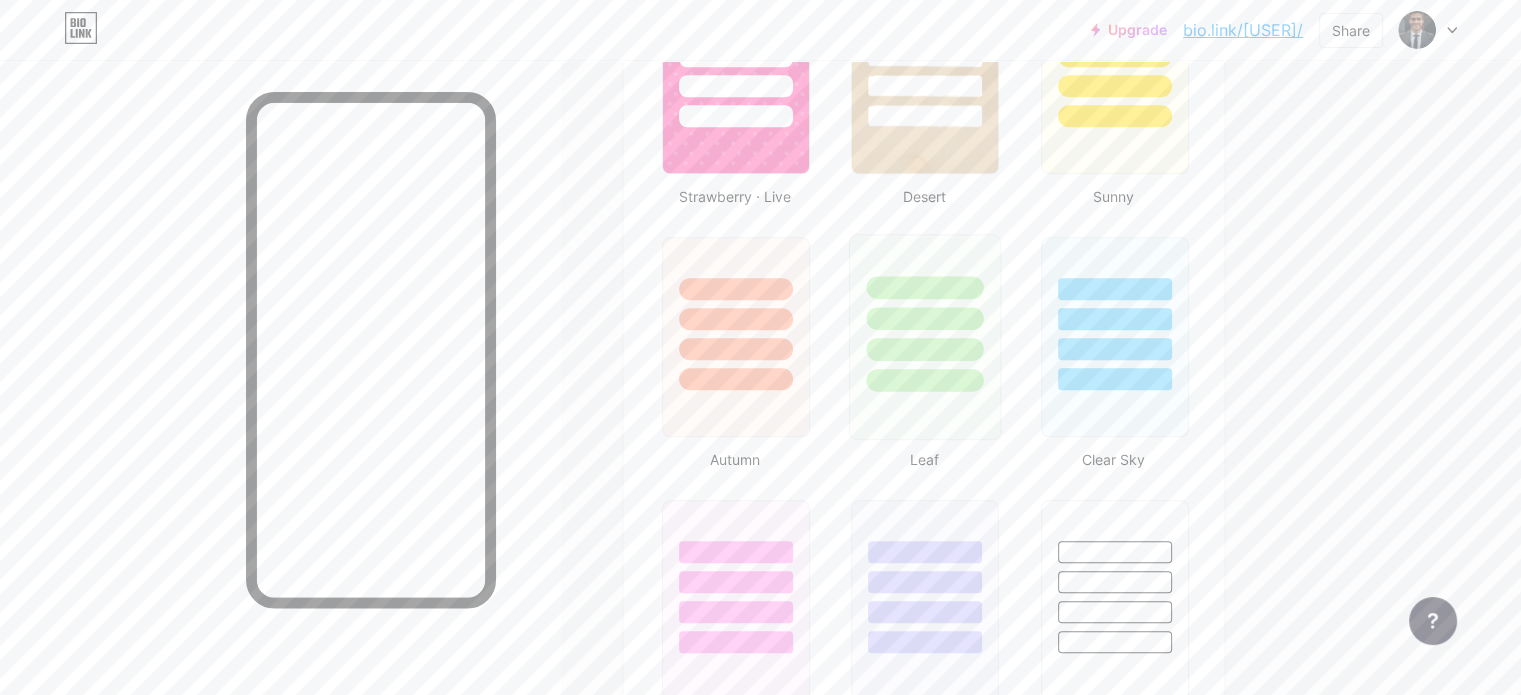 click at bounding box center [925, 380] 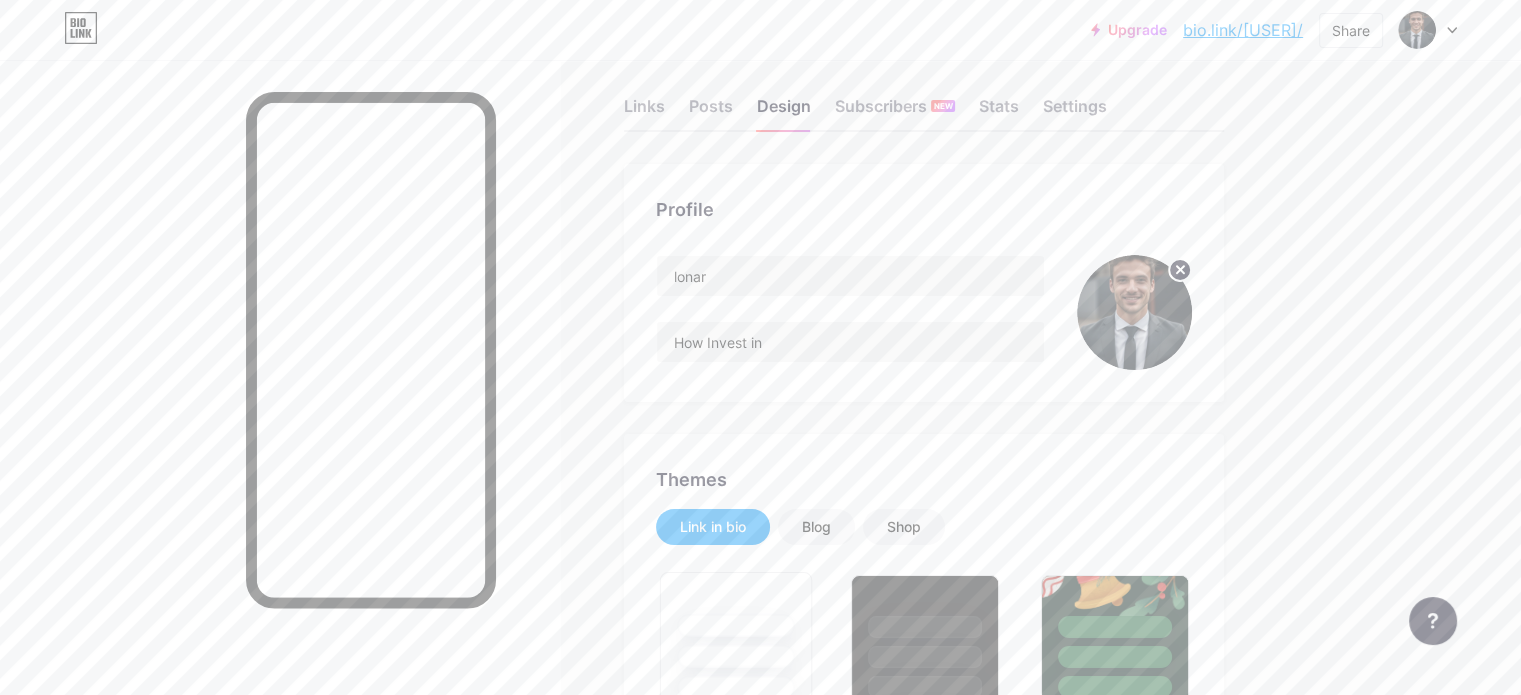 scroll, scrollTop: 0, scrollLeft: 0, axis: both 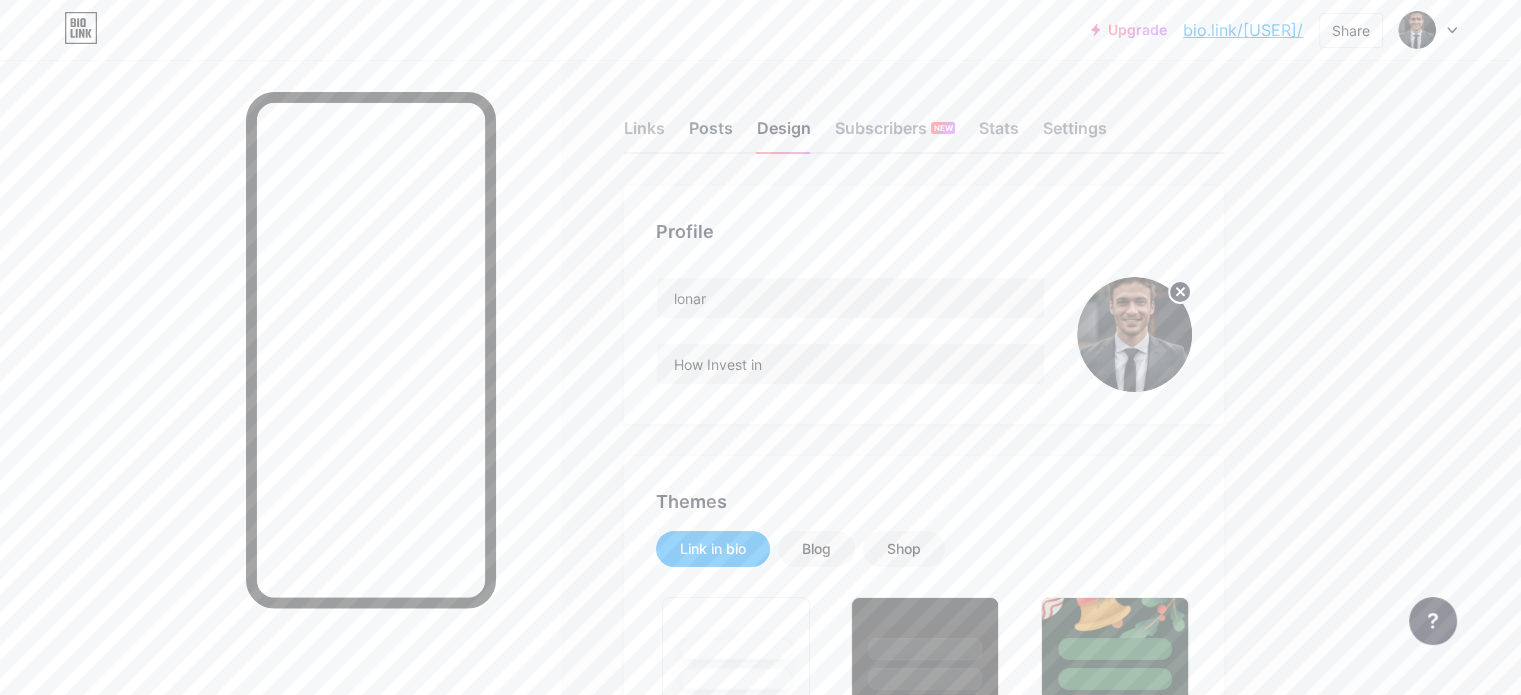 click on "Posts" at bounding box center (711, 134) 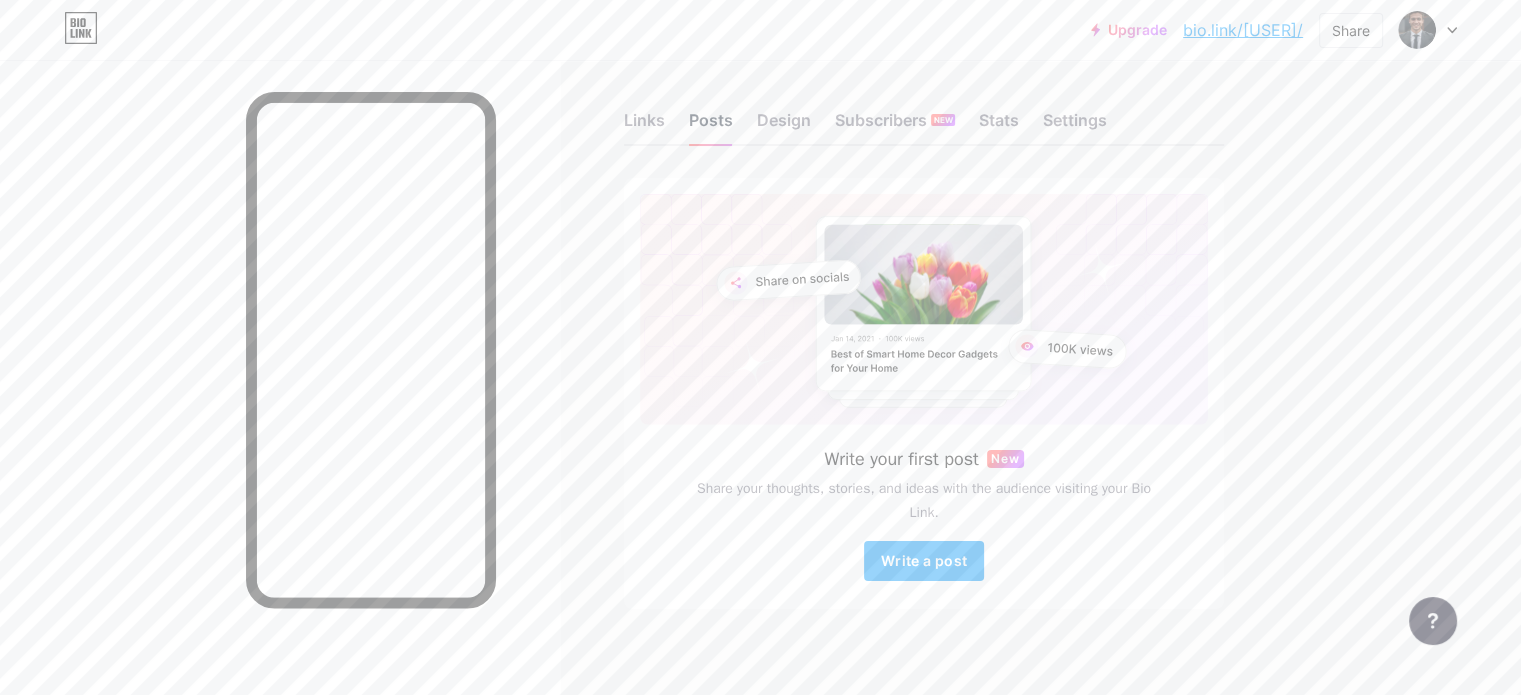 scroll, scrollTop: 0, scrollLeft: 0, axis: both 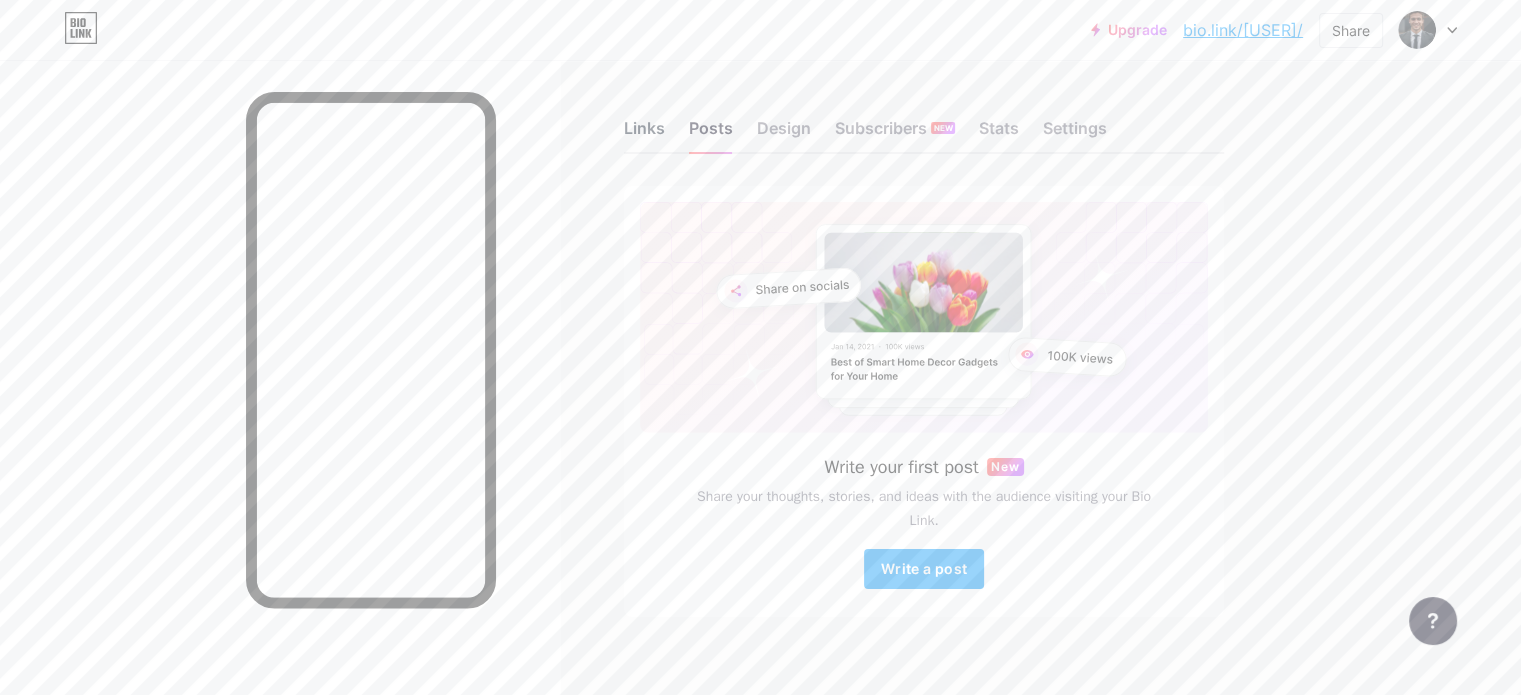 click on "Links" at bounding box center (644, 134) 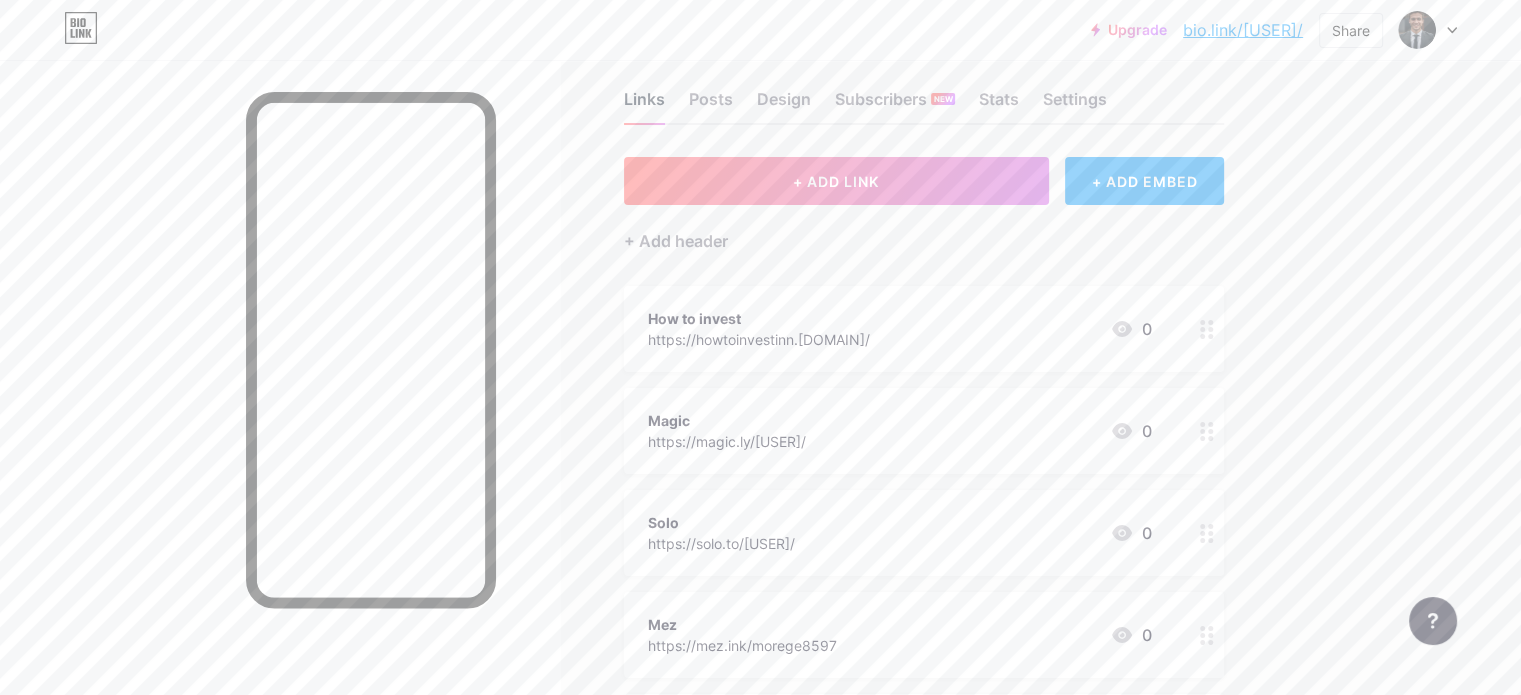 scroll, scrollTop: 0, scrollLeft: 0, axis: both 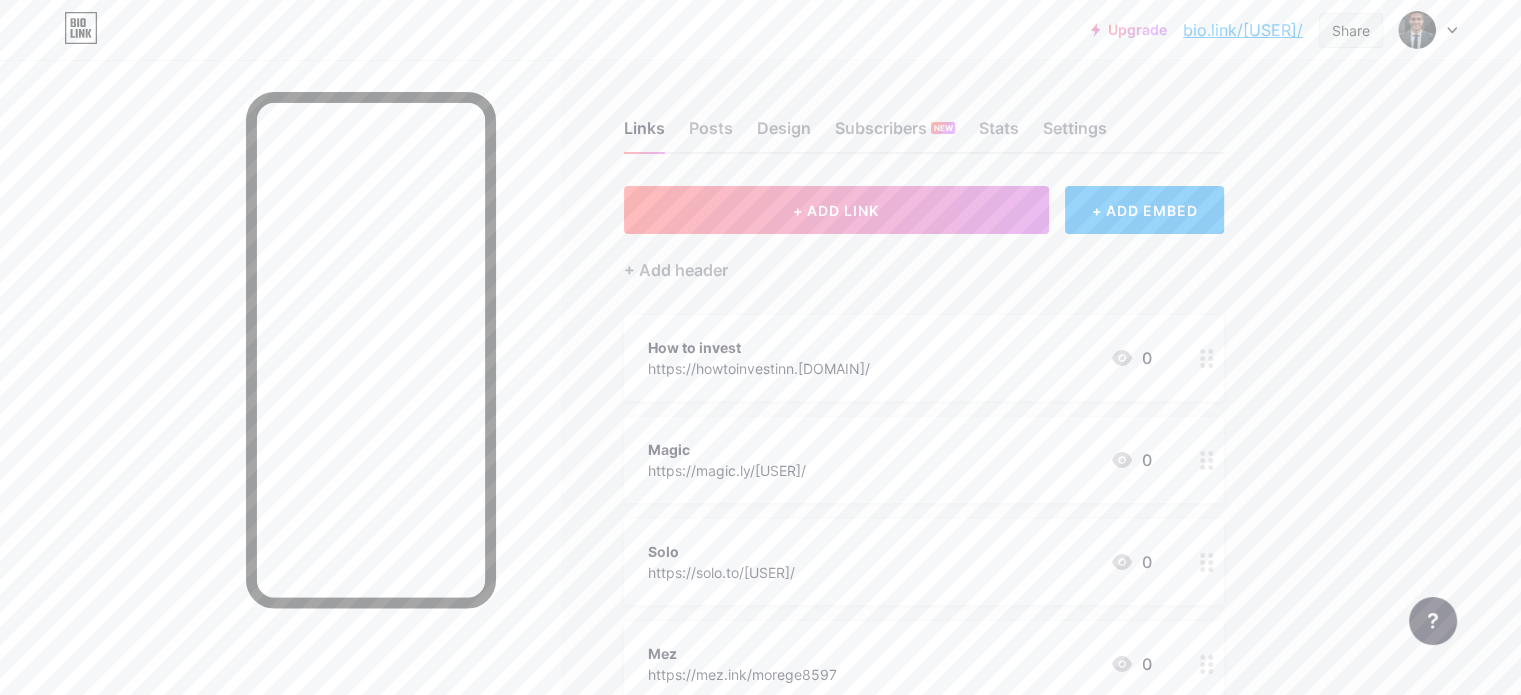 click on "Share" at bounding box center (1351, 30) 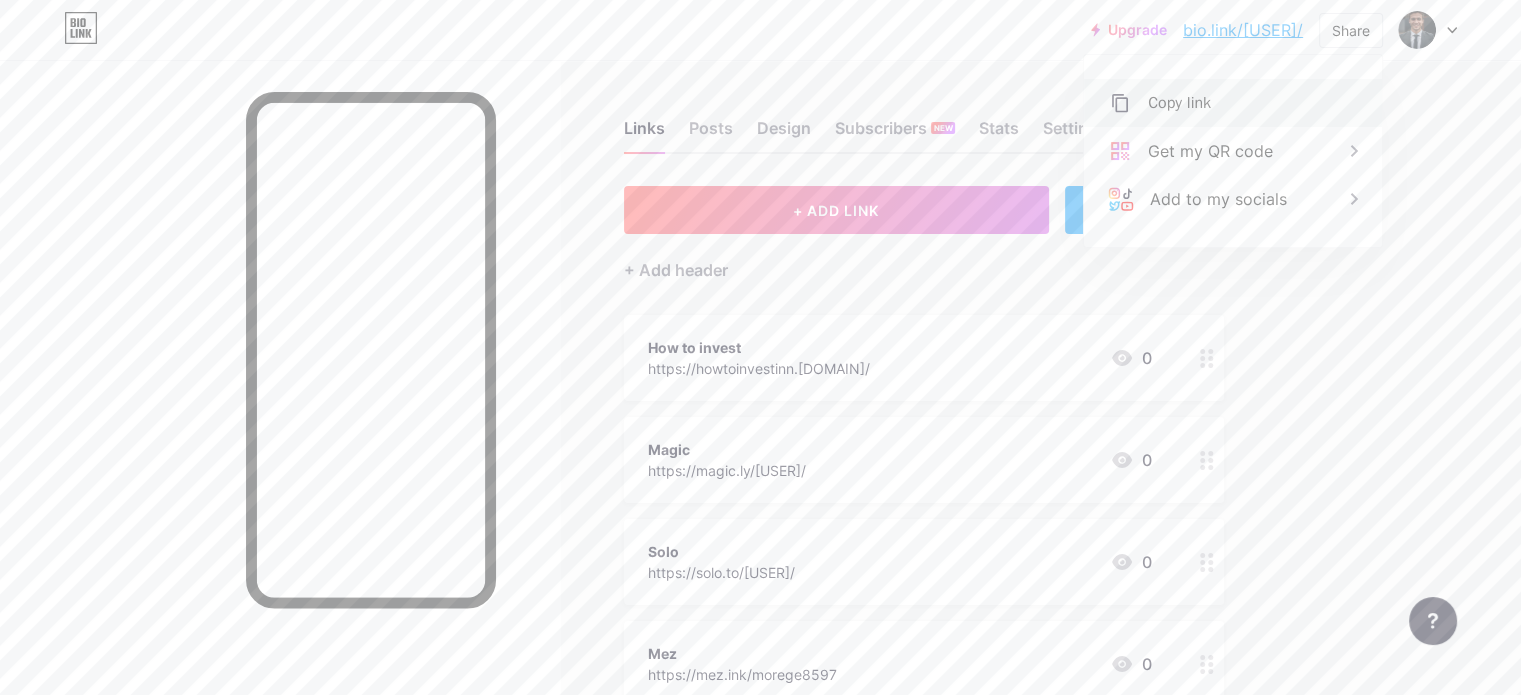 click on "Copy link" at bounding box center [1179, 103] 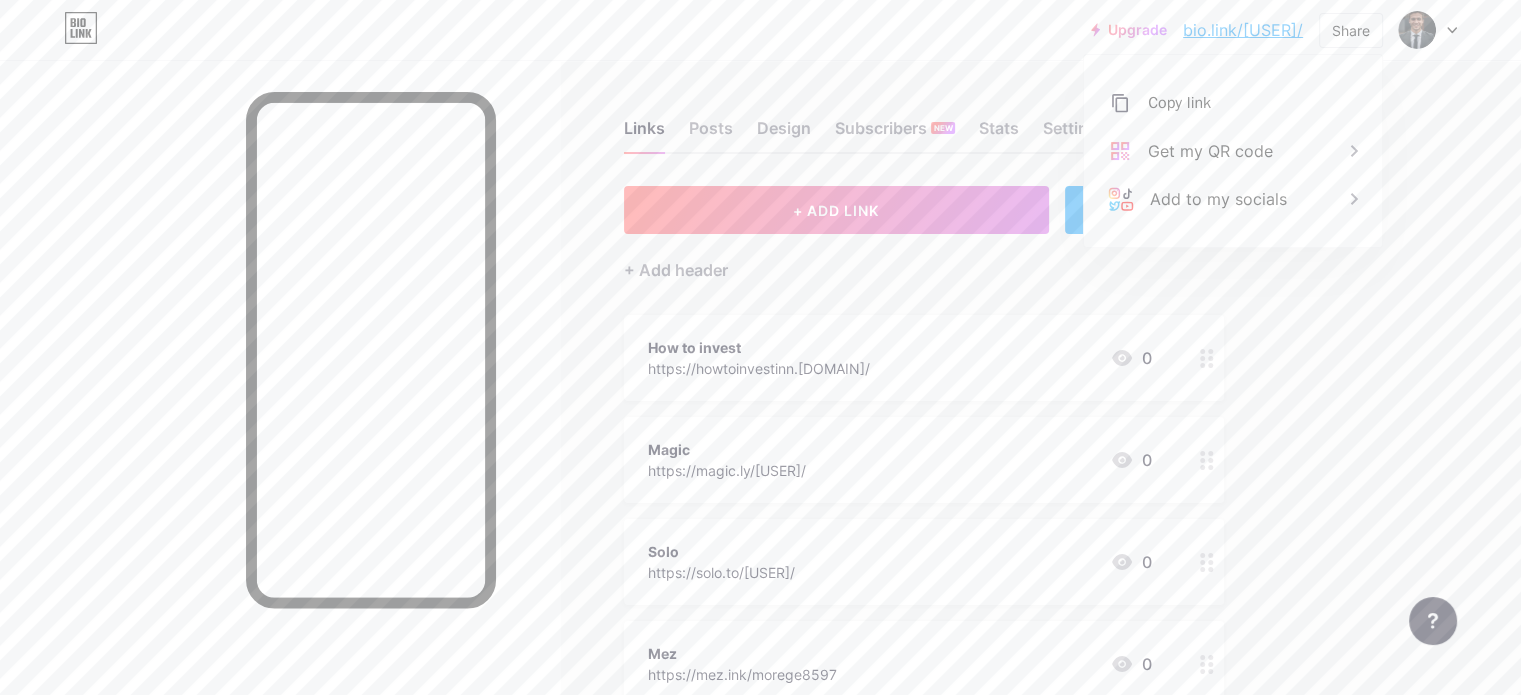 click on "Upgrade   bio.link/[USERNAME]   bio.link/[USERNAME]   Share
Copy link   https://bio.link/[USERNAME]
Get my QR code
Add to my socials                   Switch accounts     lonar   bio.link/[USERNAME]       + Add a new page        Account settings   Logout   Link Copied
Links
Posts
Design
Subscribers
NEW
Stats
Settings       + ADD LINK     + ADD EMBED
+ Add header
How to invest
https://howtoinvestinn.com/
0
Magic
https://magic.ly/Logan49
0
Solo
https://solo.to/devon65
0
Mez" at bounding box center [760, 521] 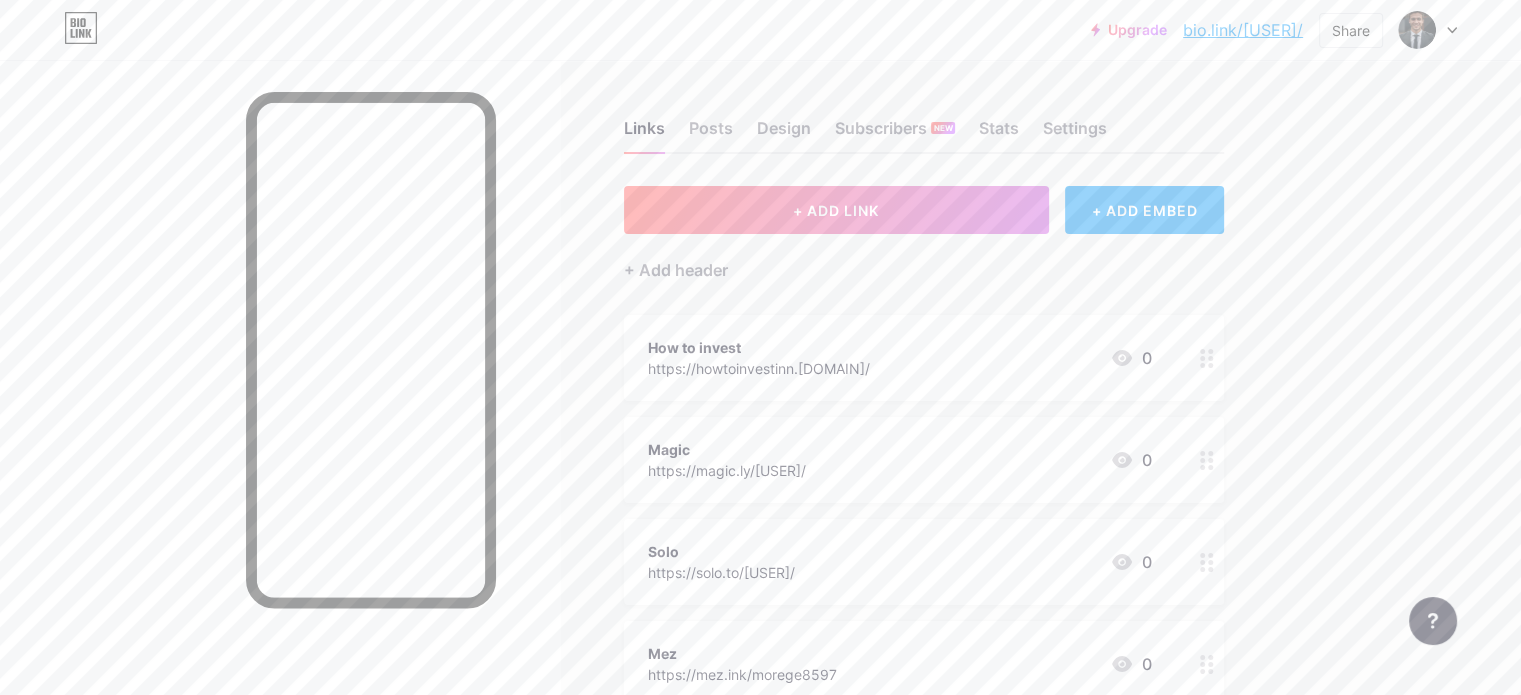 scroll, scrollTop: 345, scrollLeft: 0, axis: vertical 